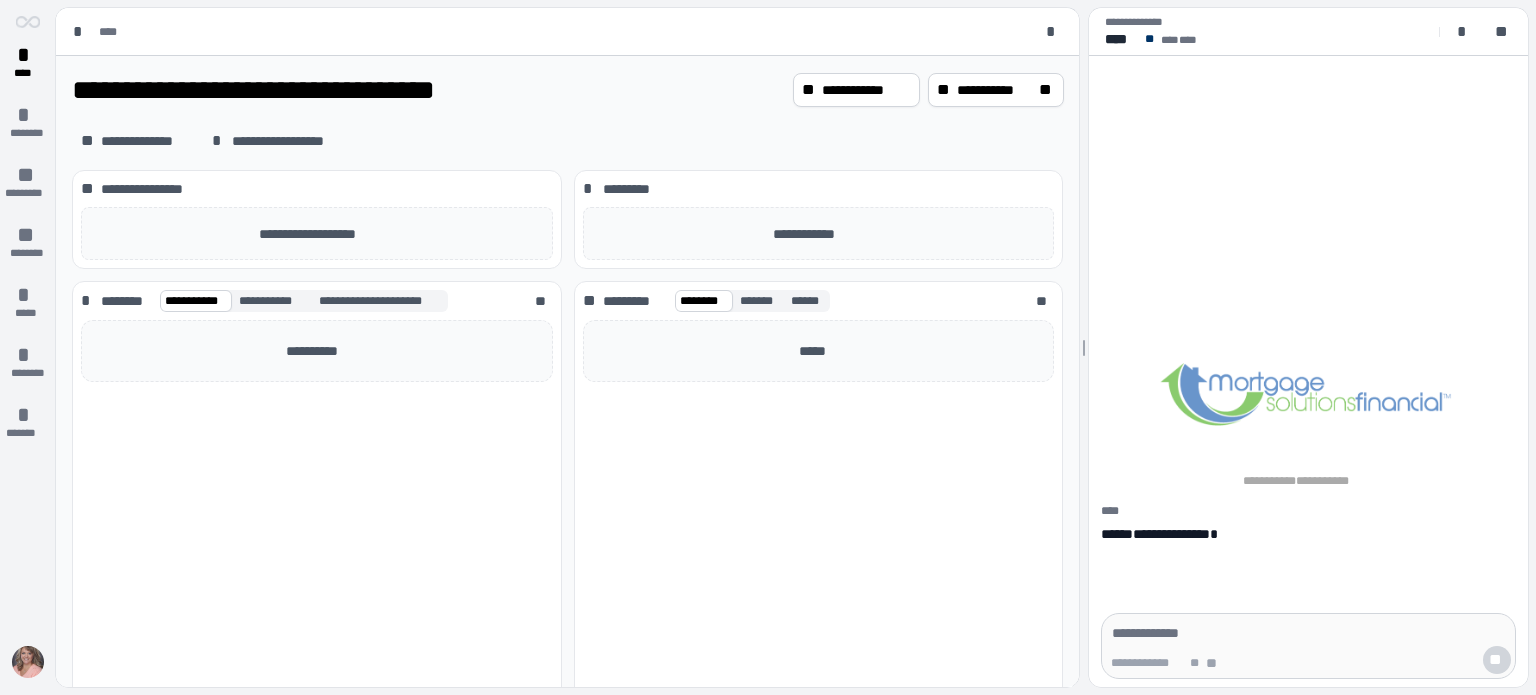 scroll, scrollTop: 0, scrollLeft: 0, axis: both 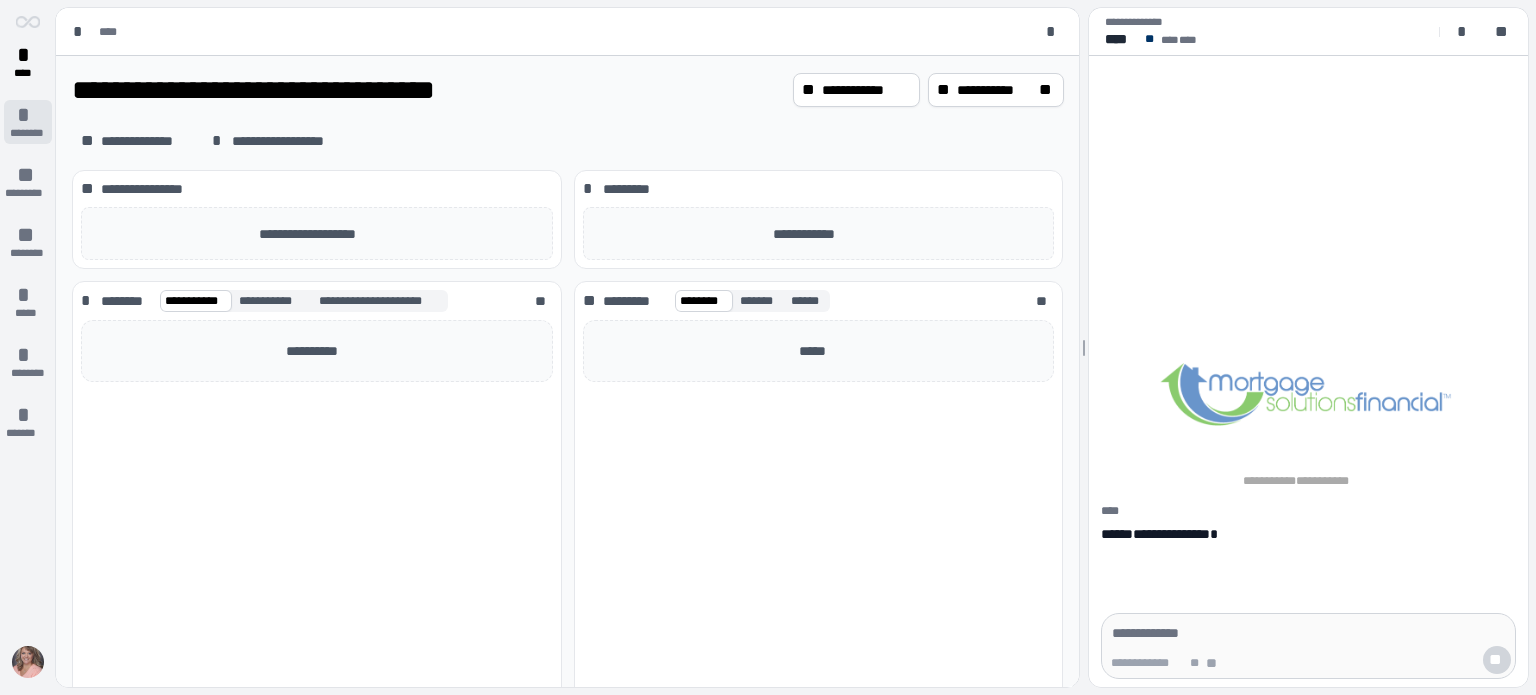 click on "*" at bounding box center [28, 115] 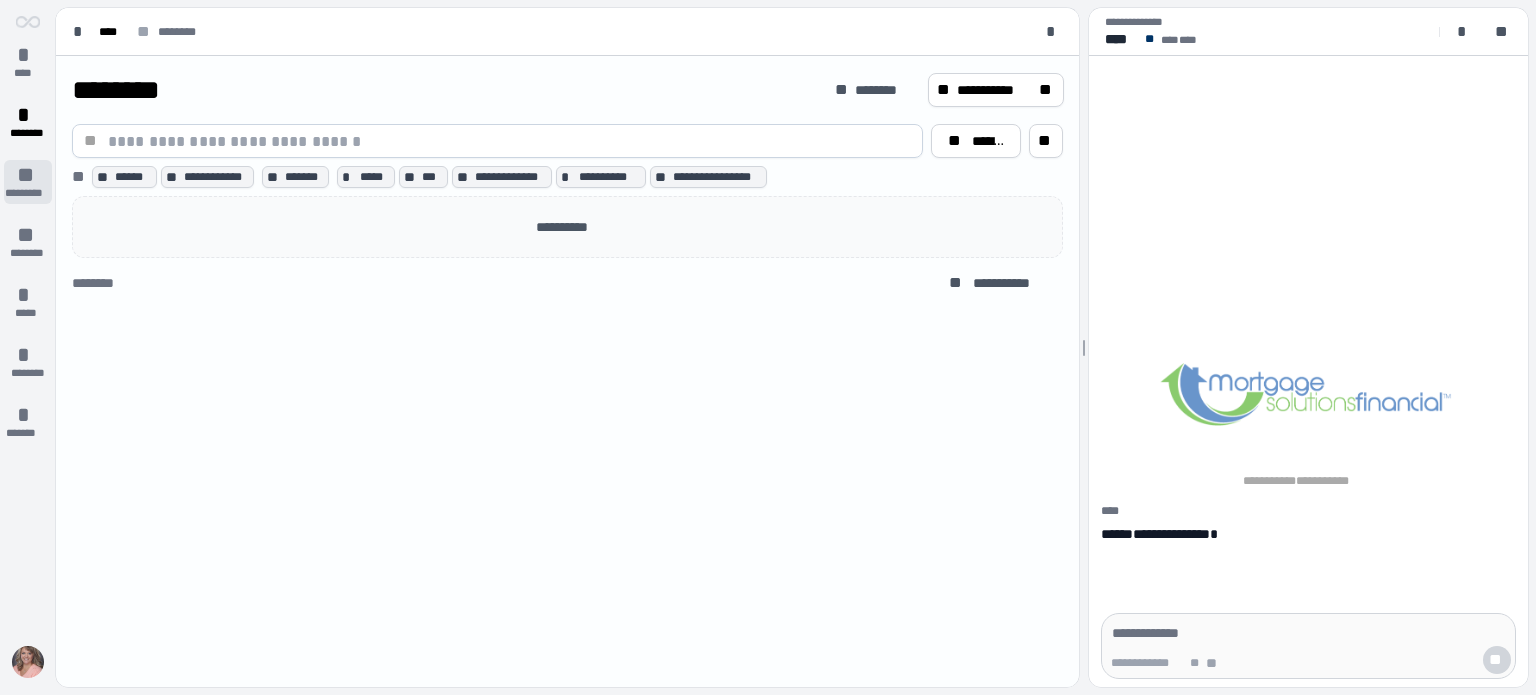 click on "*********" at bounding box center [28, 193] 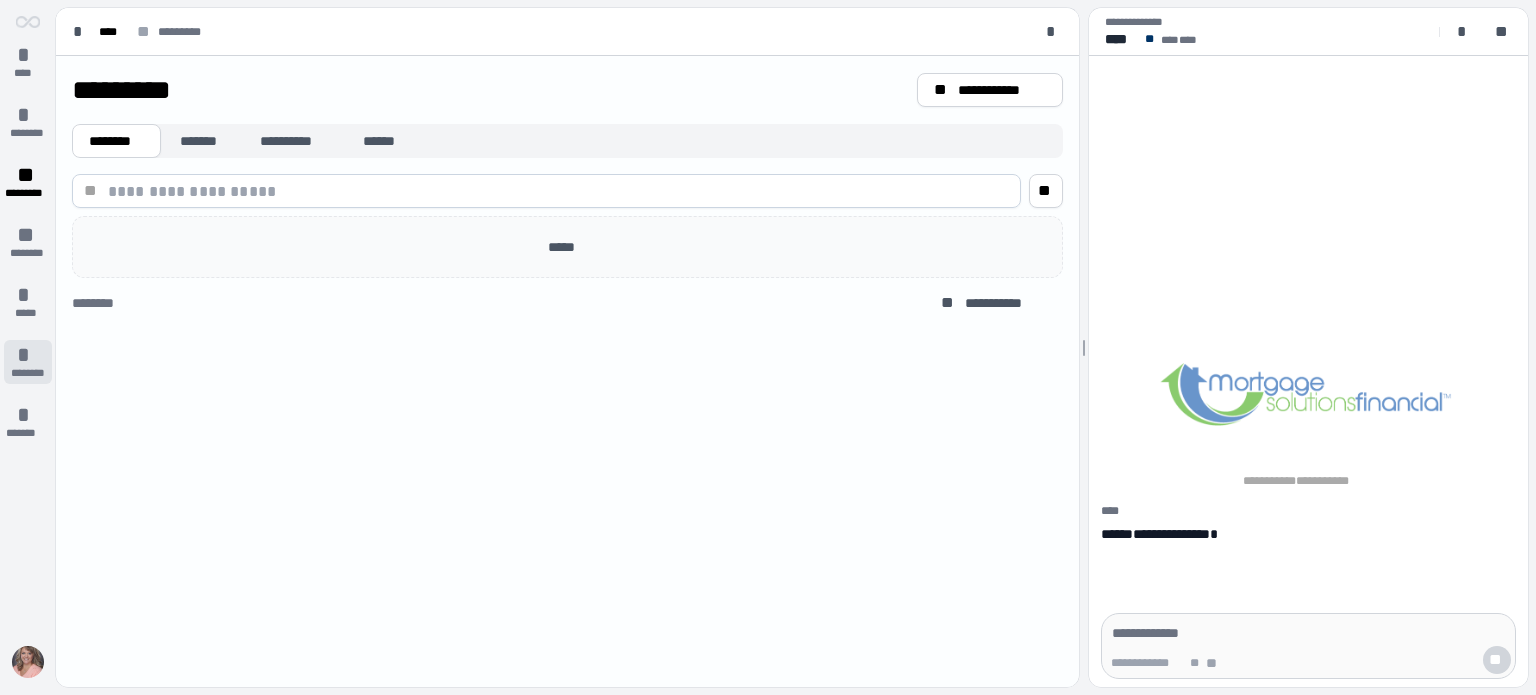click on "*" at bounding box center (28, 355) 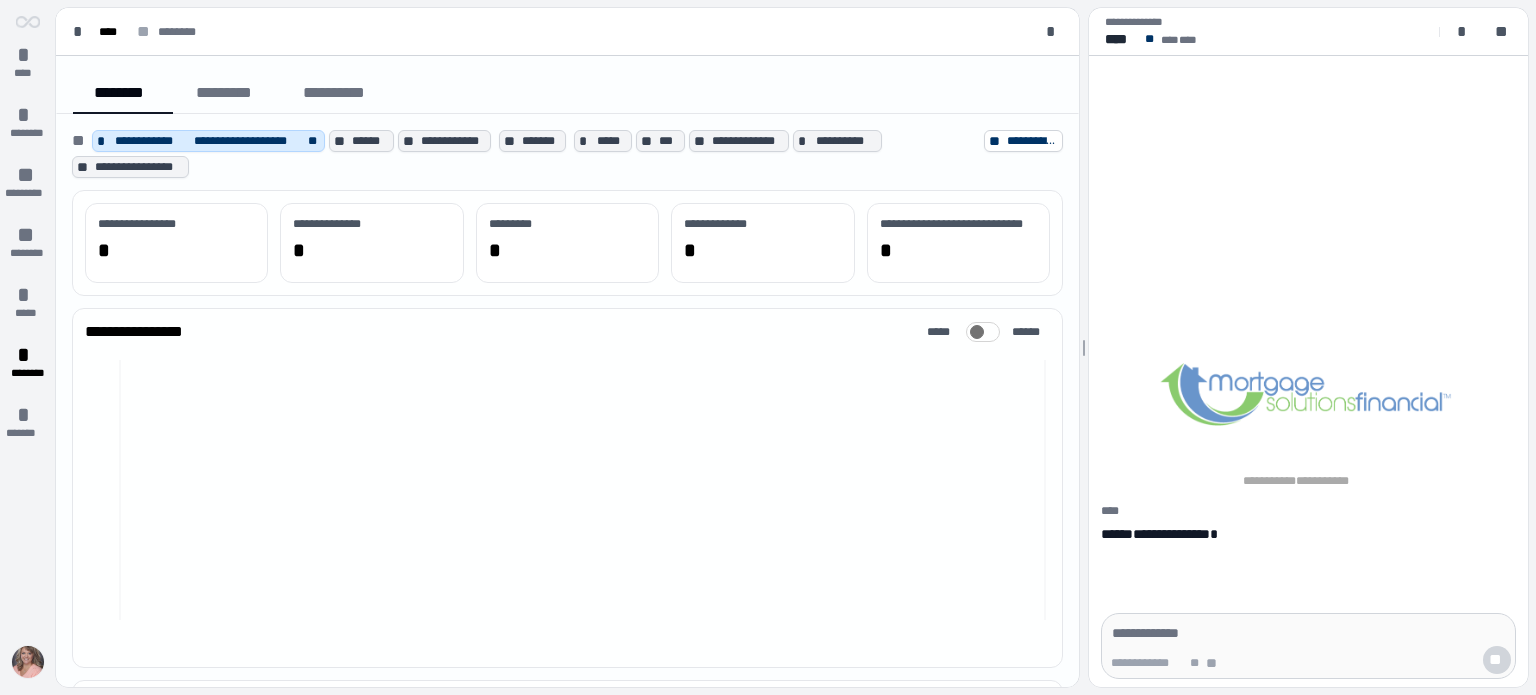 click at bounding box center [28, 662] 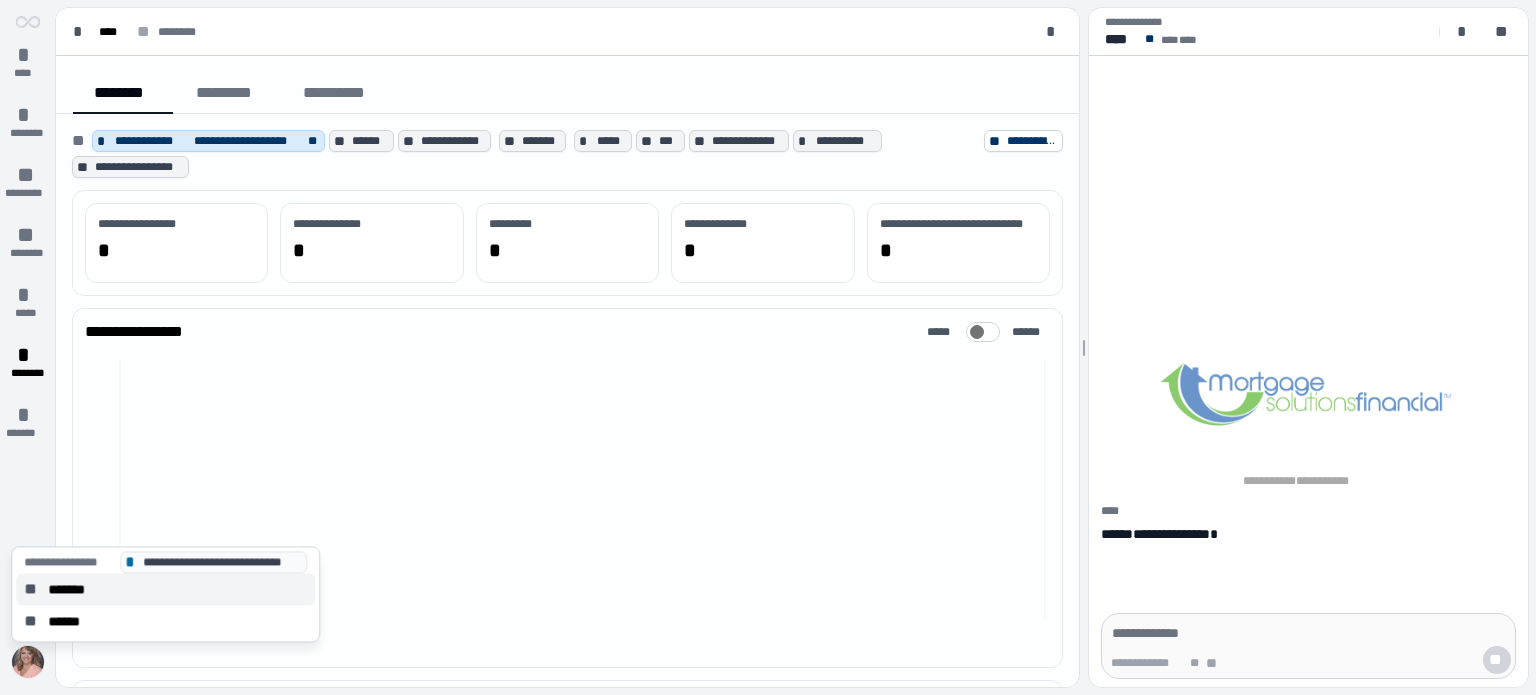 click on "*******" at bounding box center [73, 589] 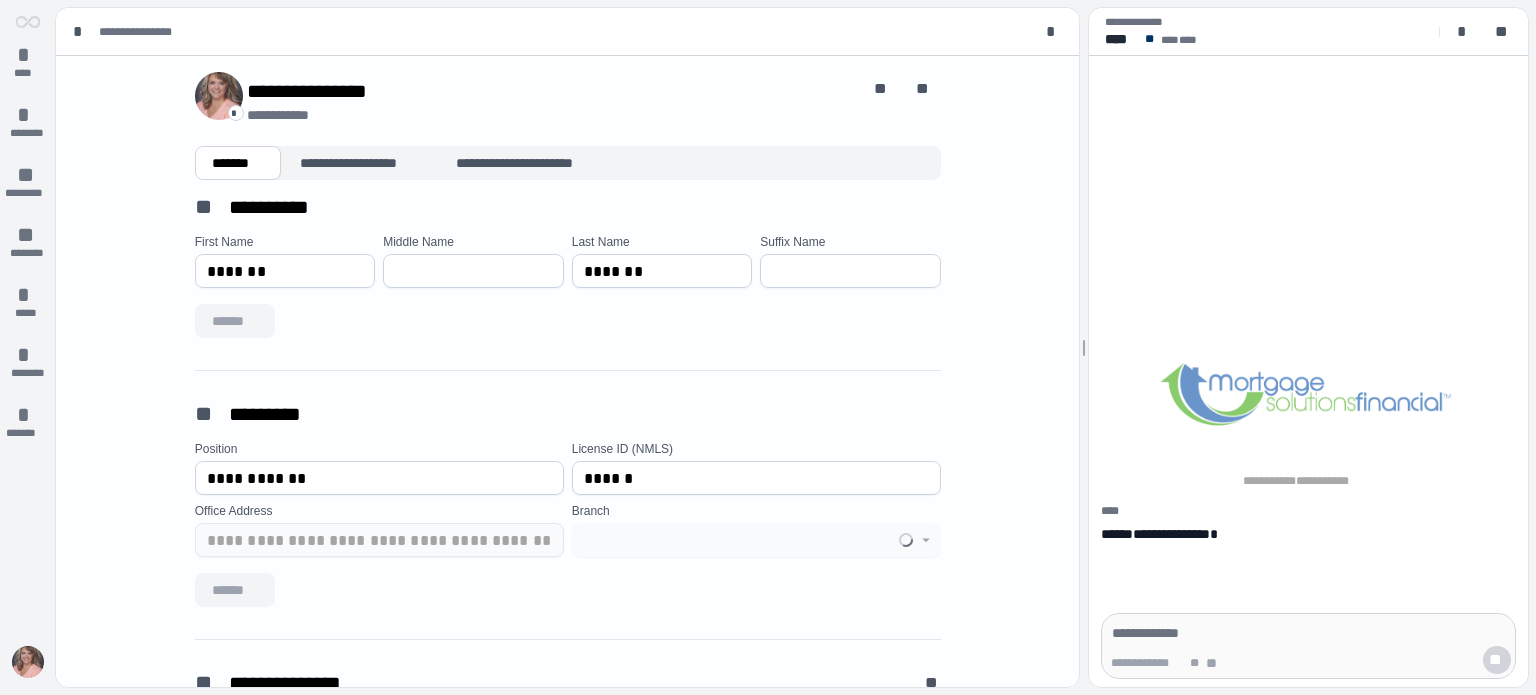 type on "**********" 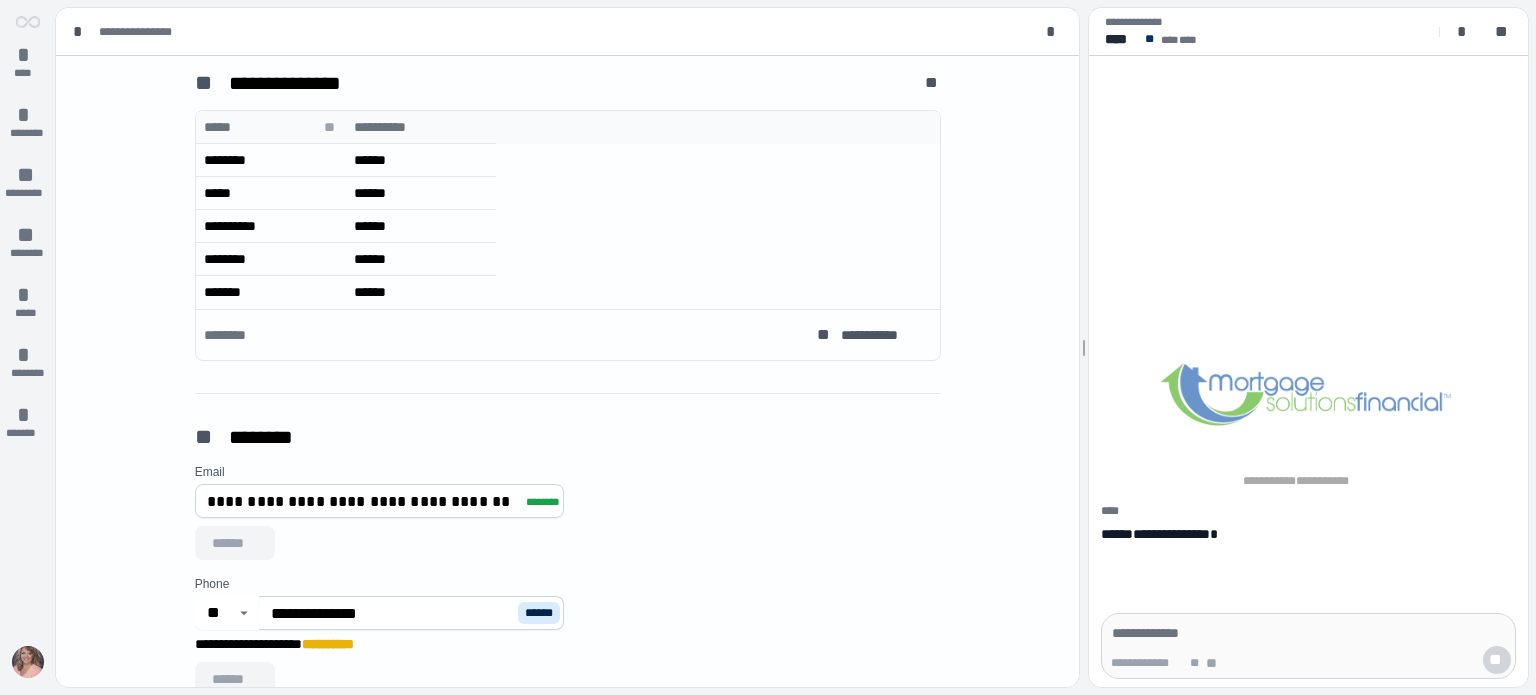 scroll, scrollTop: 100, scrollLeft: 0, axis: vertical 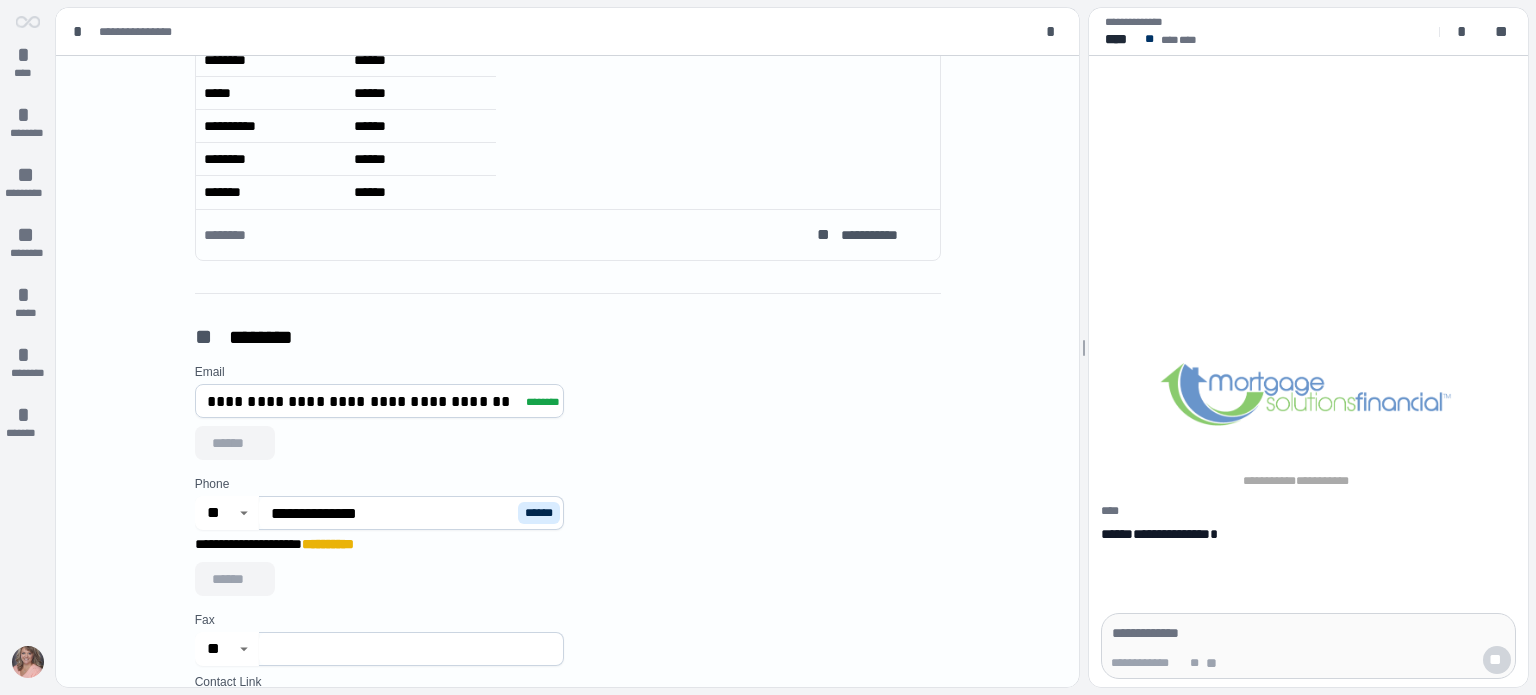 click on "**********" at bounding box center [392, 513] 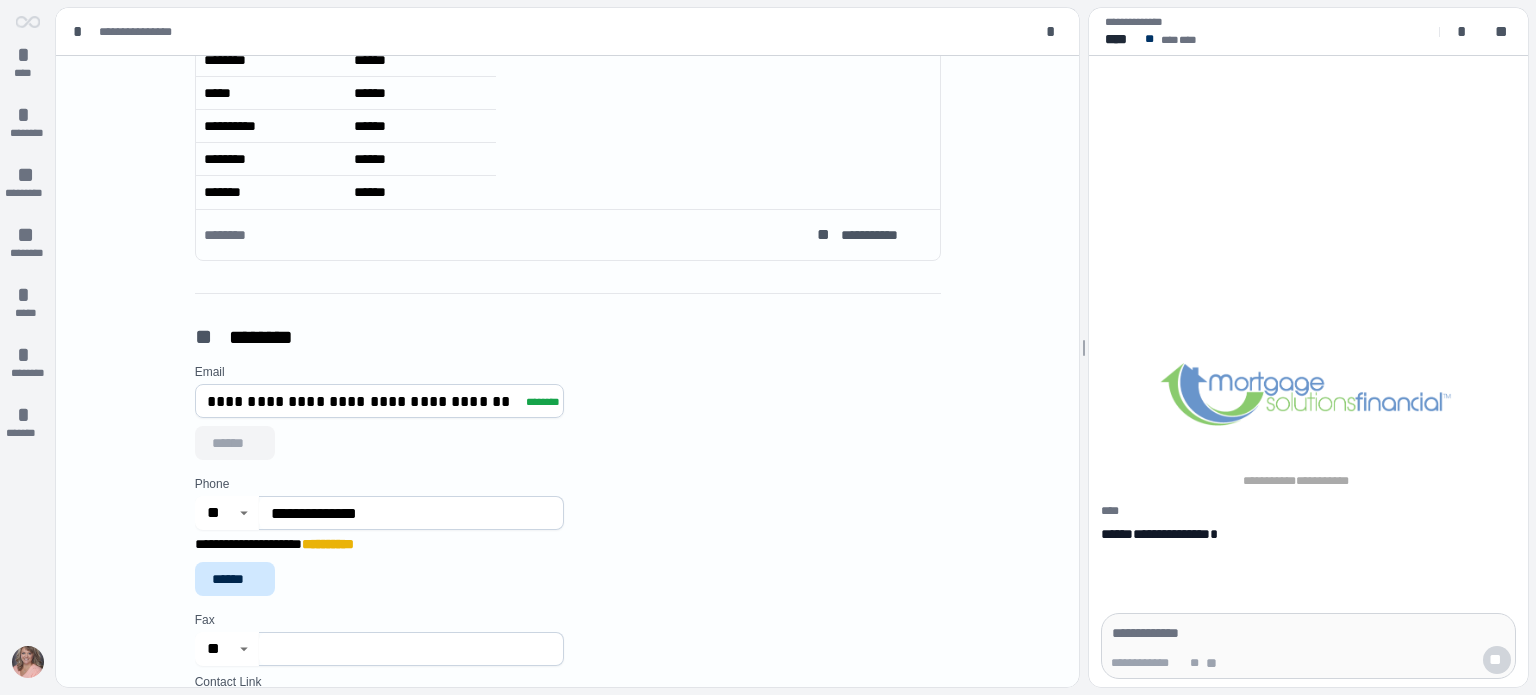 type on "**********" 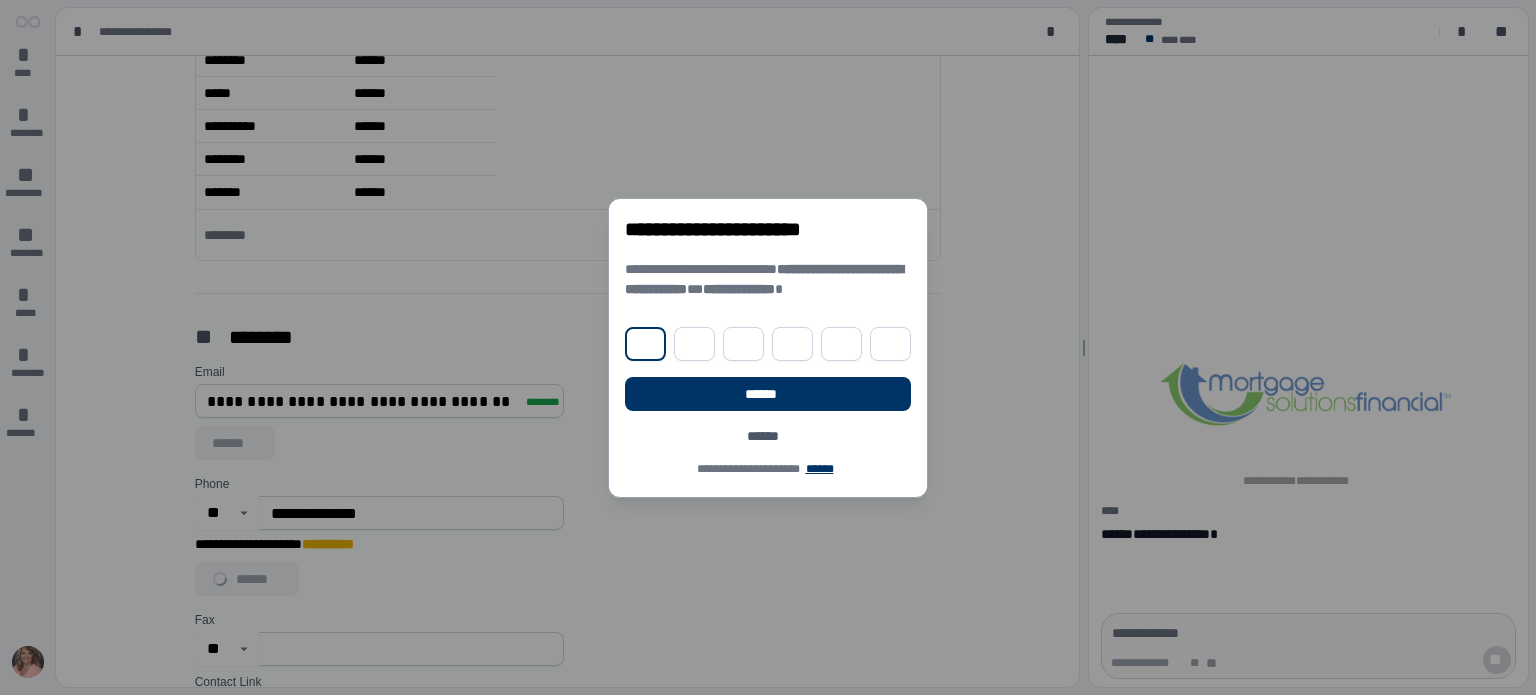 type on "*" 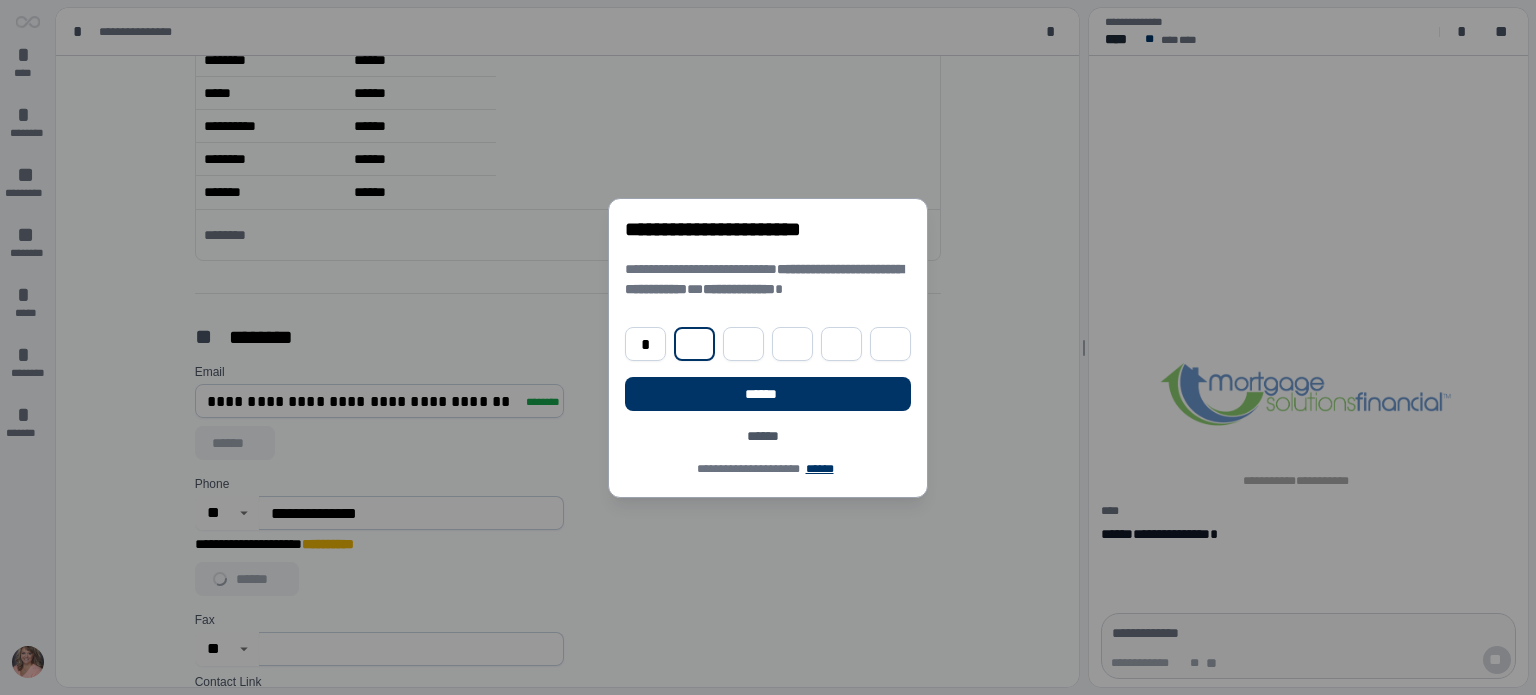 type on "*" 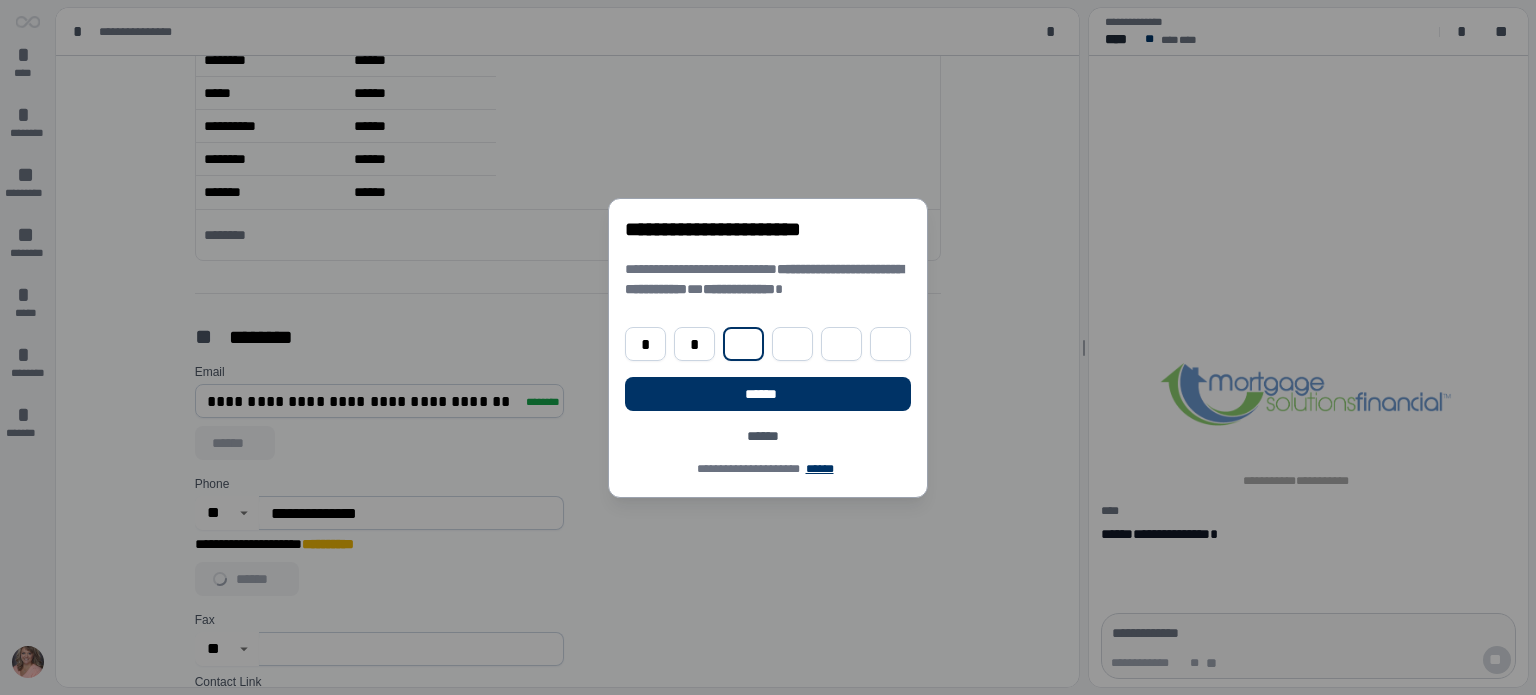 type on "*" 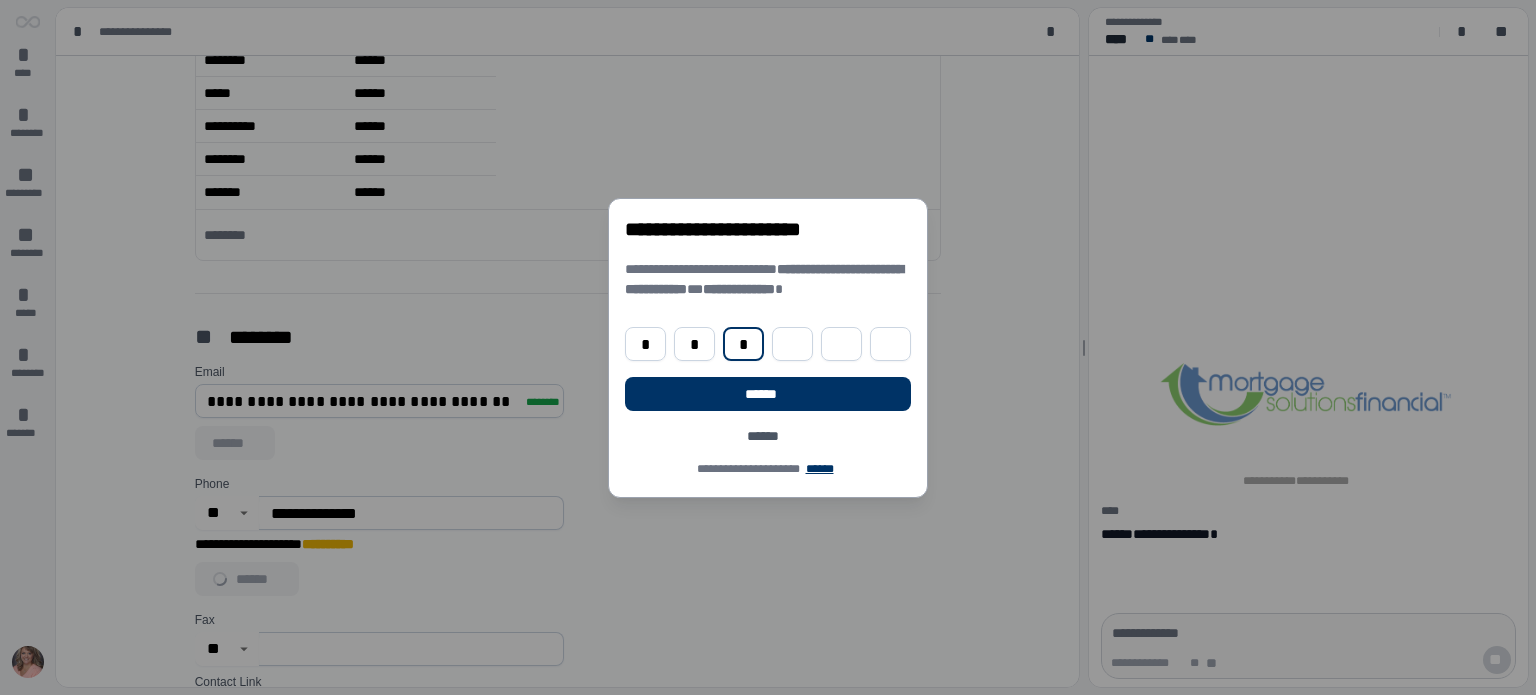 type on "*" 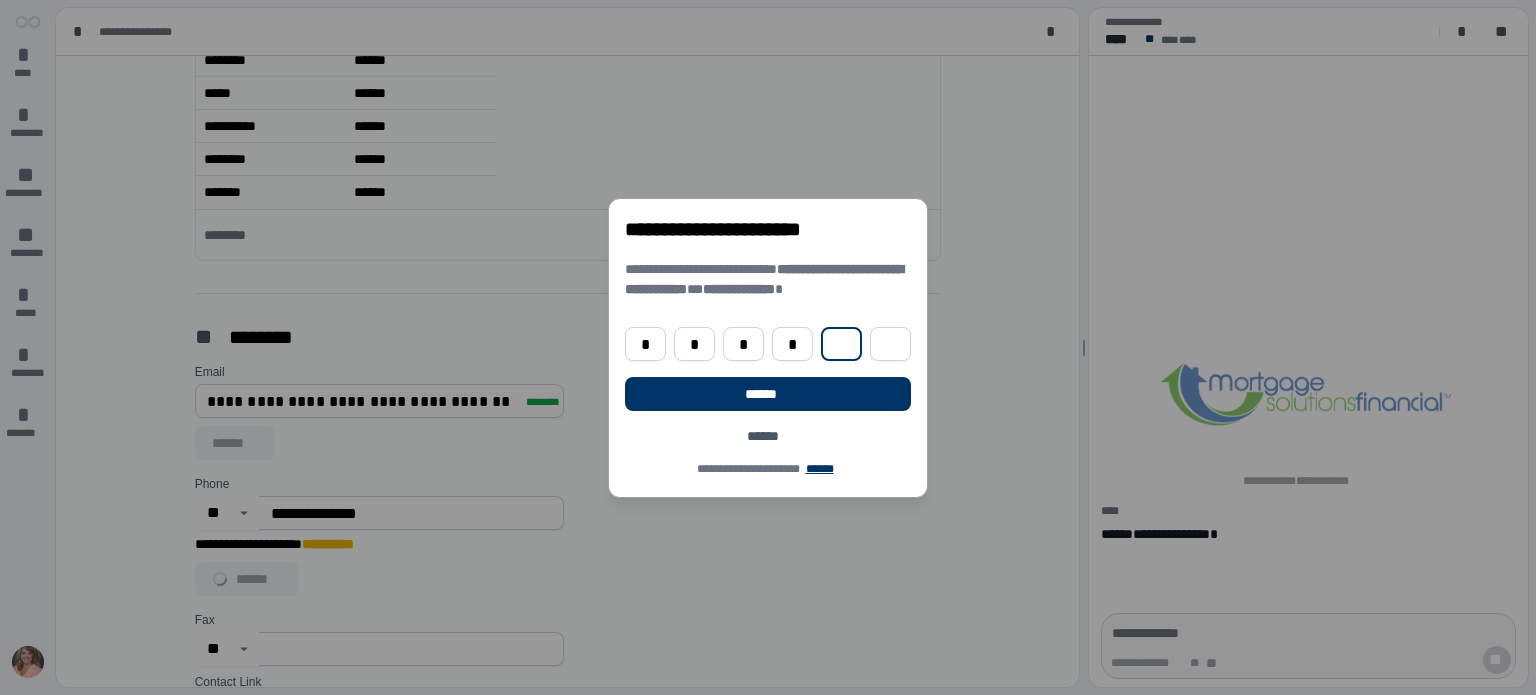 type on "*" 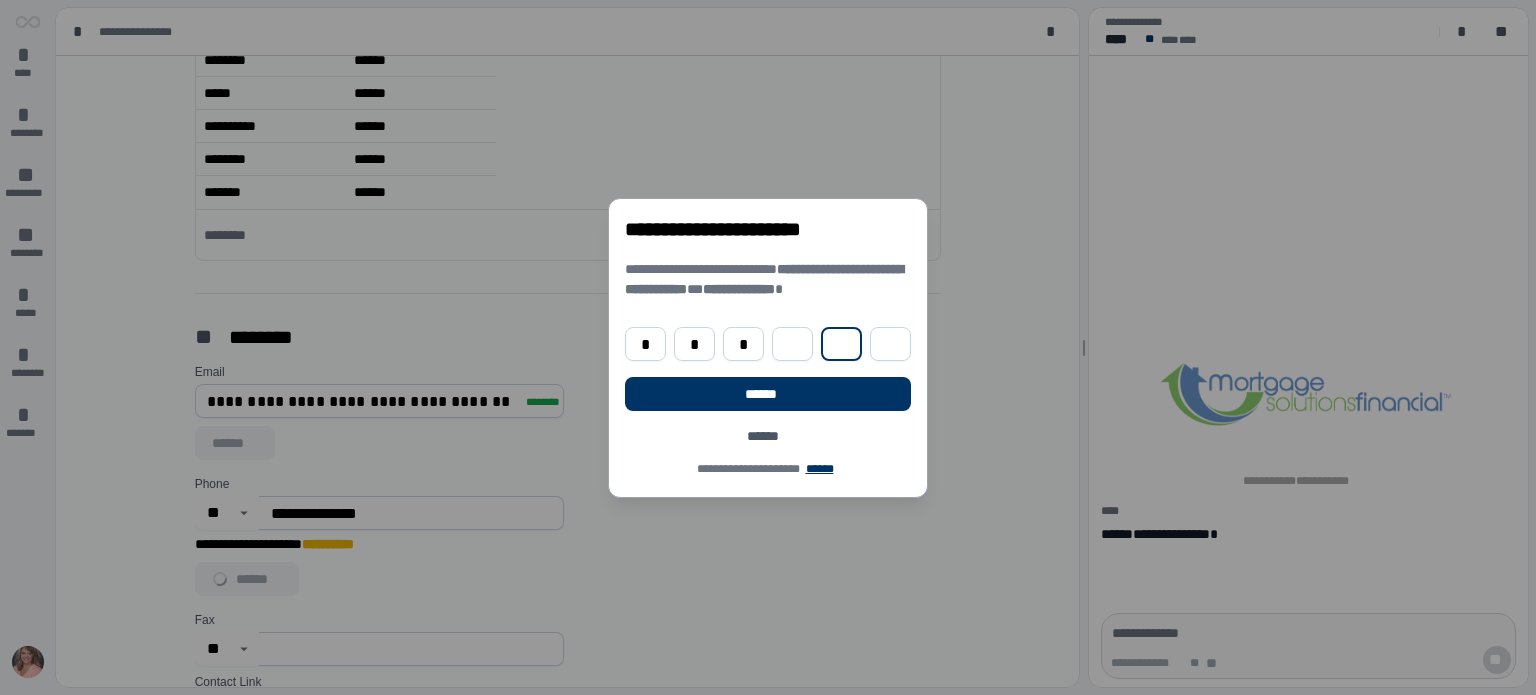 type 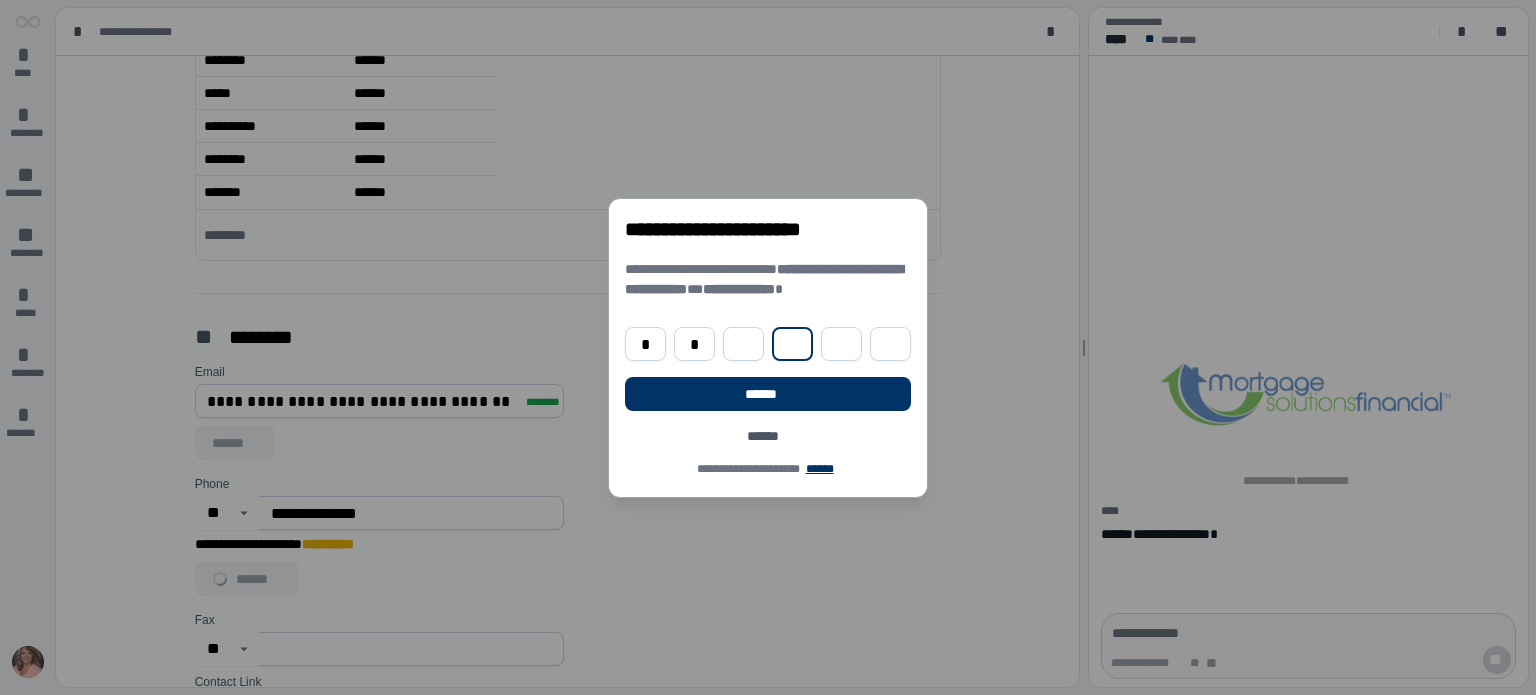 type on "*" 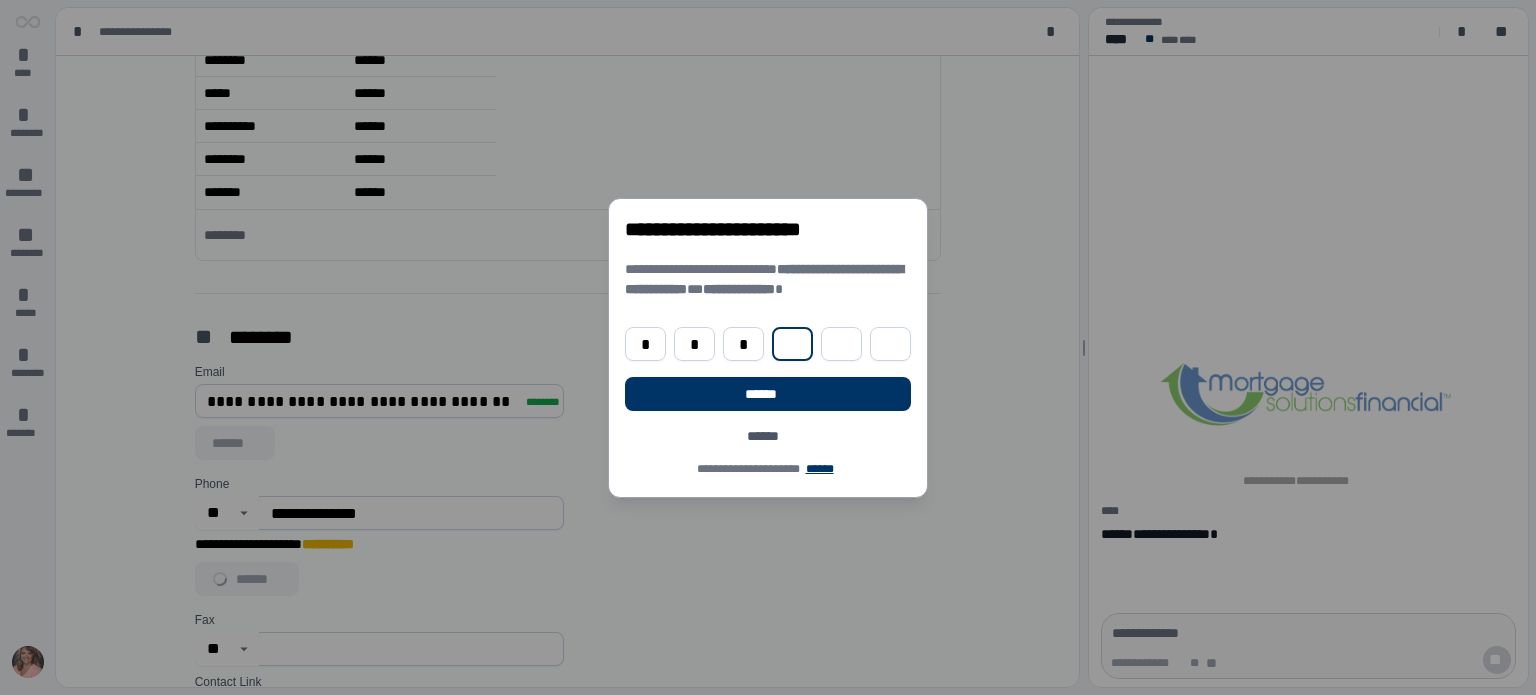 type on "*" 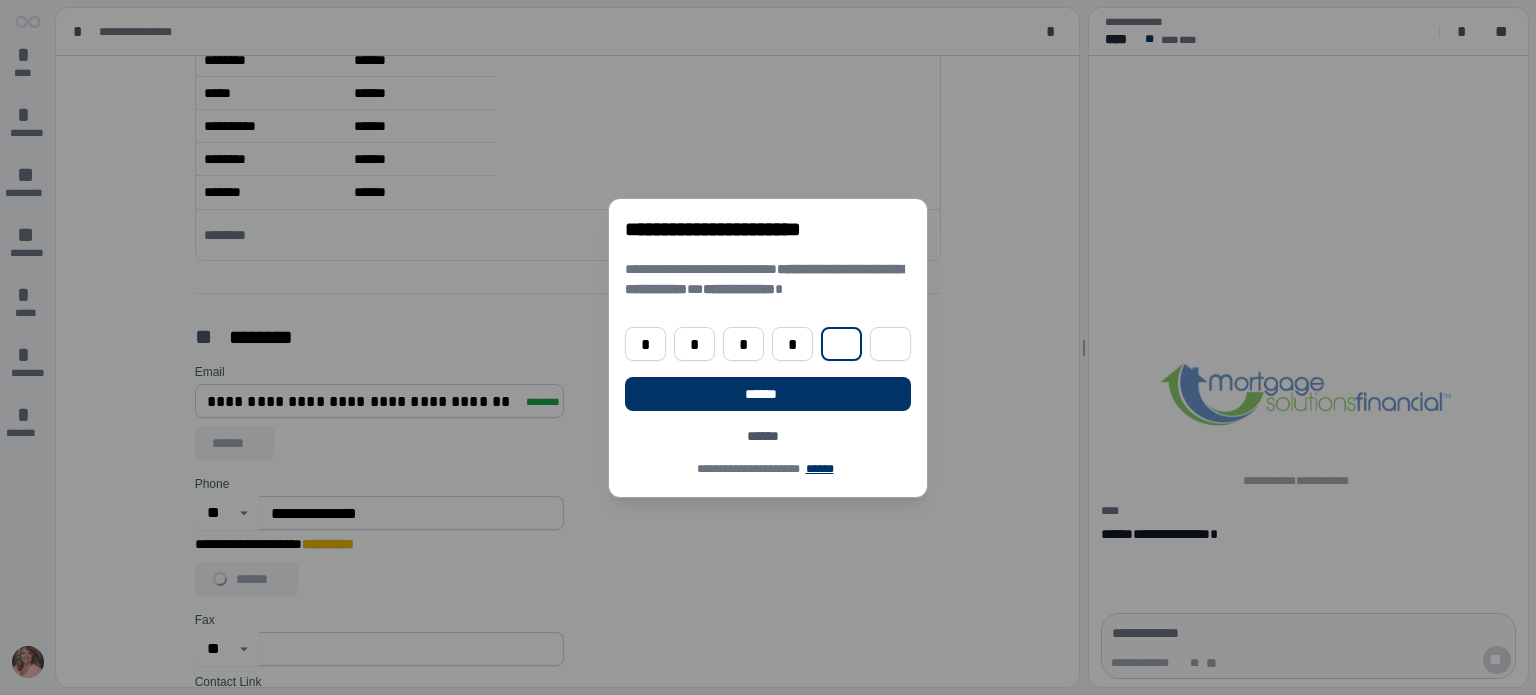 type on "*" 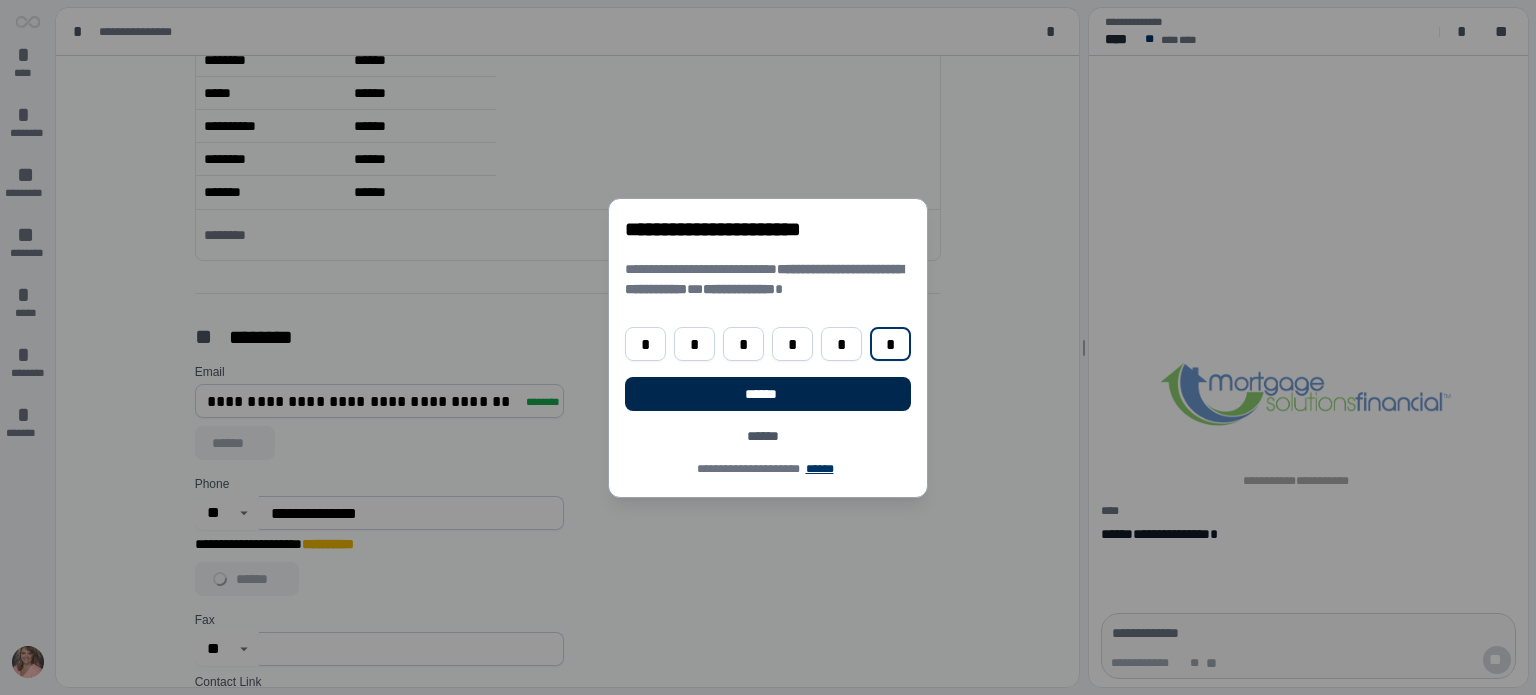 type on "*" 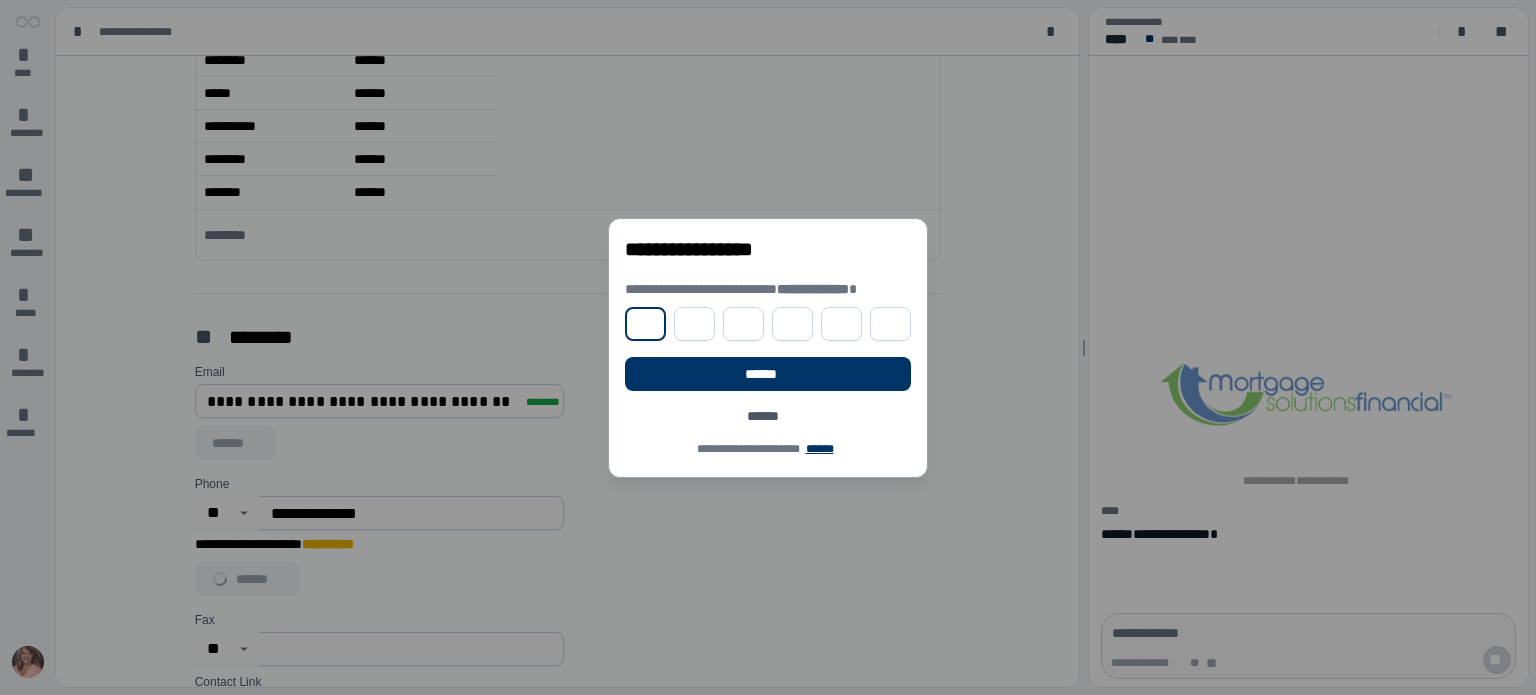 type on "*" 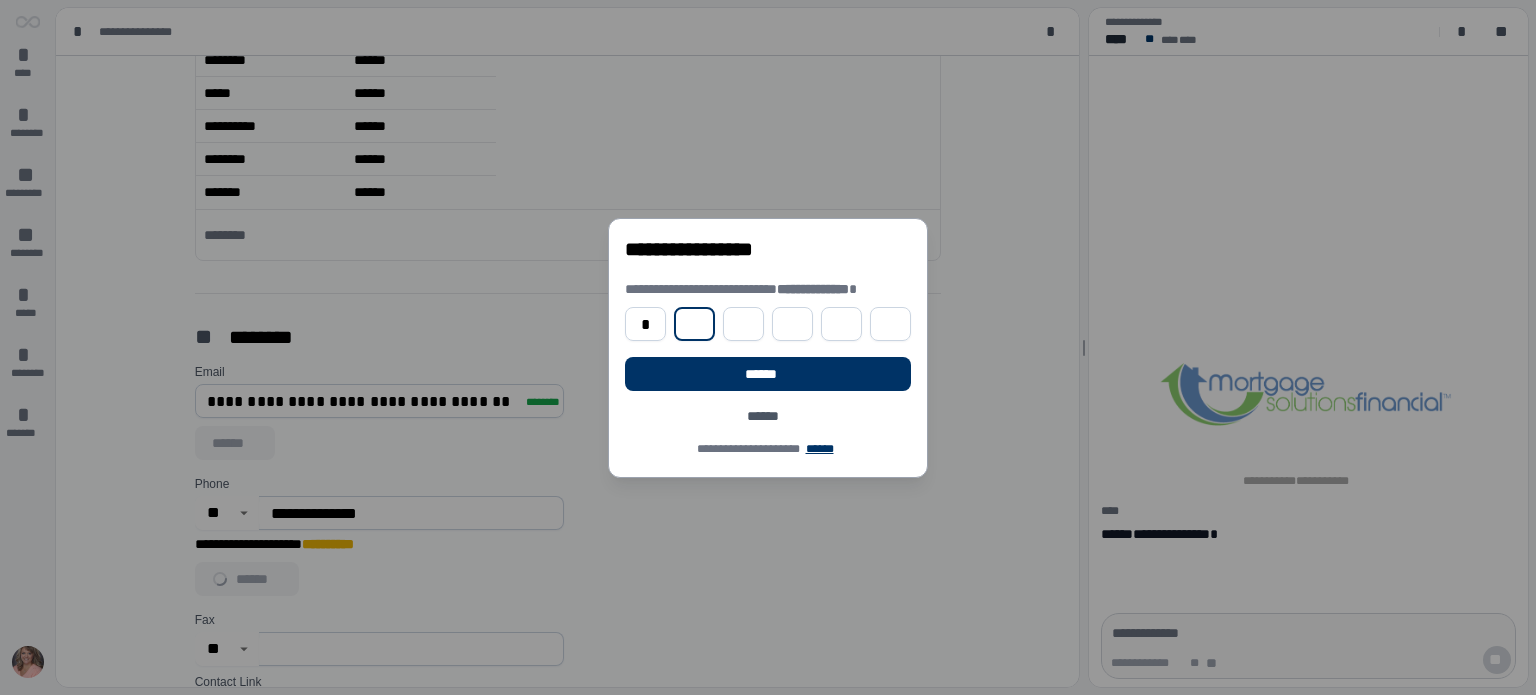 type on "*" 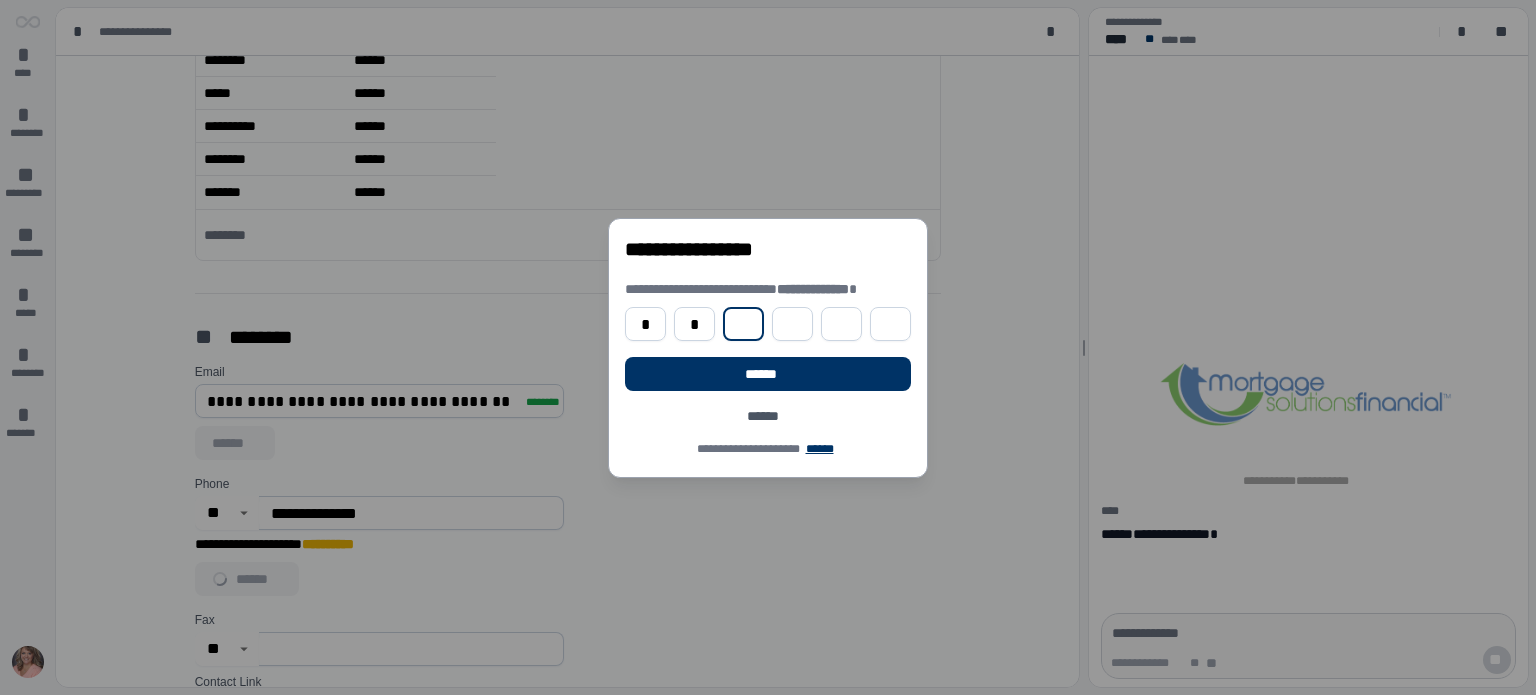 type on "*" 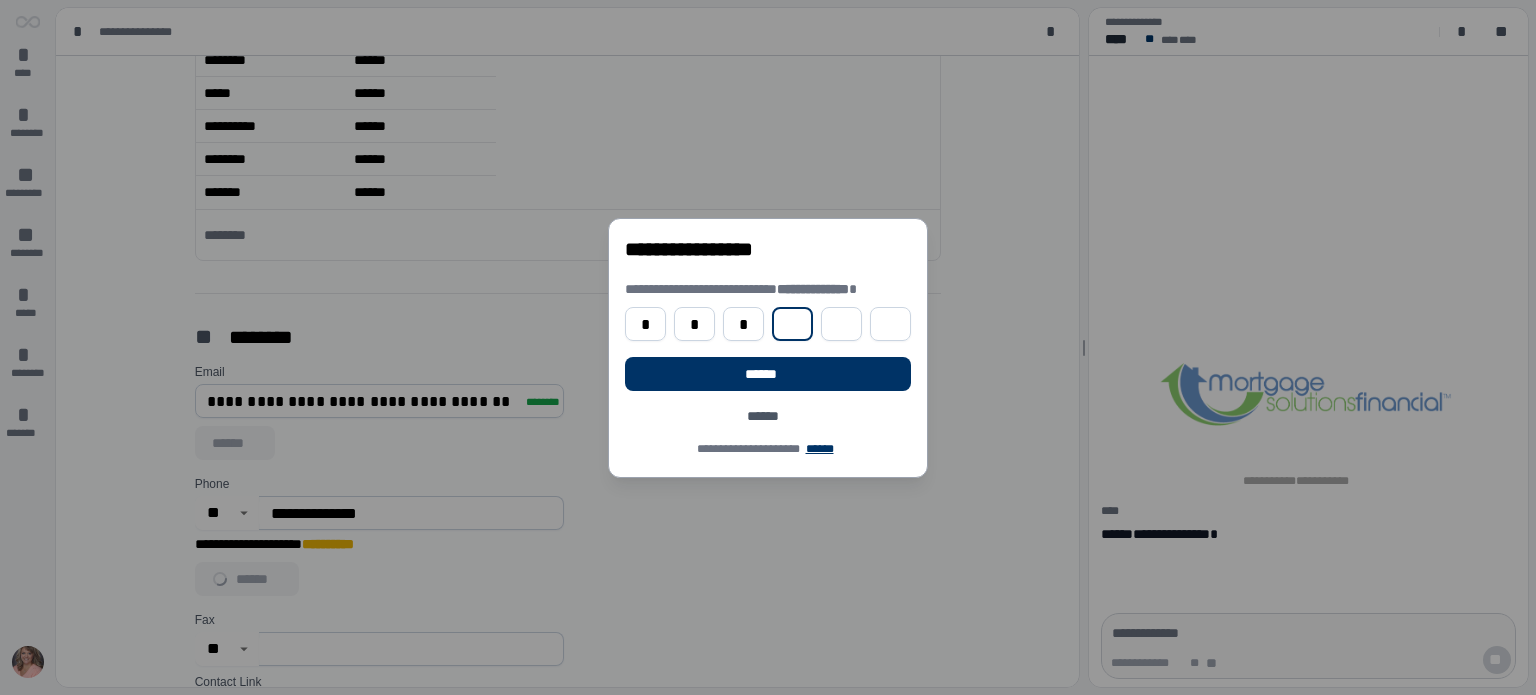 type on "*" 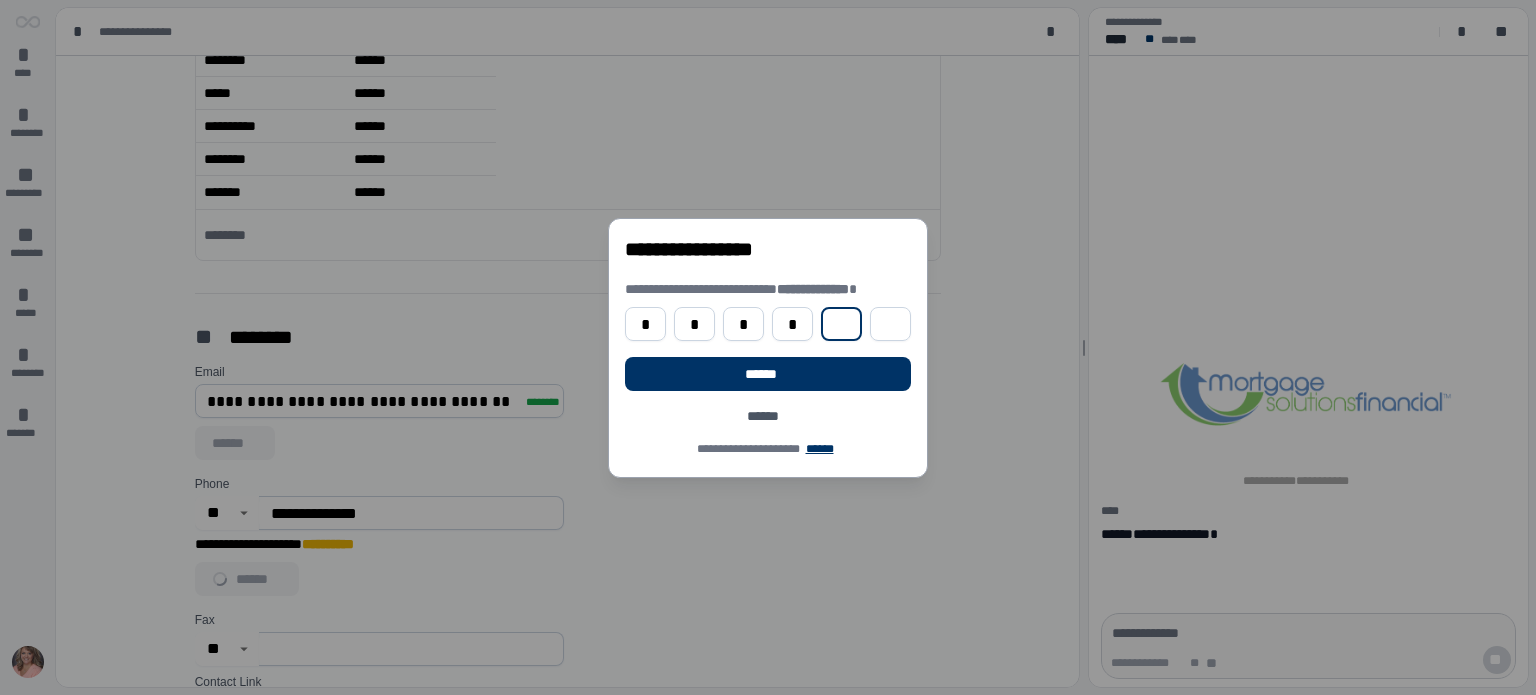 type on "*" 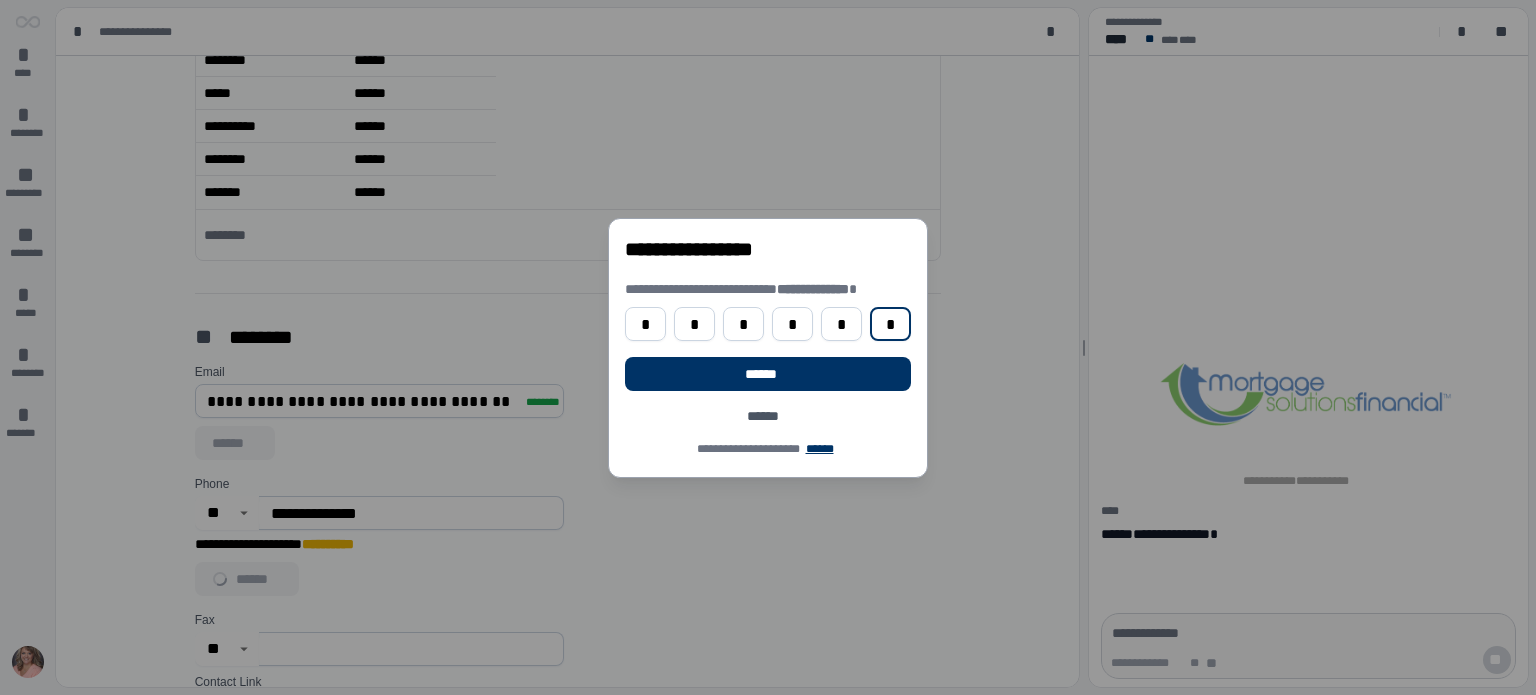 type on "*" 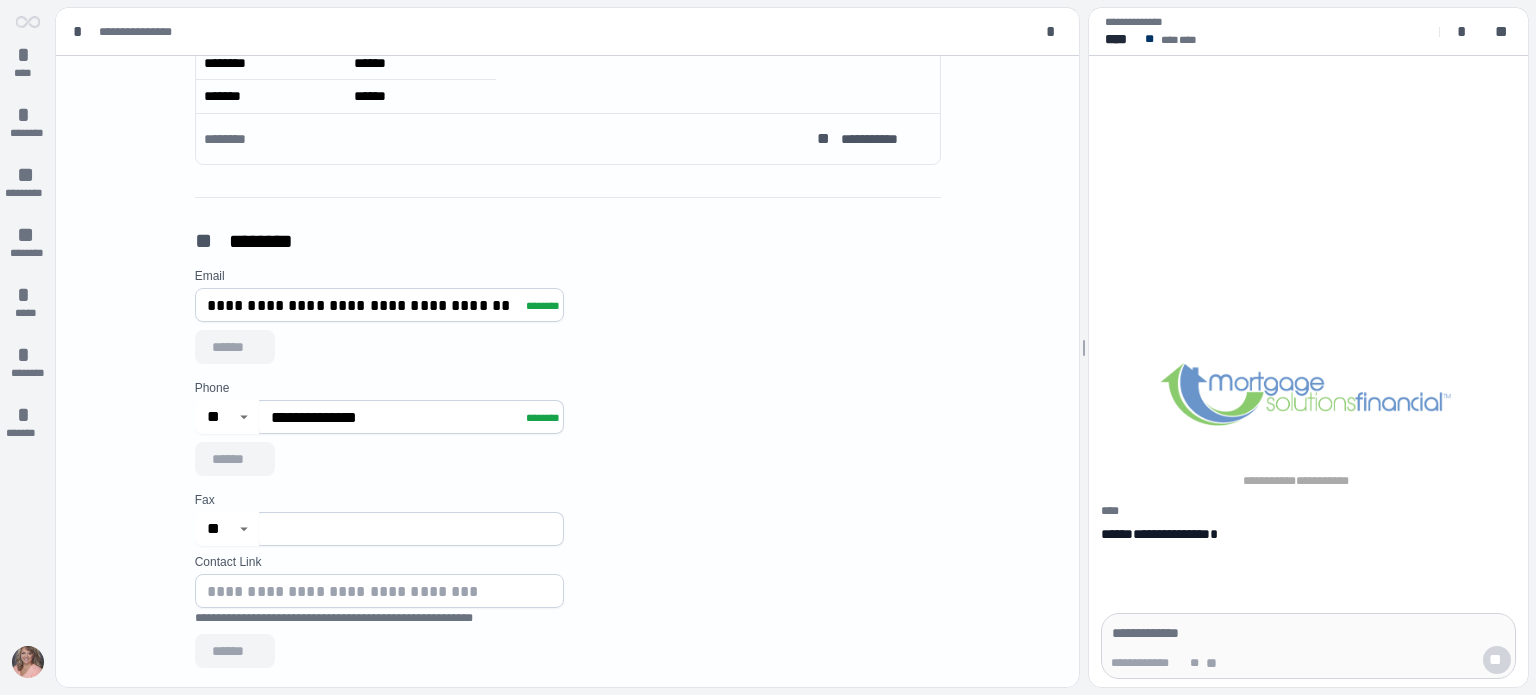scroll, scrollTop: 800, scrollLeft: 0, axis: vertical 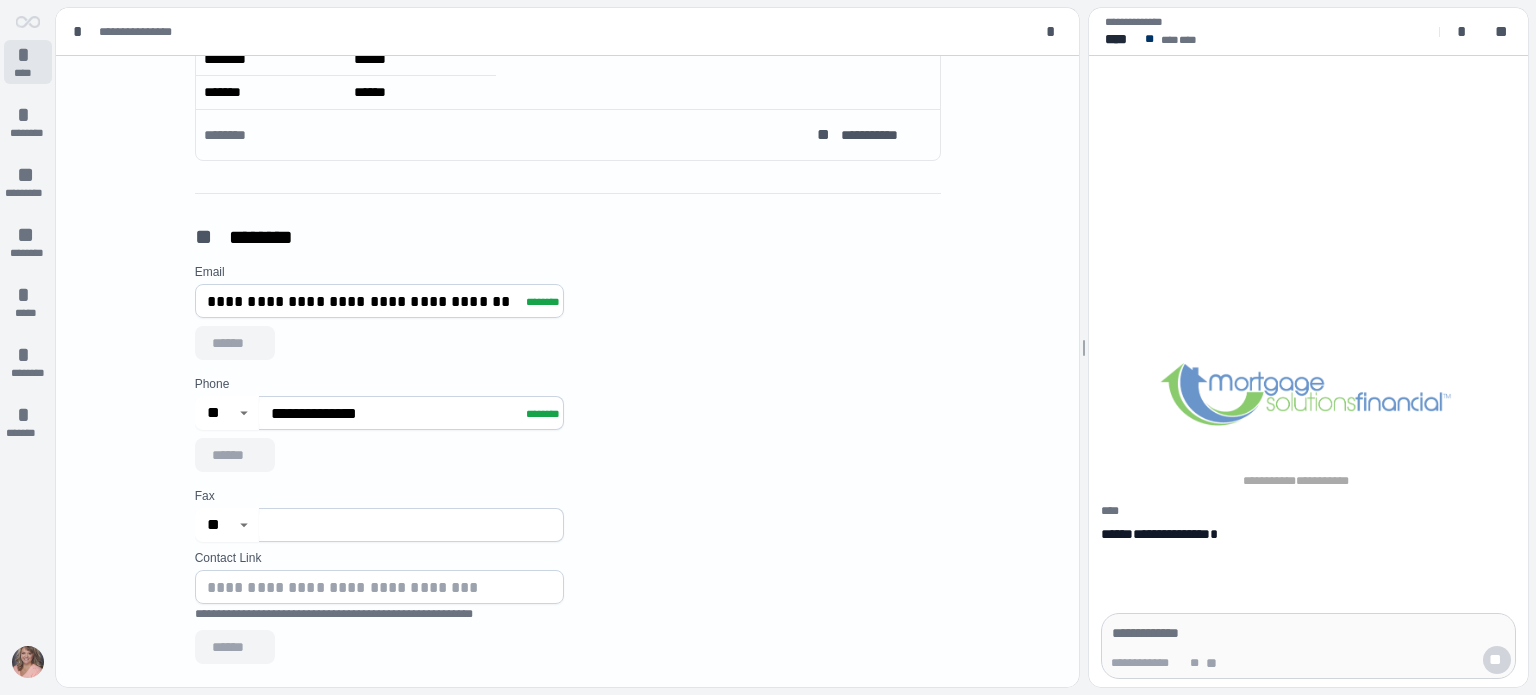 click on "*" at bounding box center [28, 55] 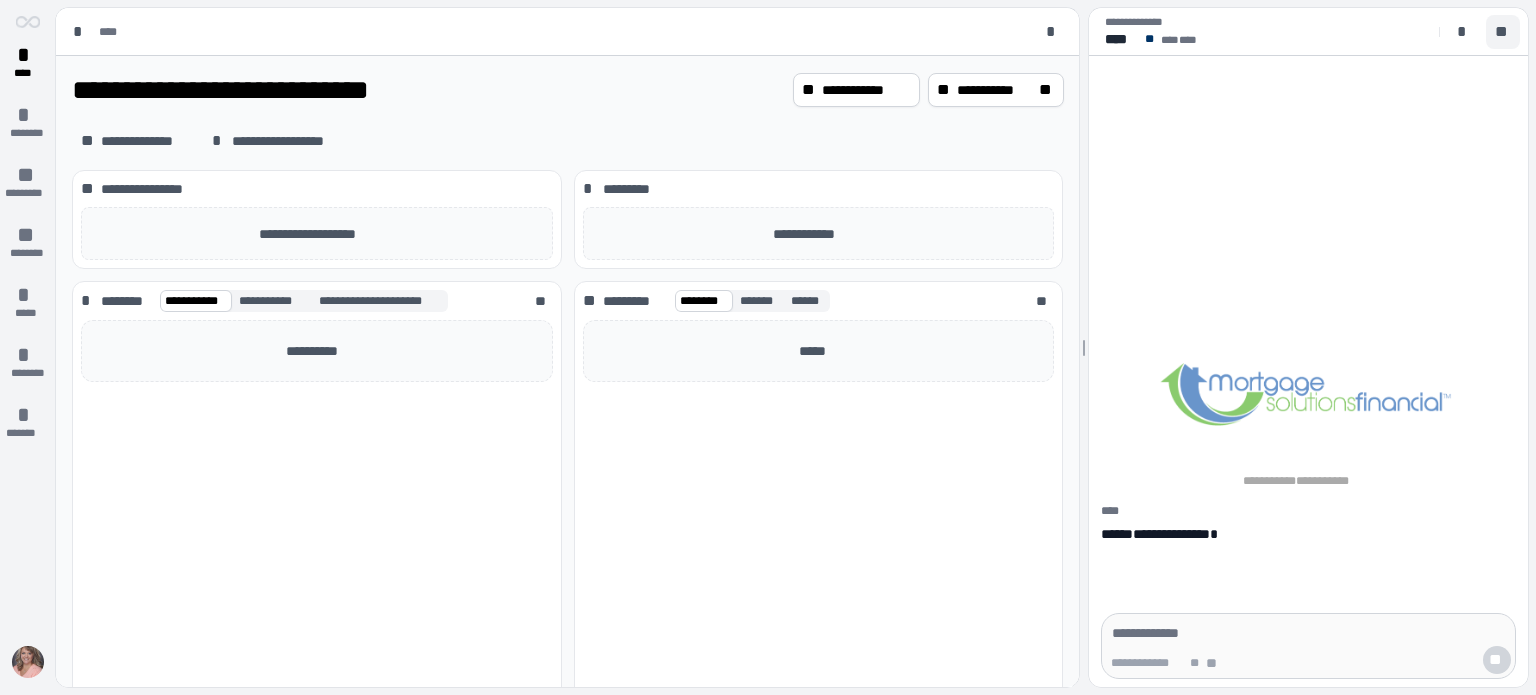 click on "**" at bounding box center [1503, 32] 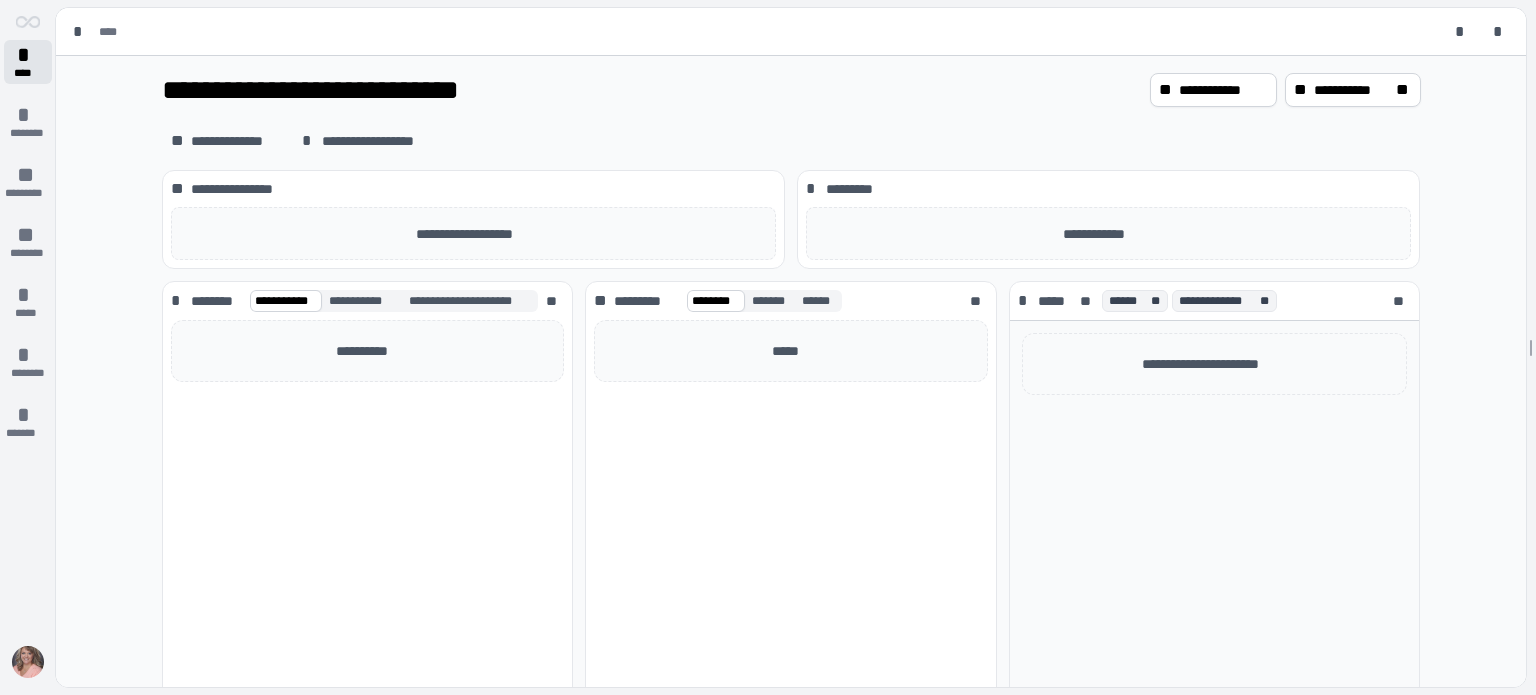 click on "*" at bounding box center (28, 55) 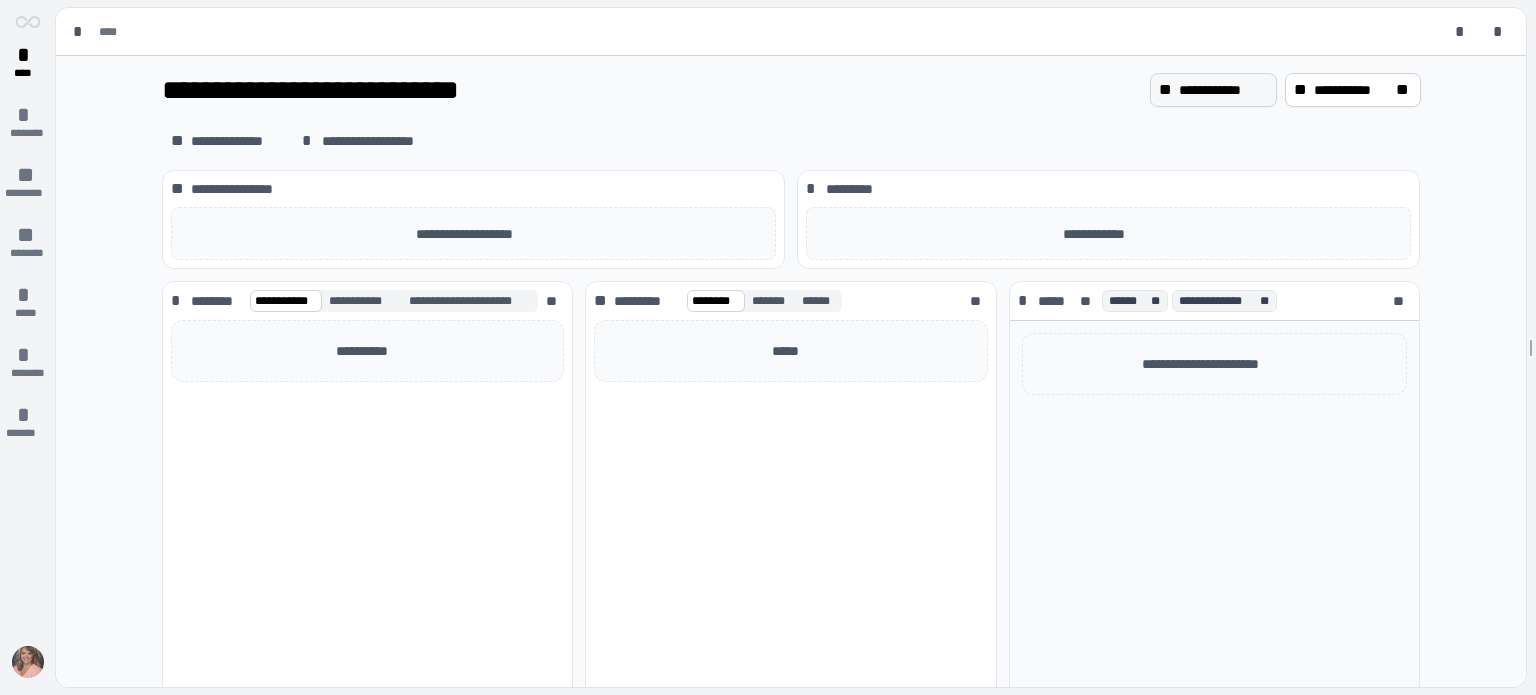 click on "**********" at bounding box center (1223, 90) 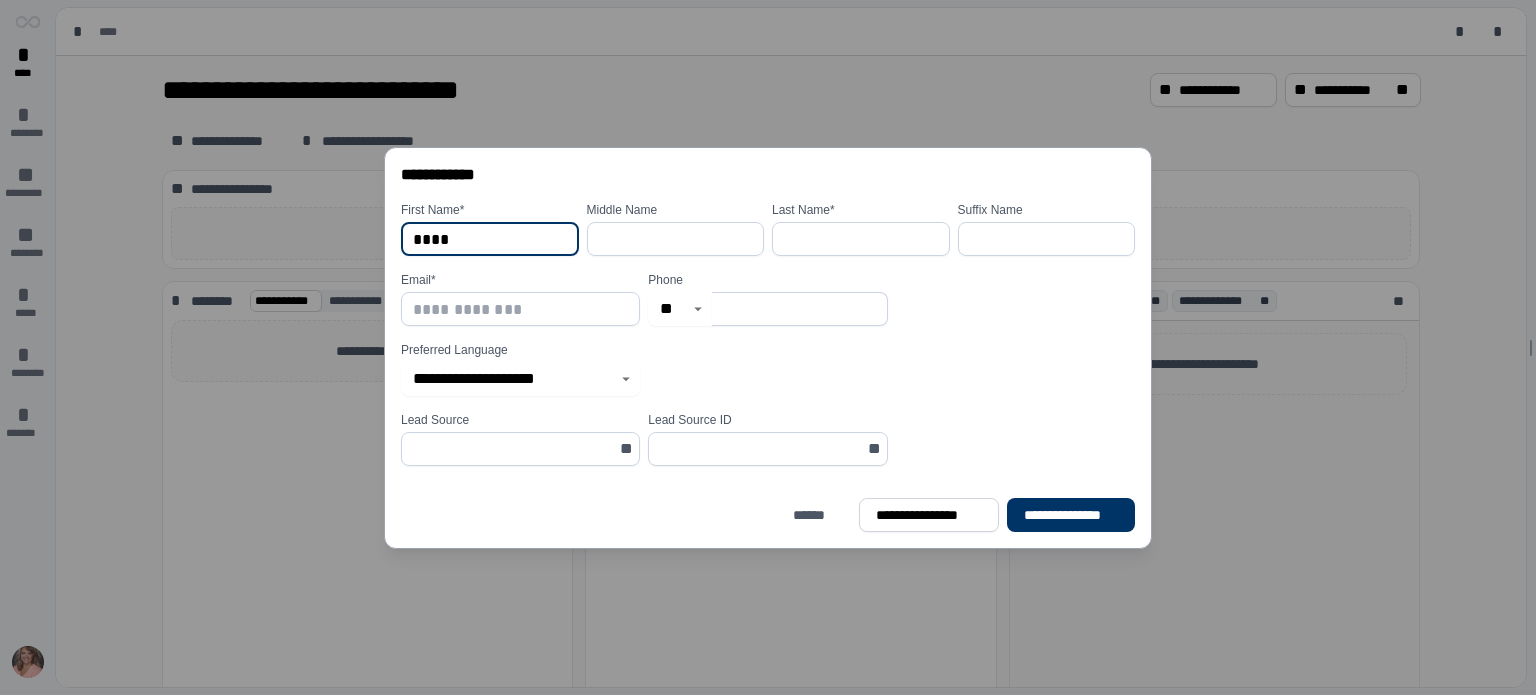 type on "****" 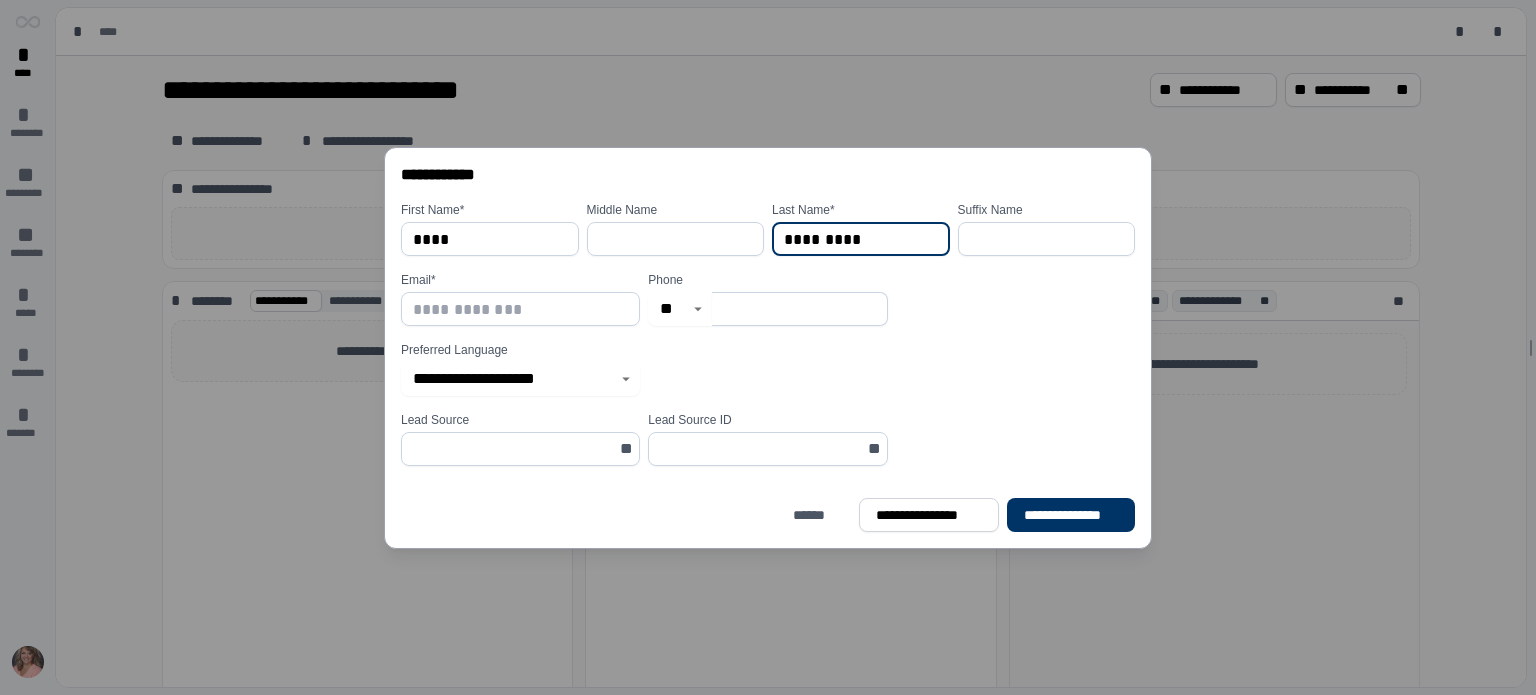 type on "*********" 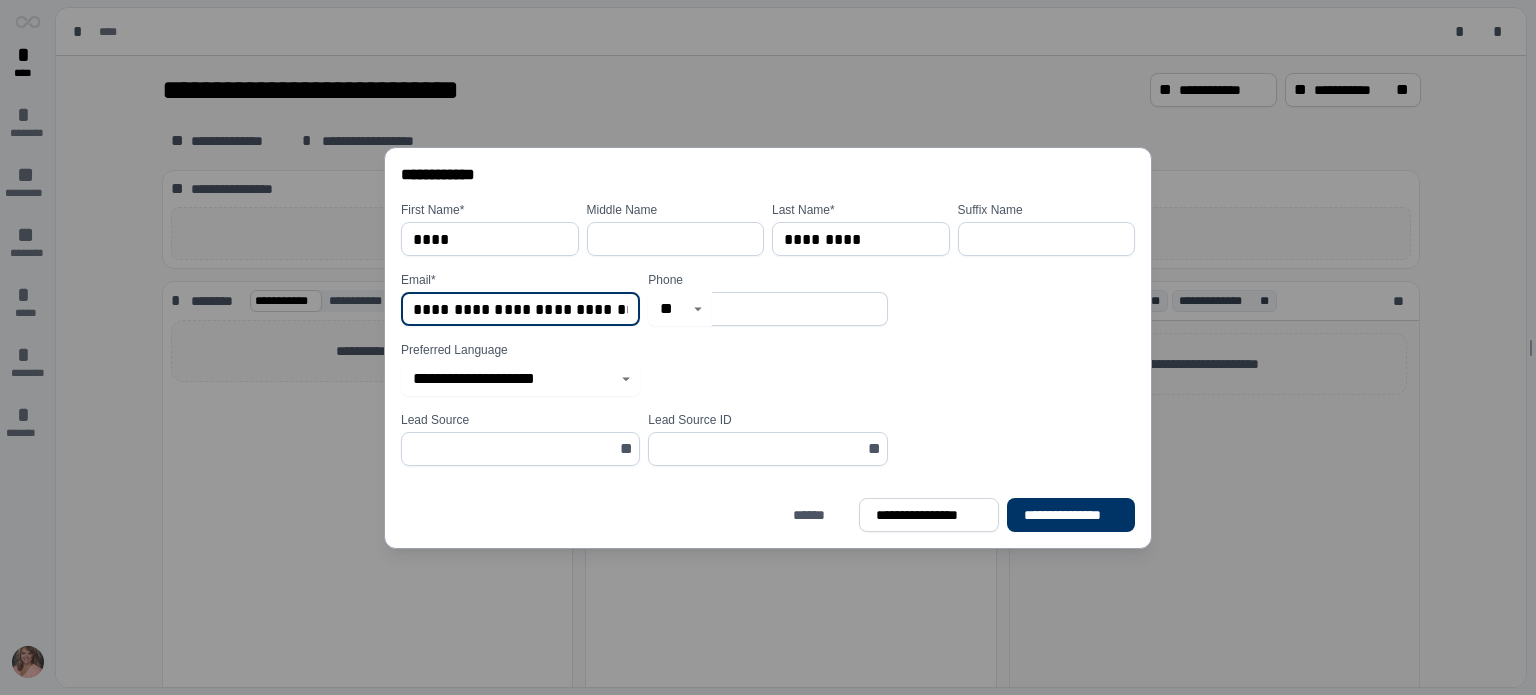 drag, startPoint x: 521, startPoint y: 308, endPoint x: 599, endPoint y: 309, distance: 78.00641 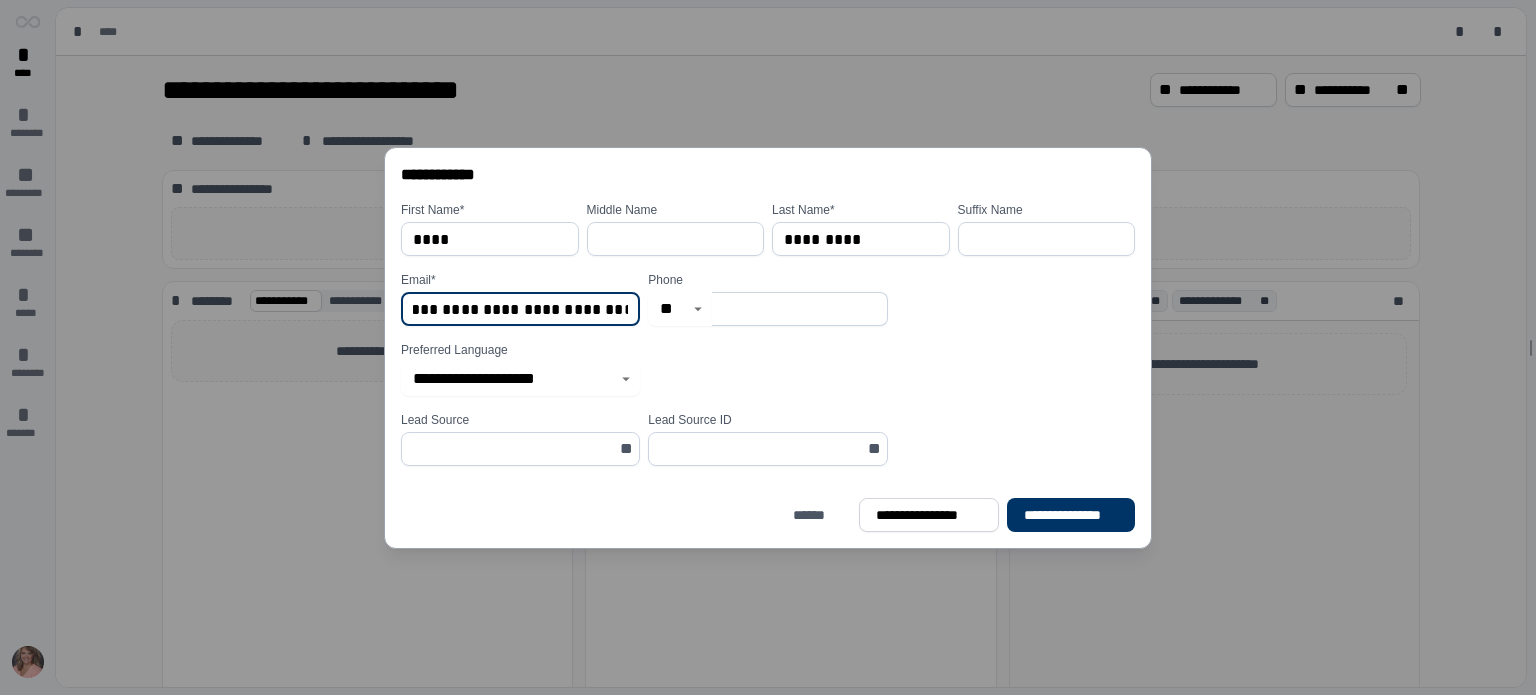 scroll, scrollTop: 0, scrollLeft: 107, axis: horizontal 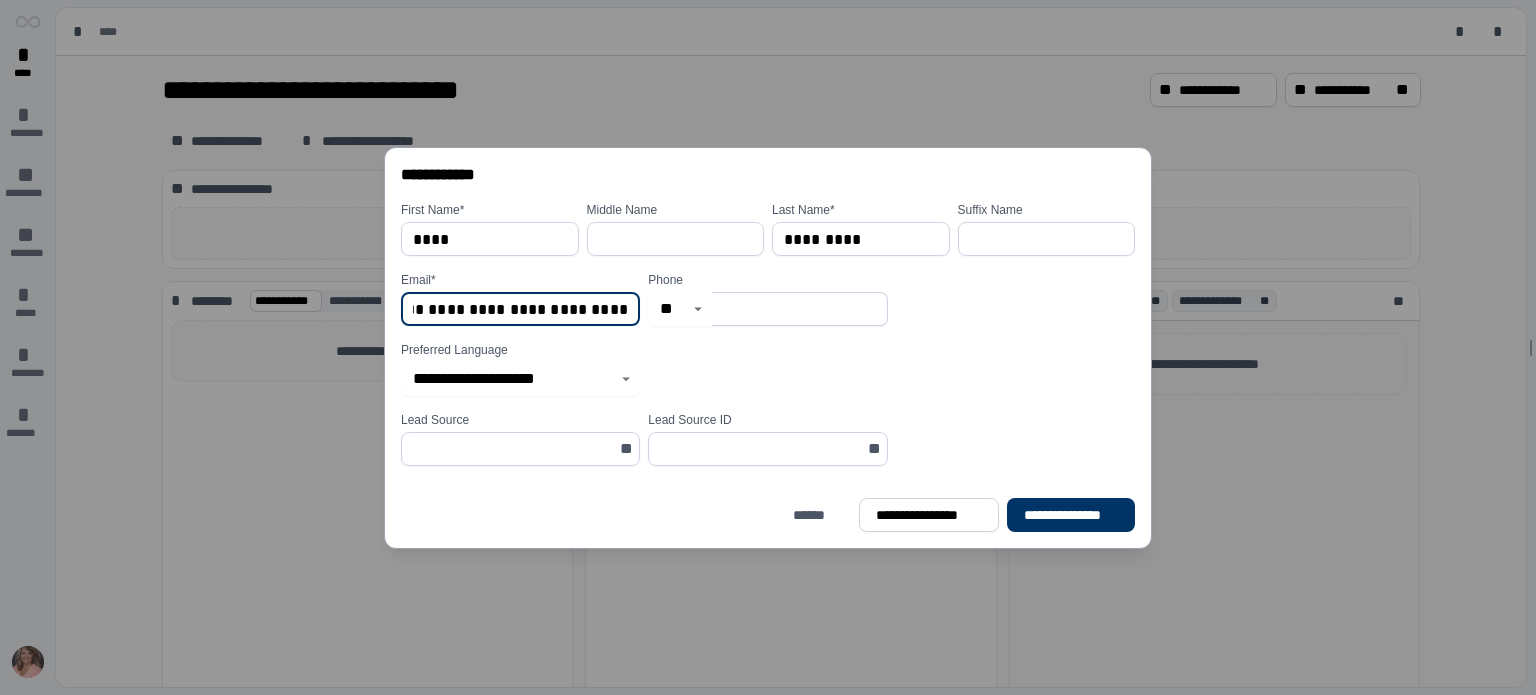 type on "**********" 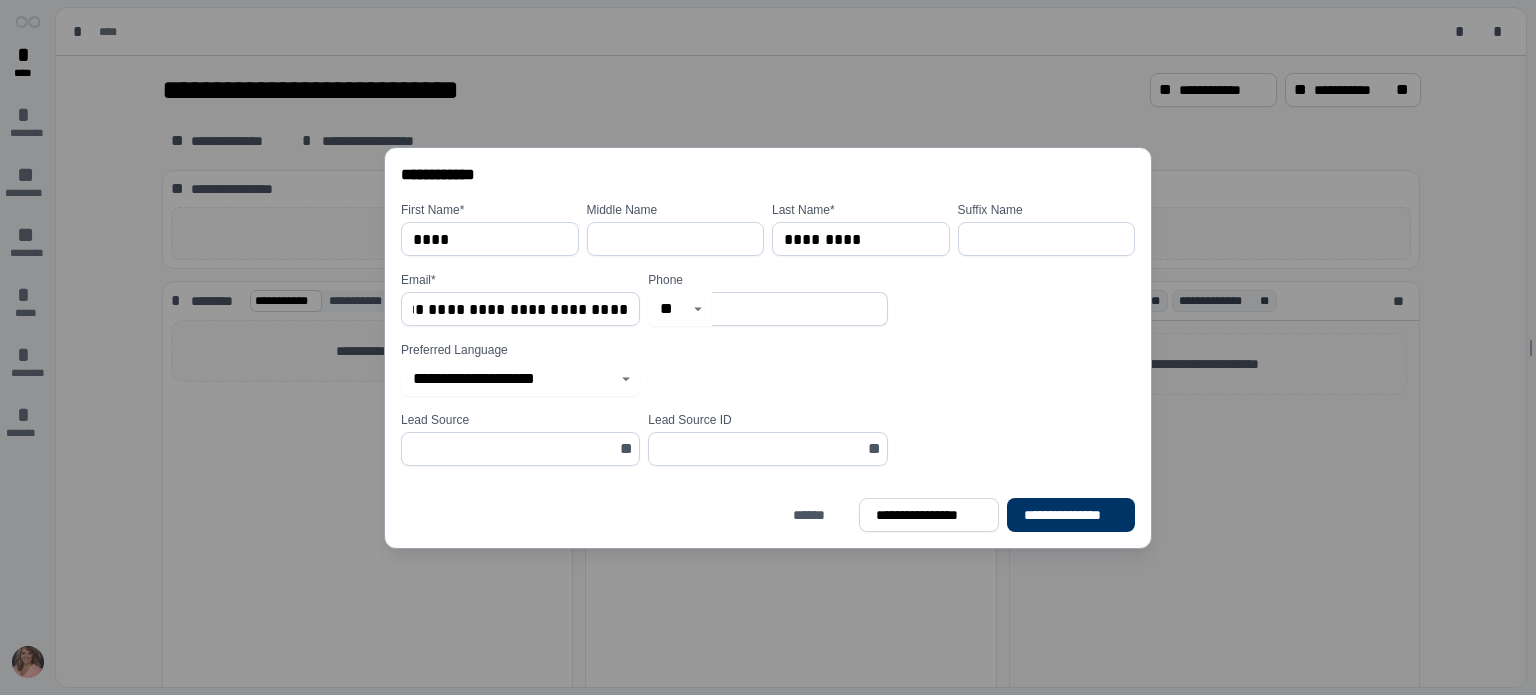 click at bounding box center [799, 309] 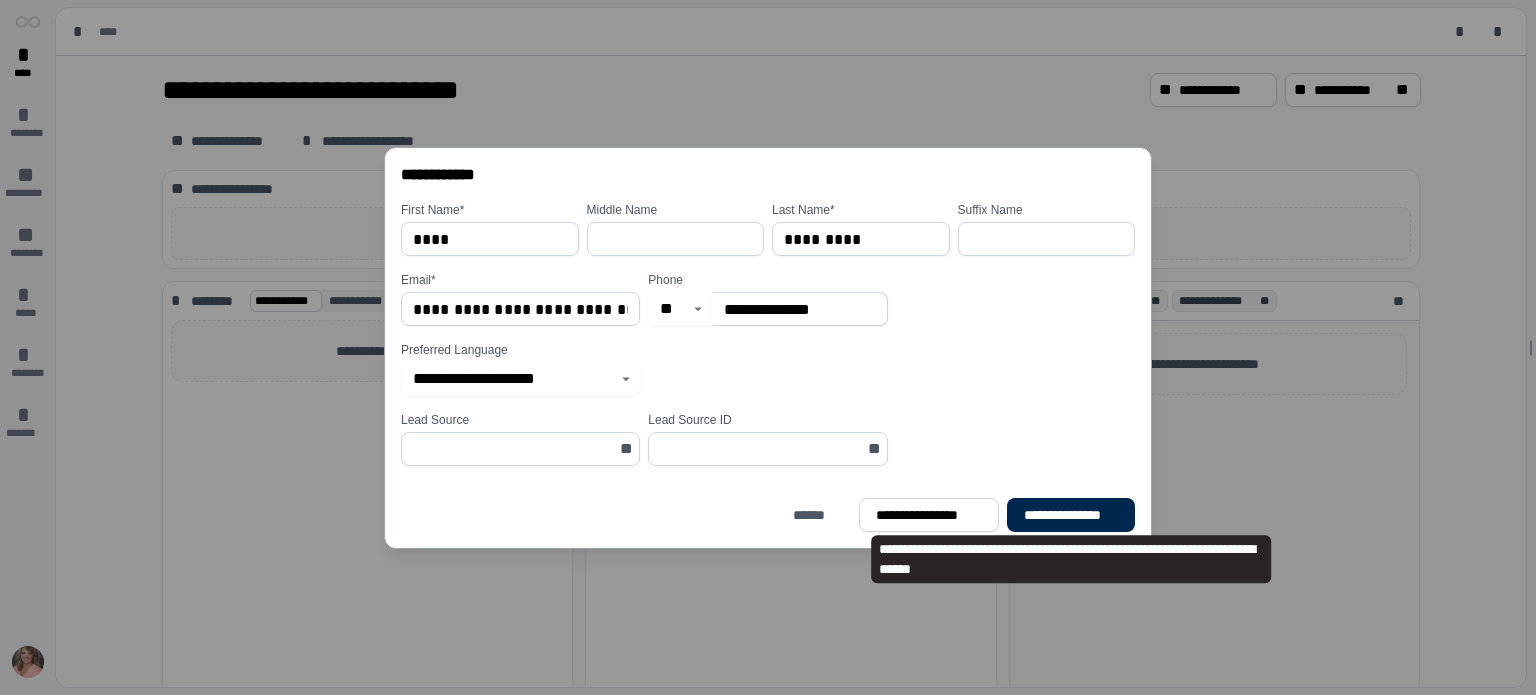 type on "**********" 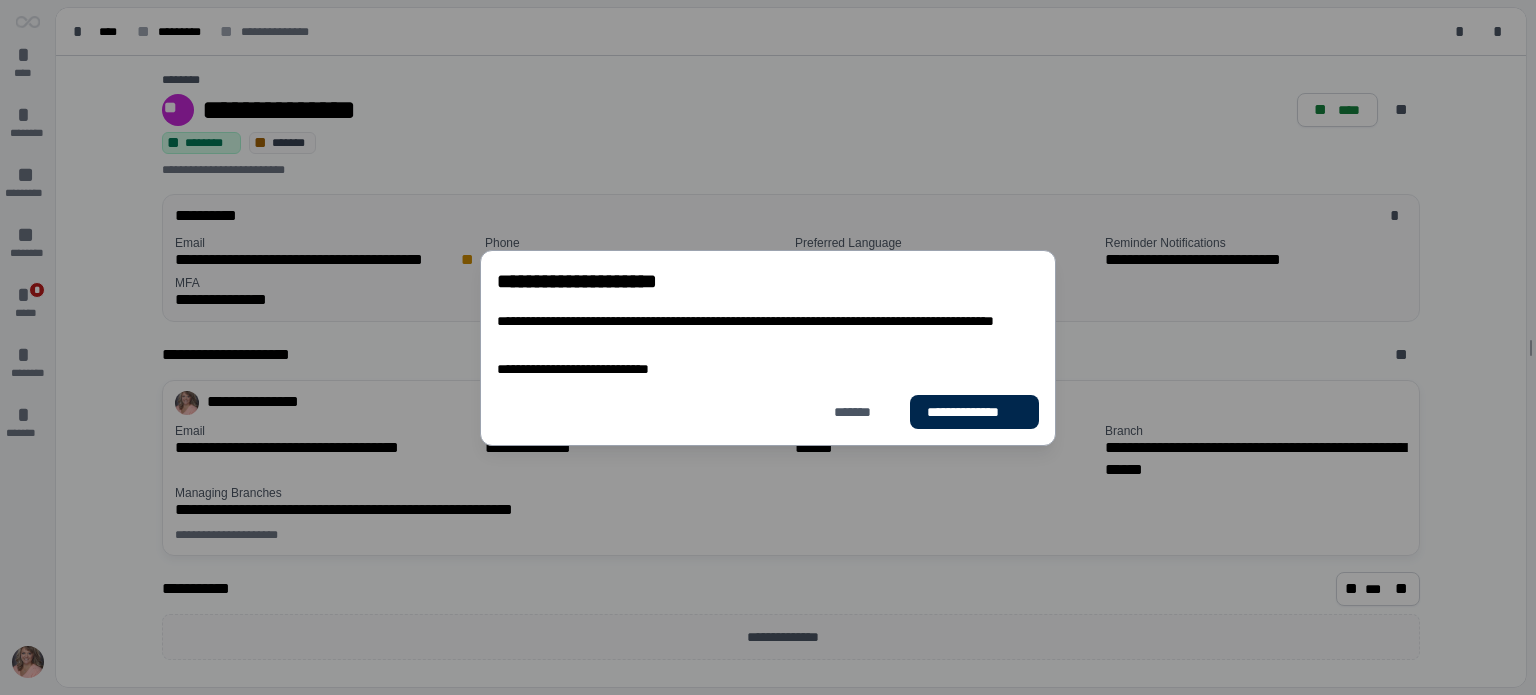 click on "**********" at bounding box center [974, 412] 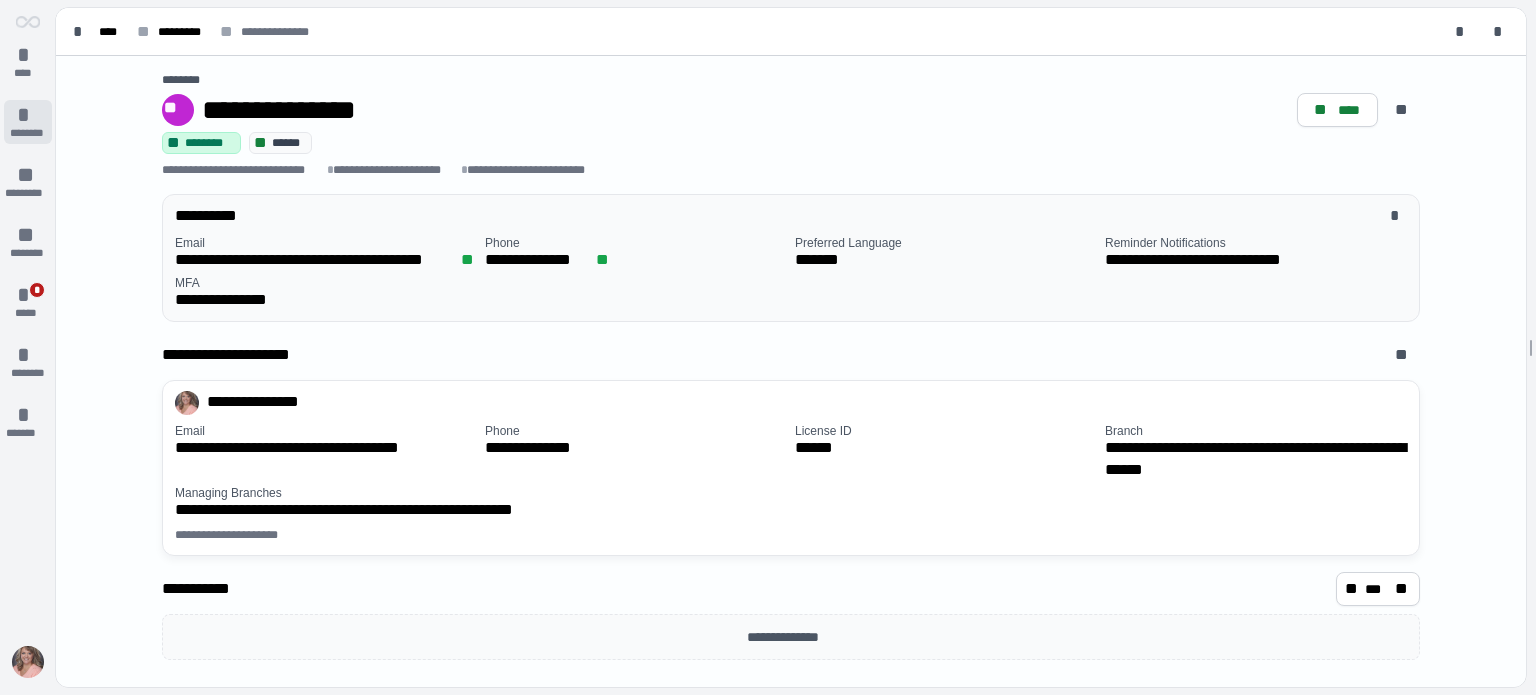 click on "*" at bounding box center [28, 115] 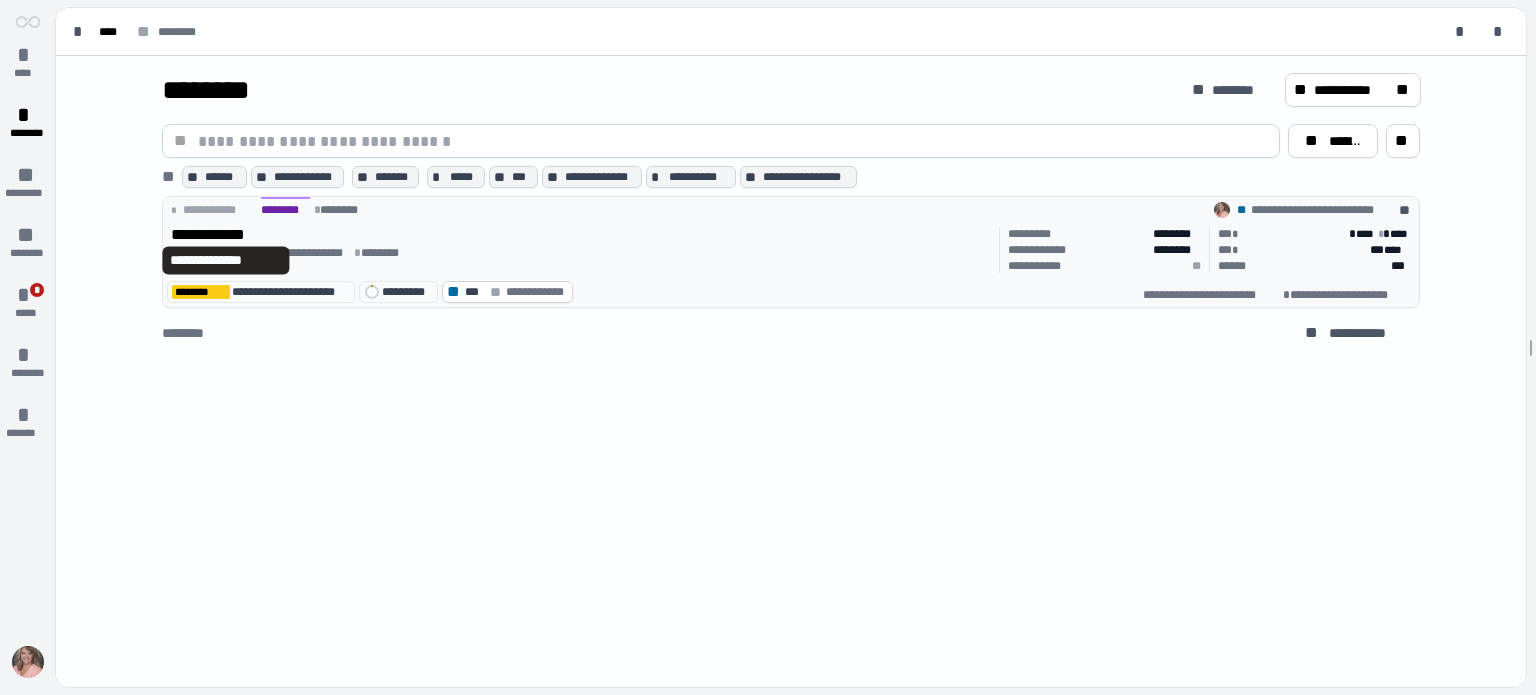 click on "**********" at bounding box center (226, 235) 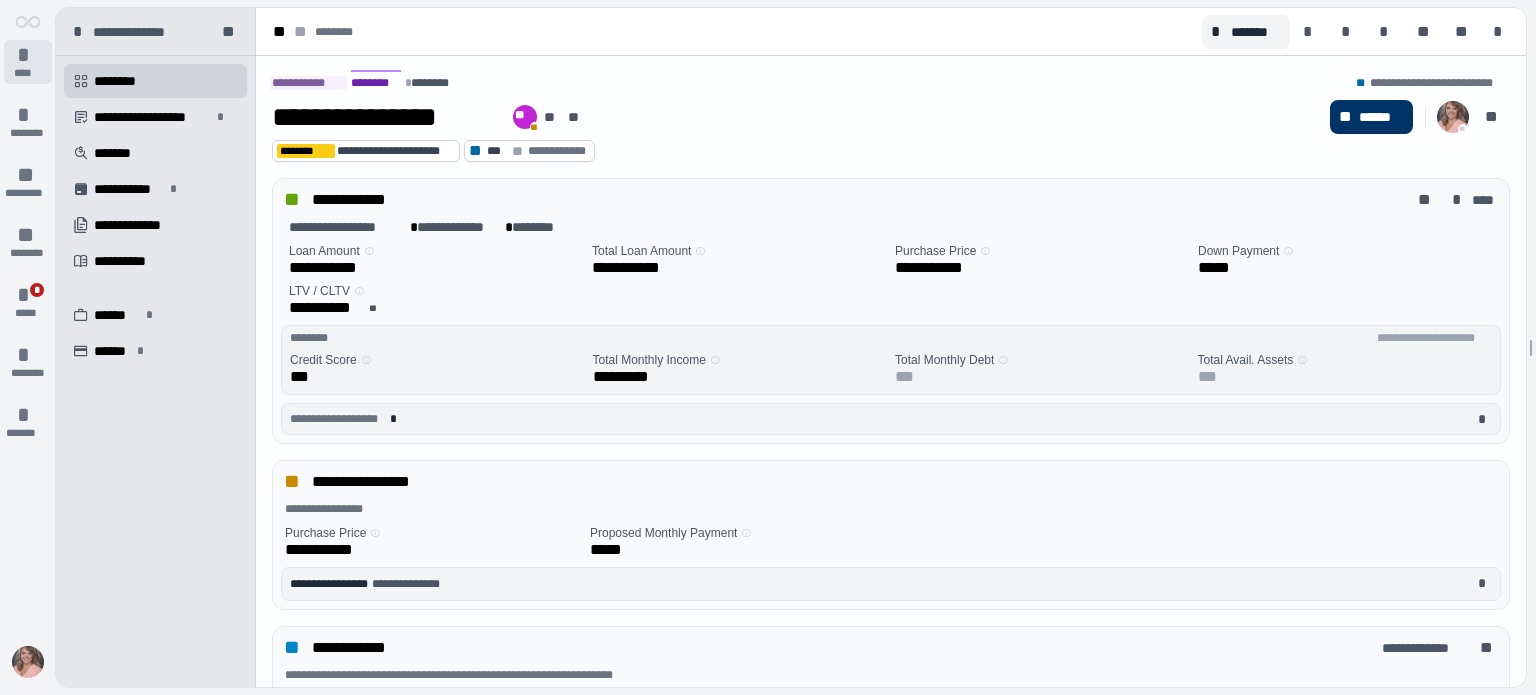 click on "*" at bounding box center (28, 55) 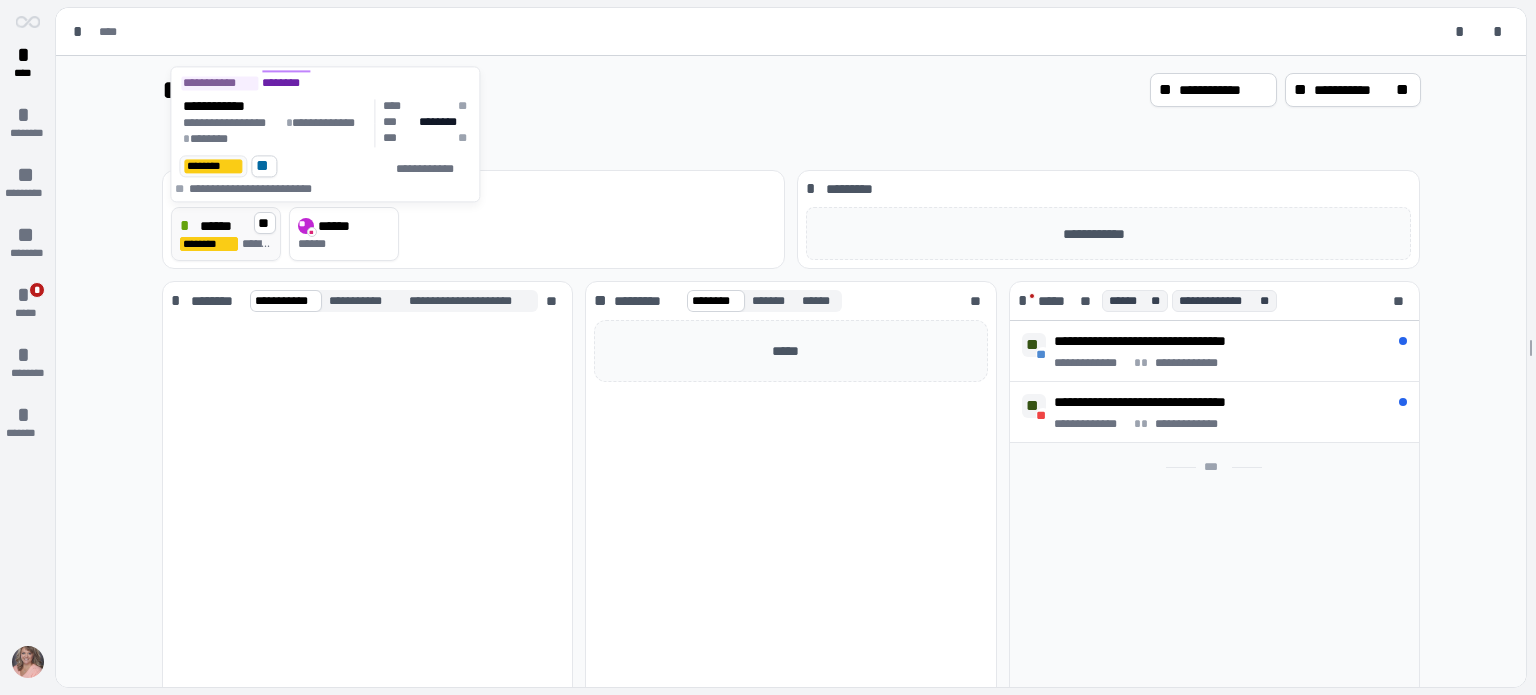 click on "******" at bounding box center [222, 226] 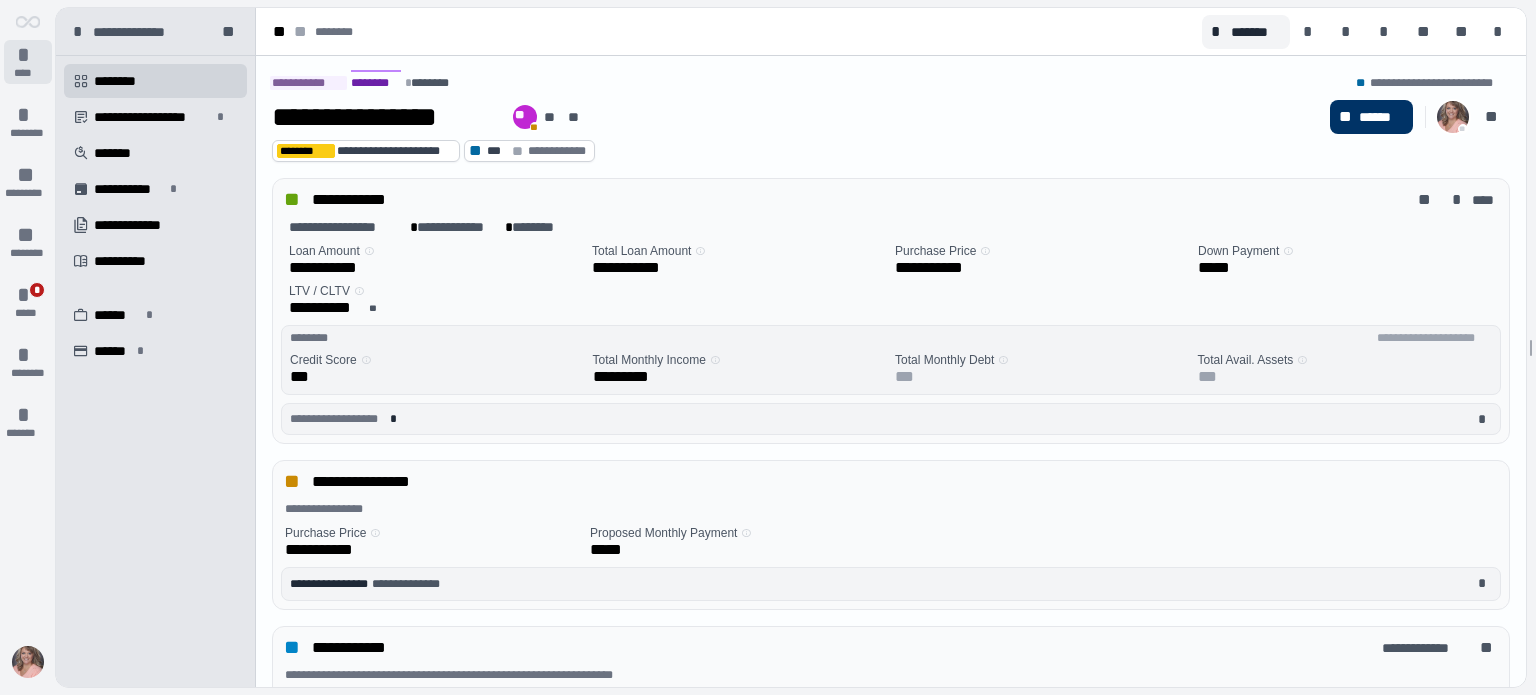 click on "*" at bounding box center (28, 55) 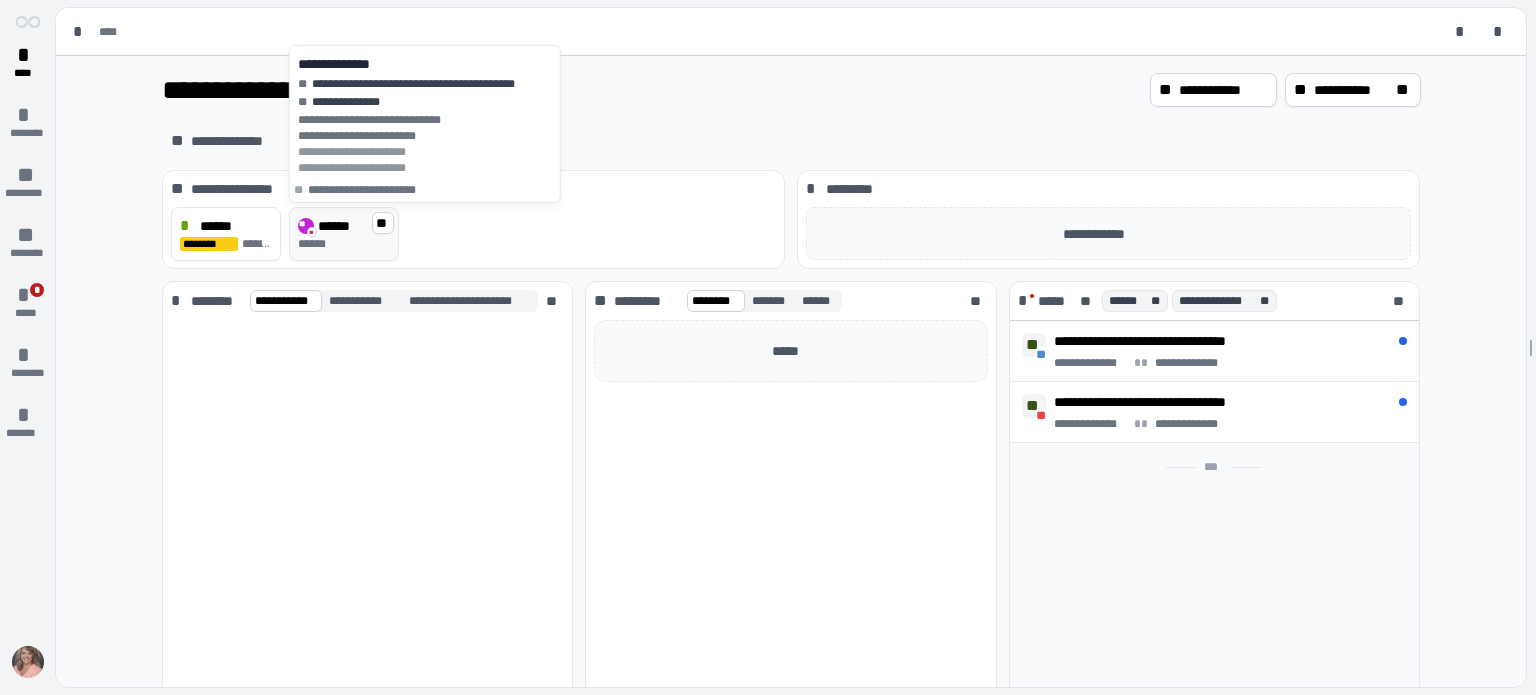 click on "******" at bounding box center (344, 244) 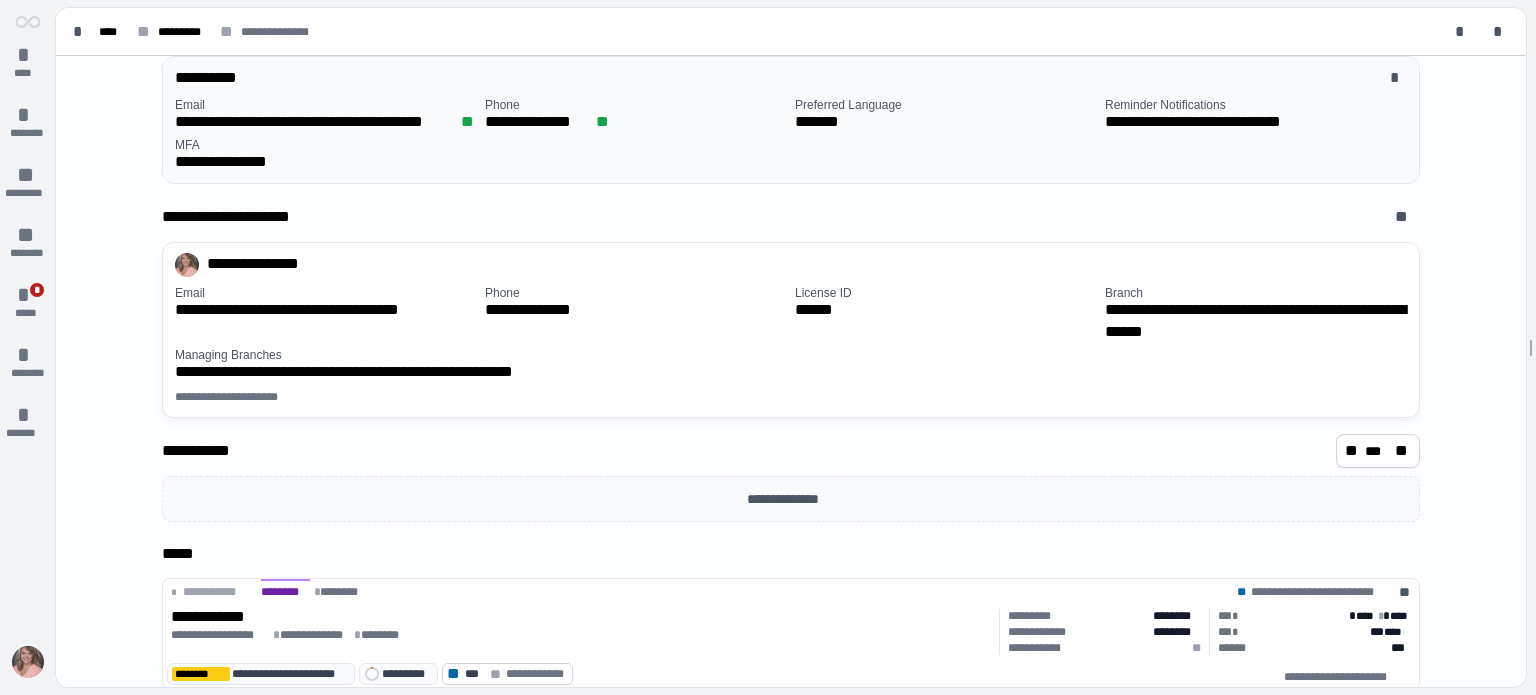 scroll, scrollTop: 154, scrollLeft: 0, axis: vertical 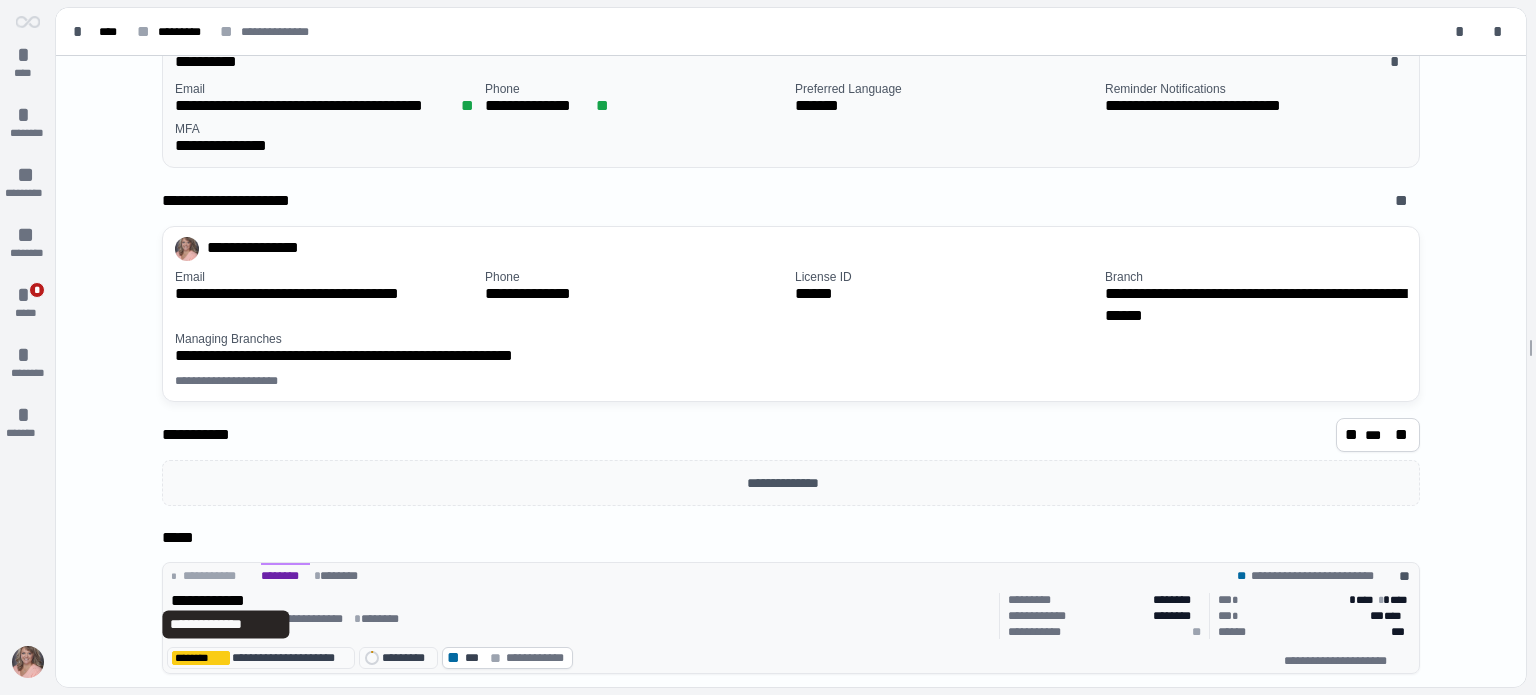 click on "**********" at bounding box center [226, 601] 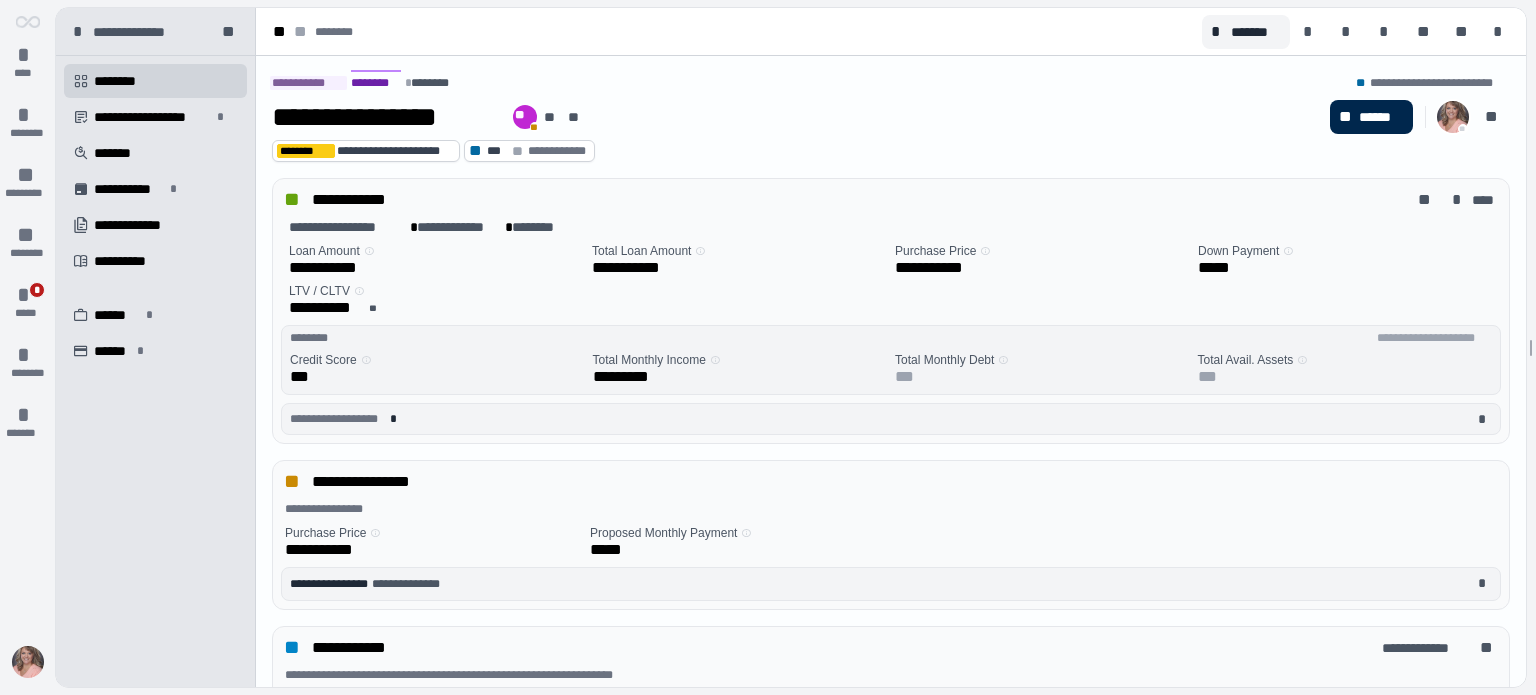click on "******" at bounding box center (1381, 117) 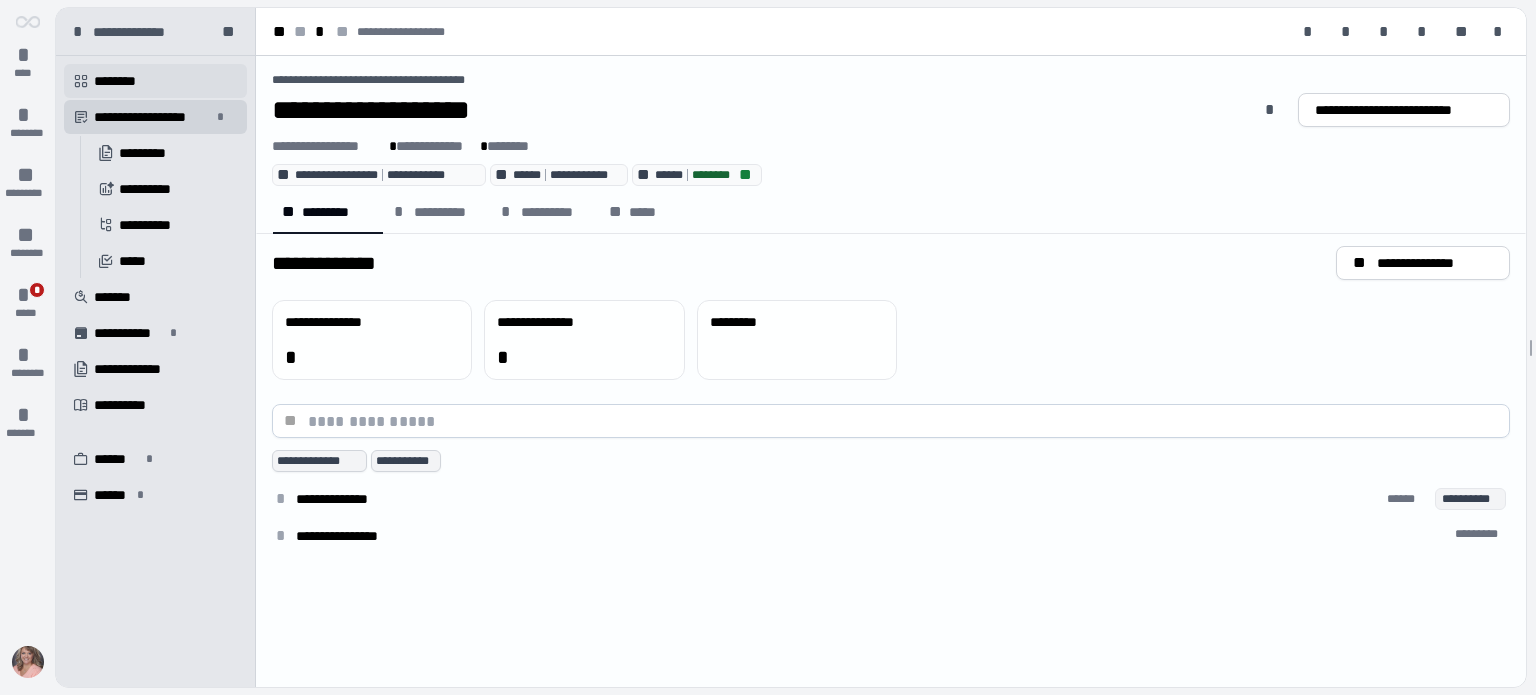 click on "********" at bounding box center (122, 81) 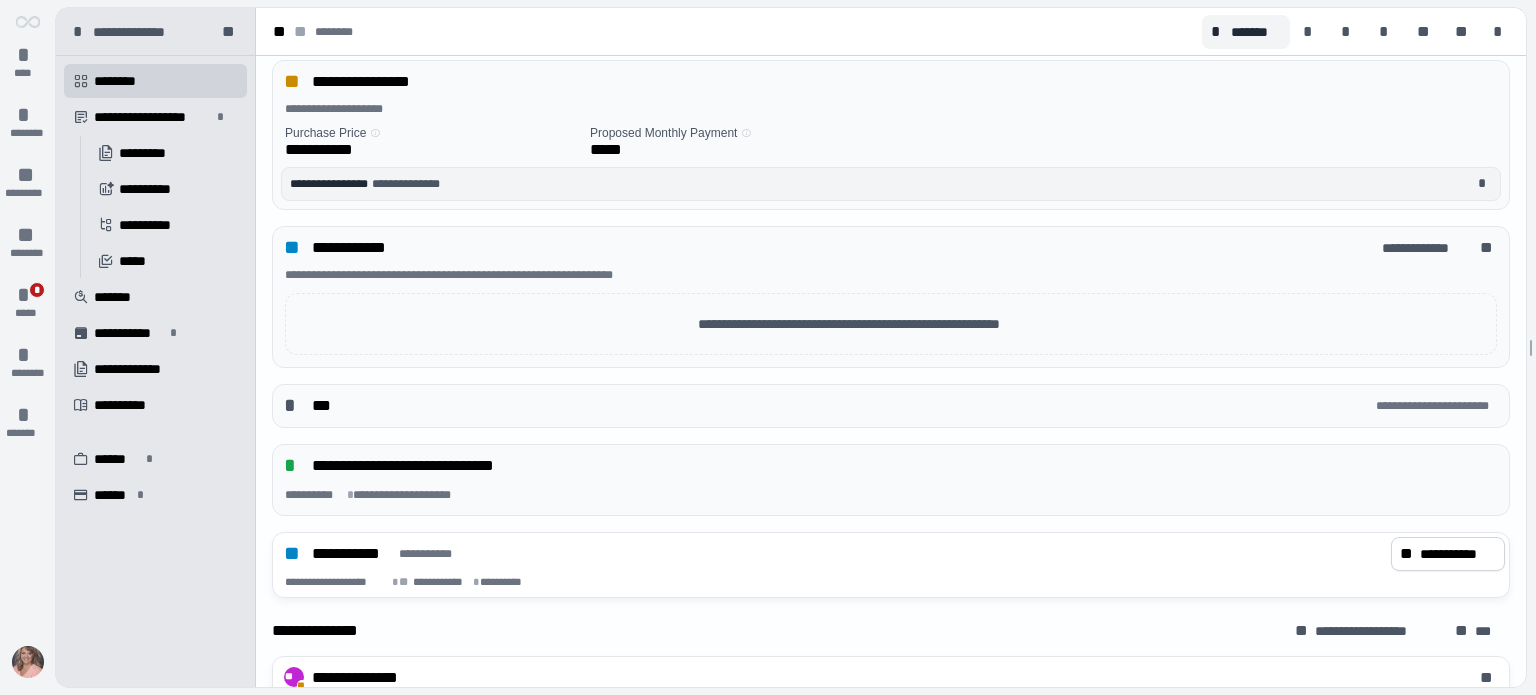 scroll, scrollTop: 500, scrollLeft: 0, axis: vertical 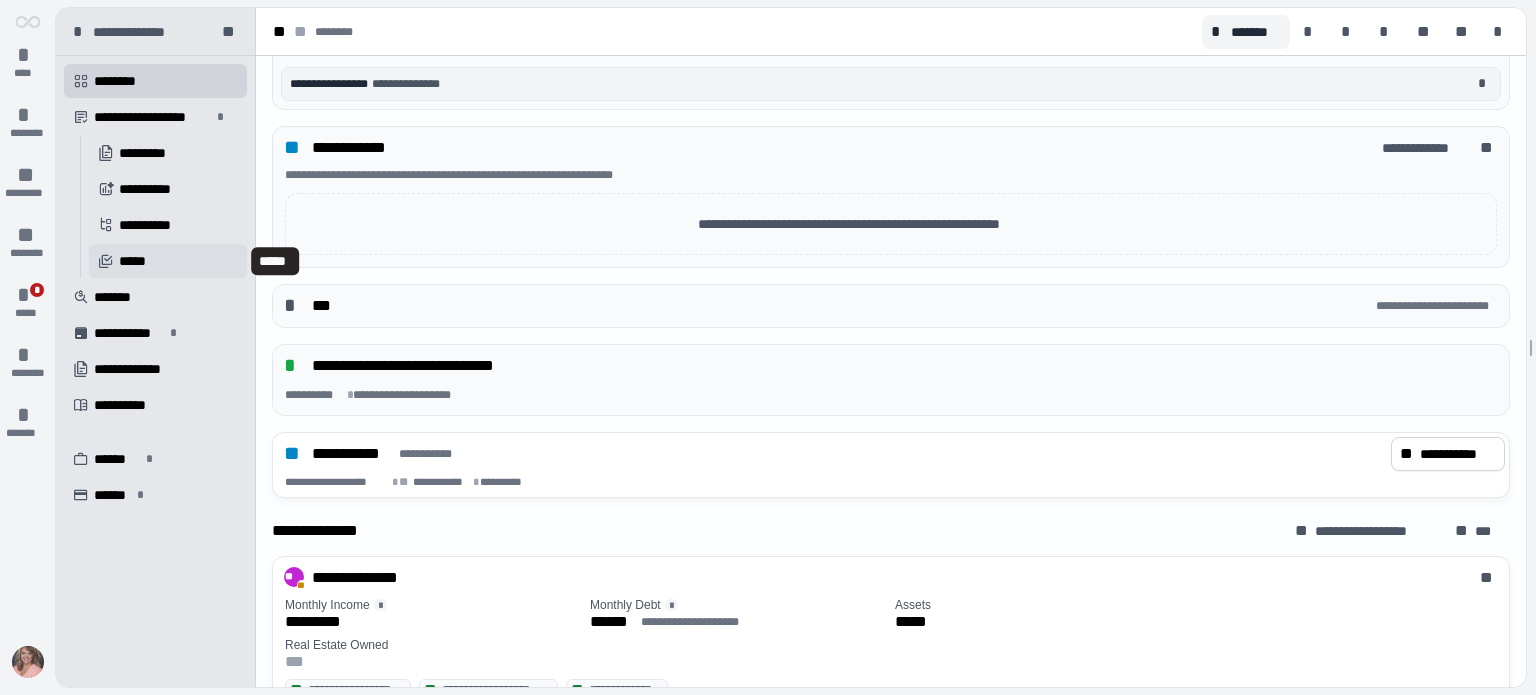 click on "󰄹 *****" at bounding box center [168, 261] 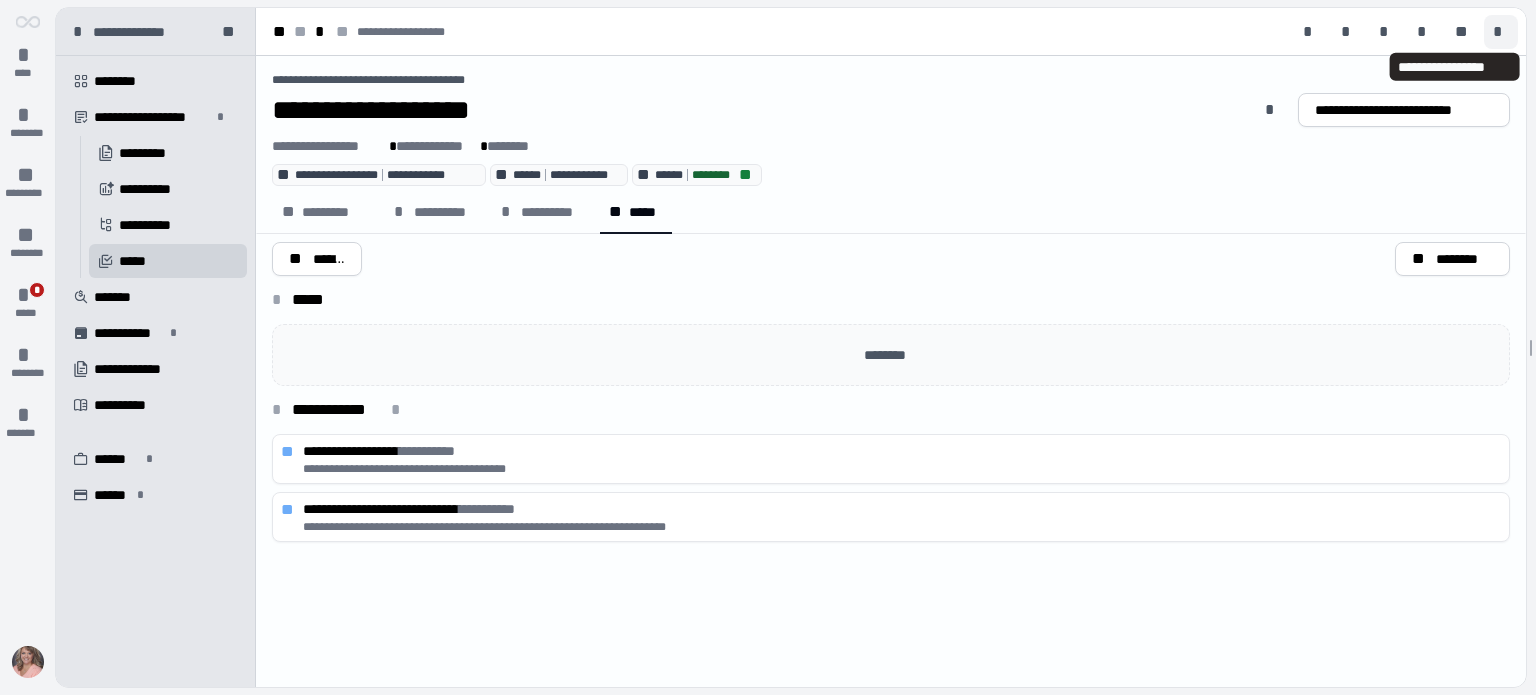 click on "*" at bounding box center (1501, 32) 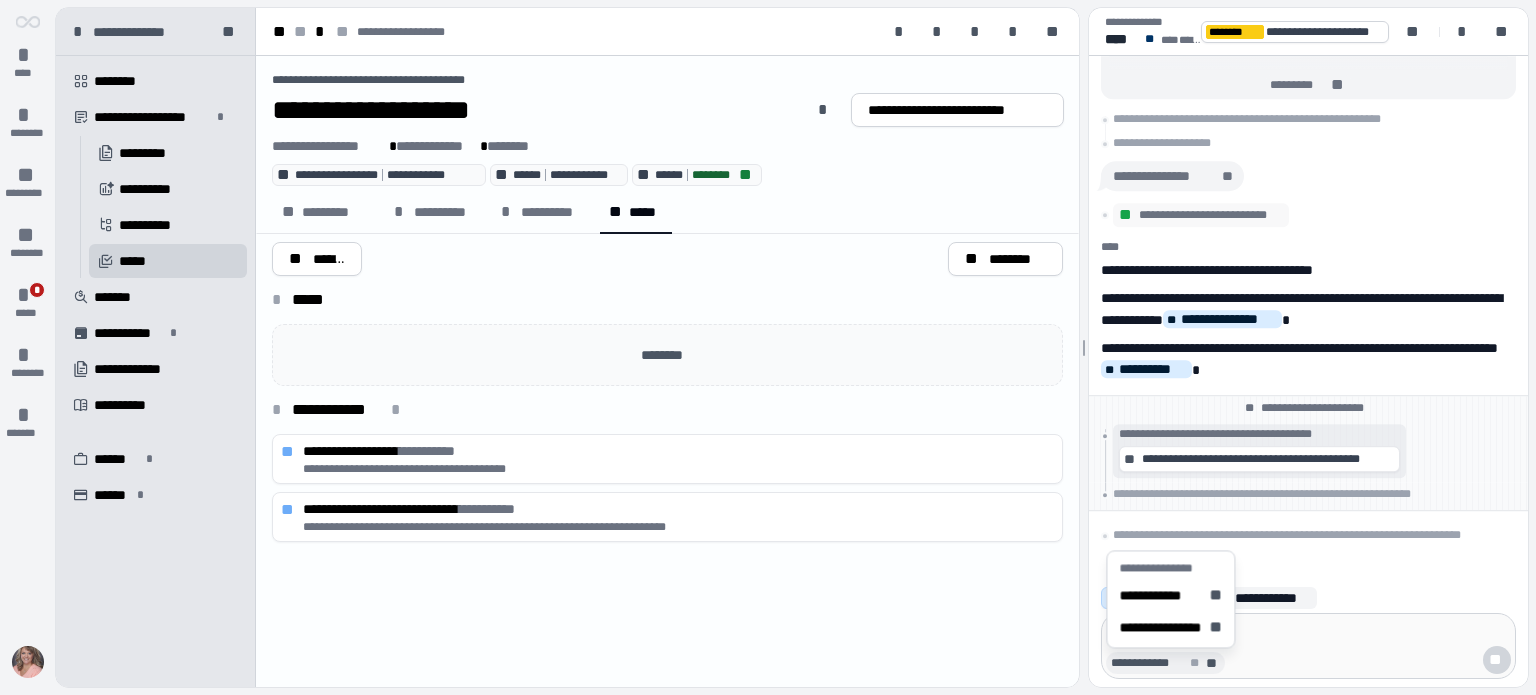 click on "**" at bounding box center [1213, 663] 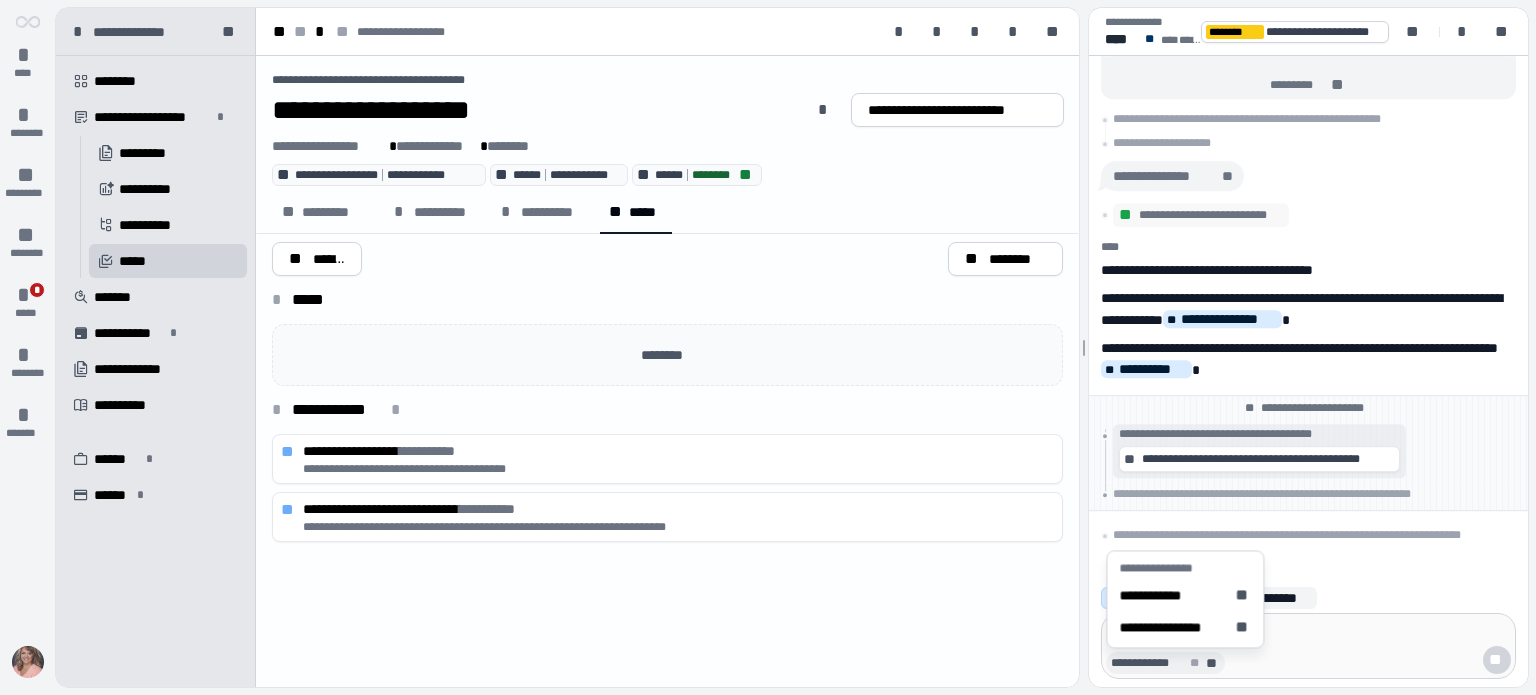 click on "**********" at bounding box center [667, 371] 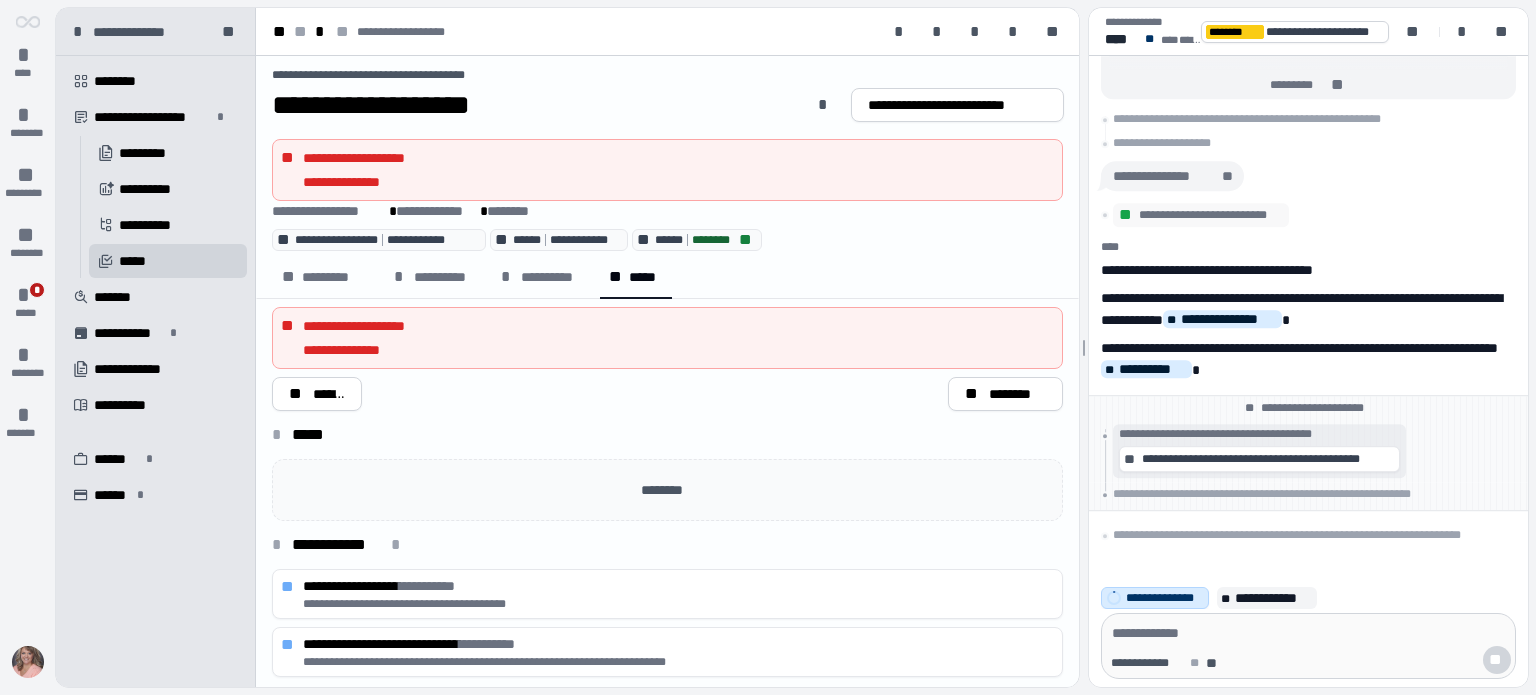 scroll, scrollTop: 7, scrollLeft: 0, axis: vertical 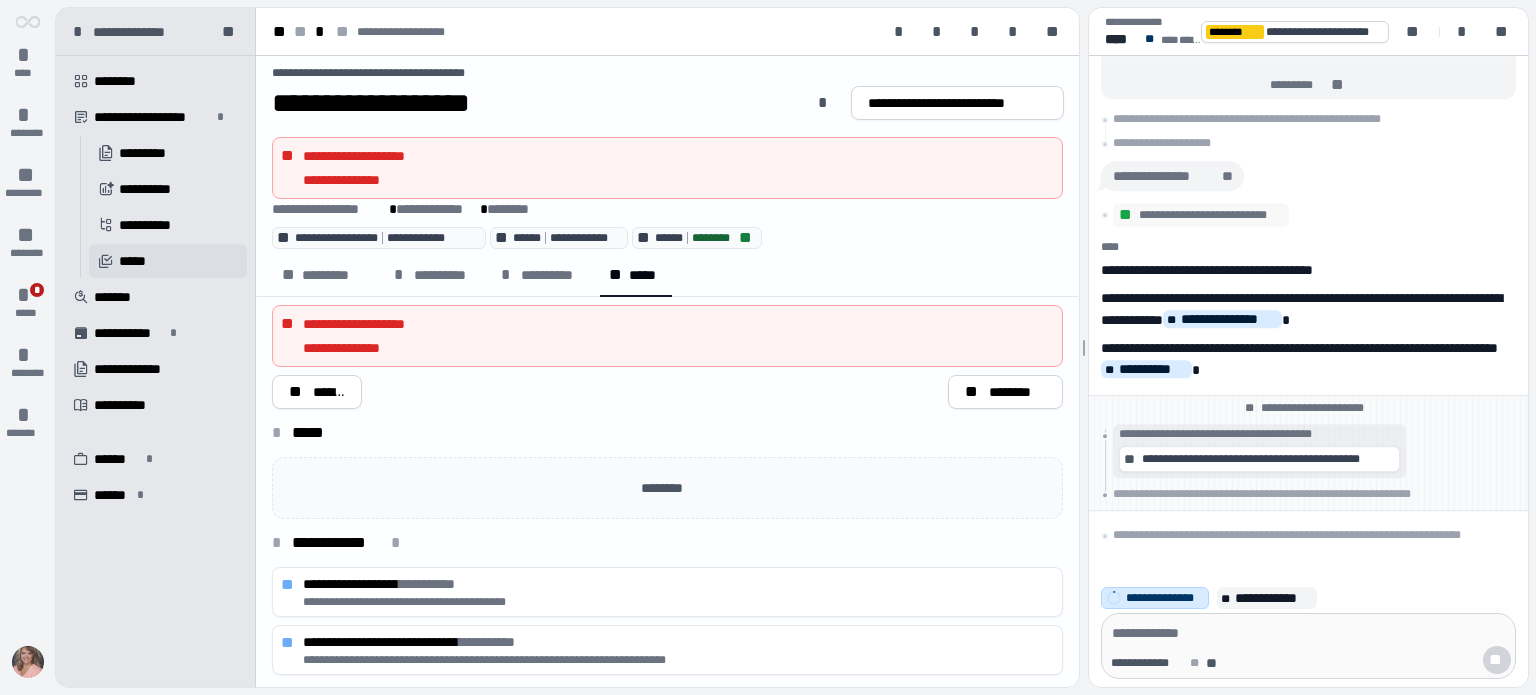 click on "*****" at bounding box center (135, 261) 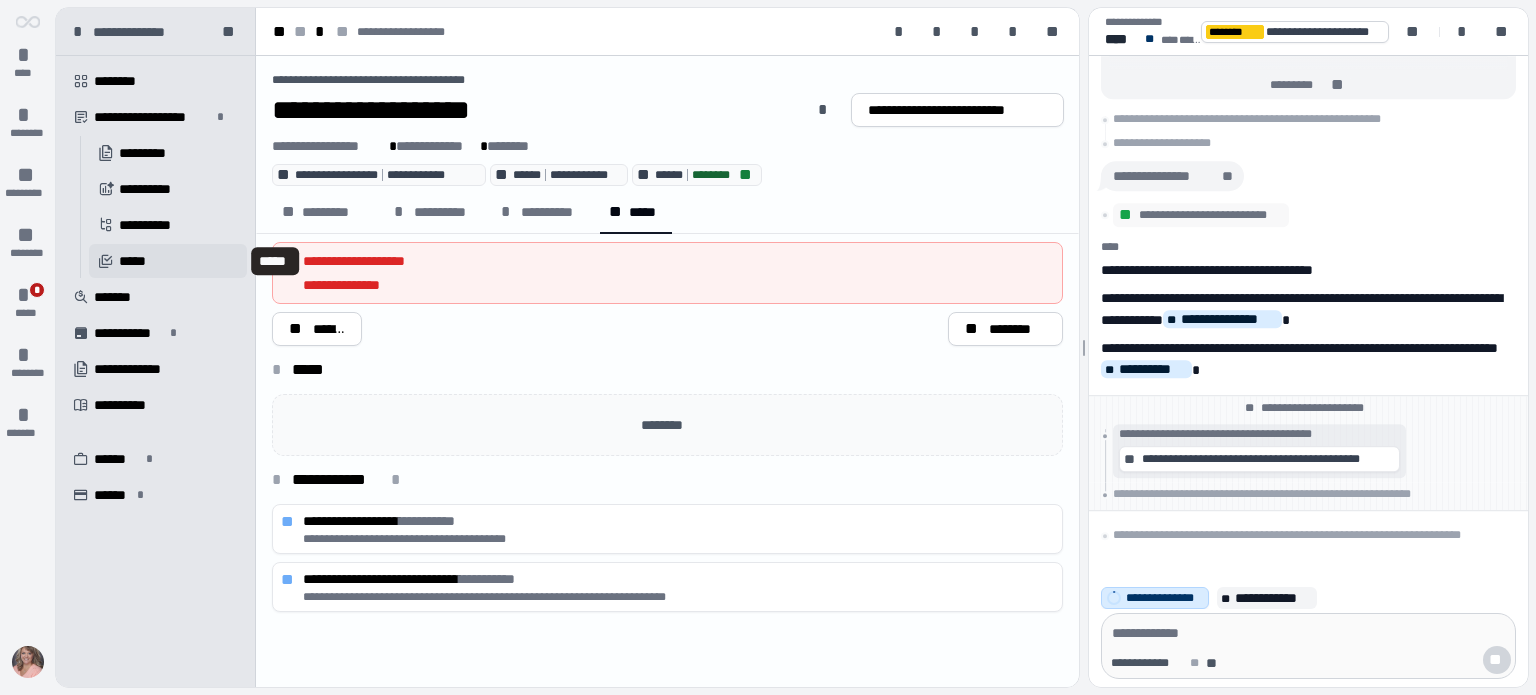 scroll, scrollTop: 0, scrollLeft: 0, axis: both 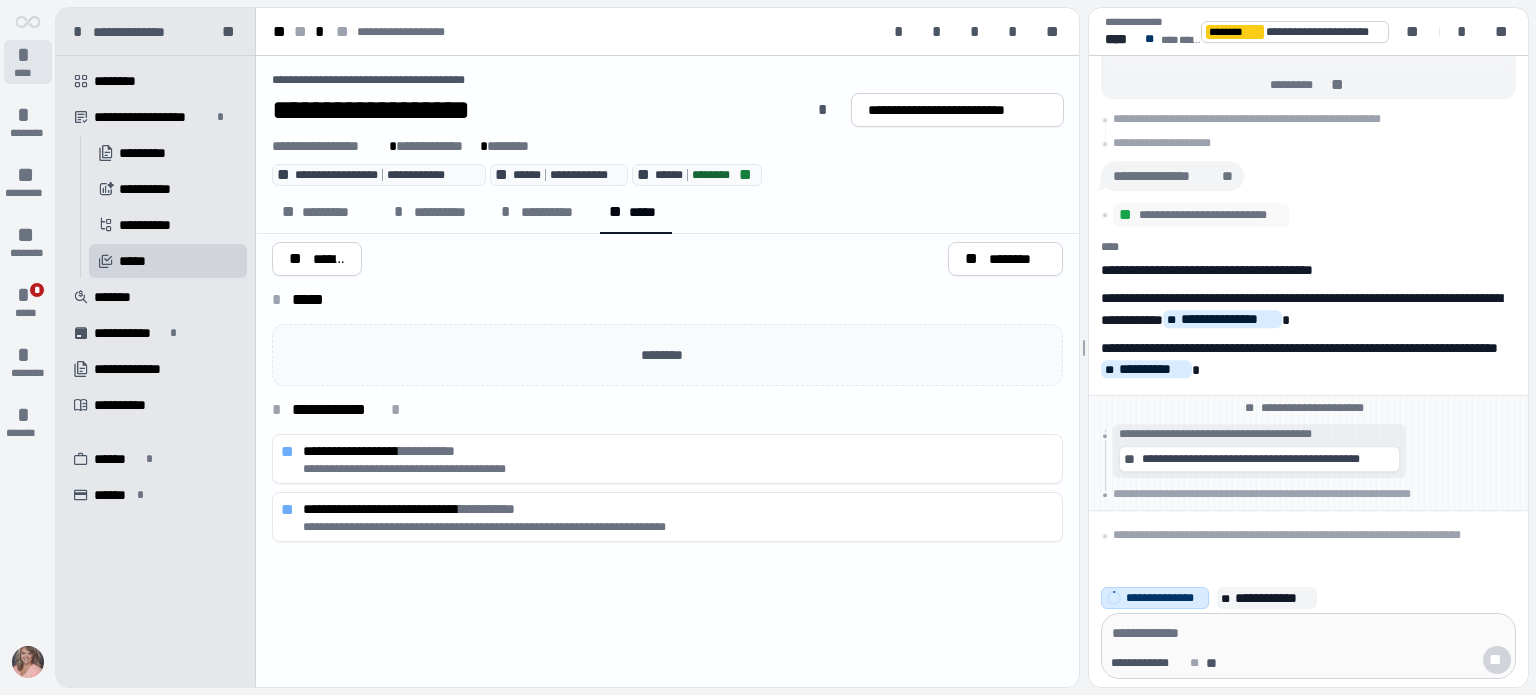 click on "*" at bounding box center (28, 55) 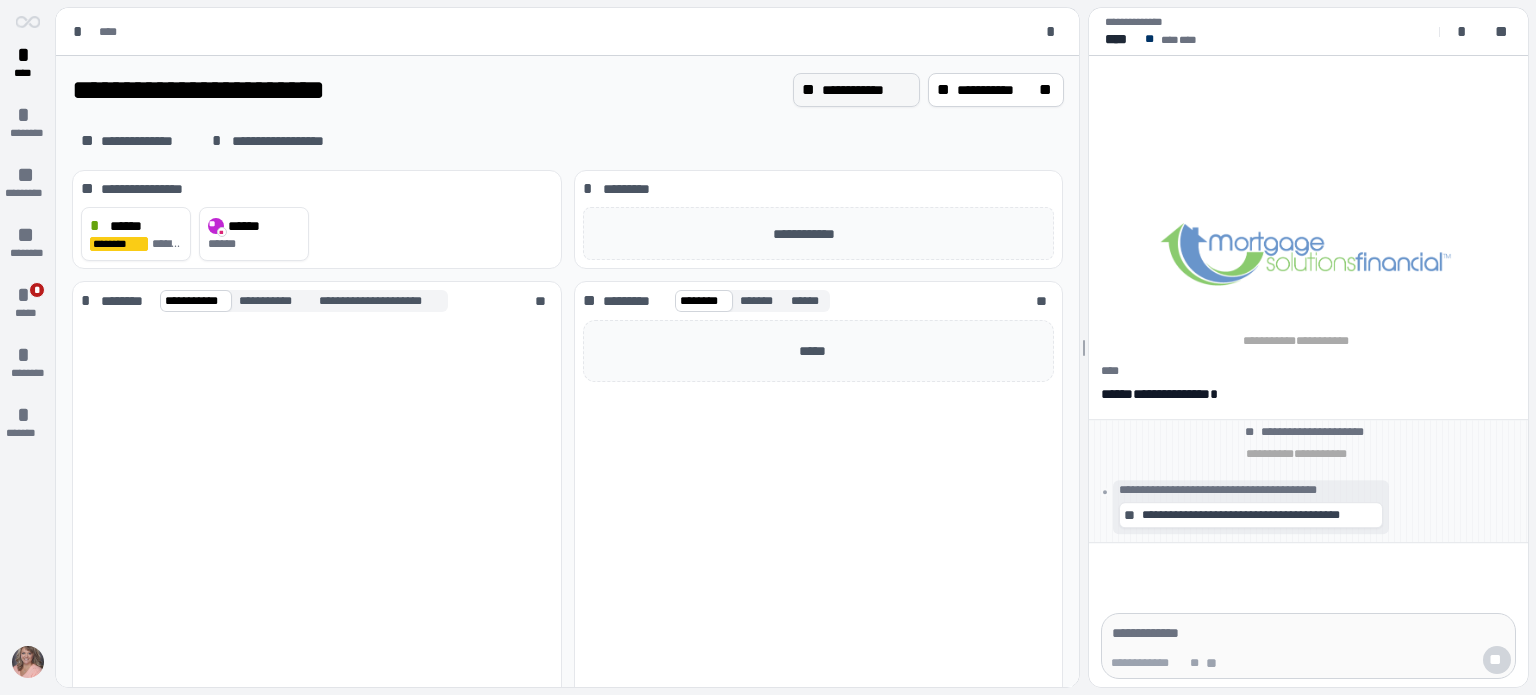 click on "**********" at bounding box center (866, 90) 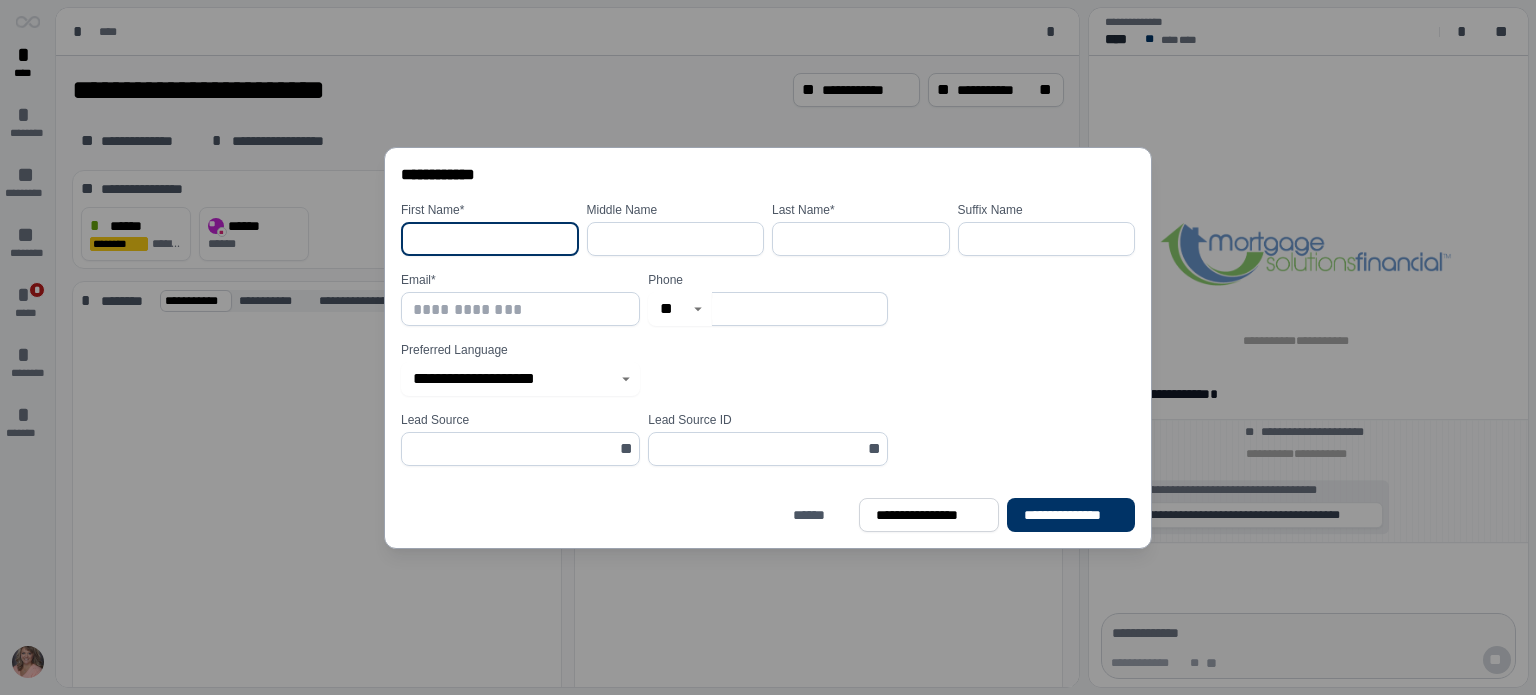 click at bounding box center [490, 239] 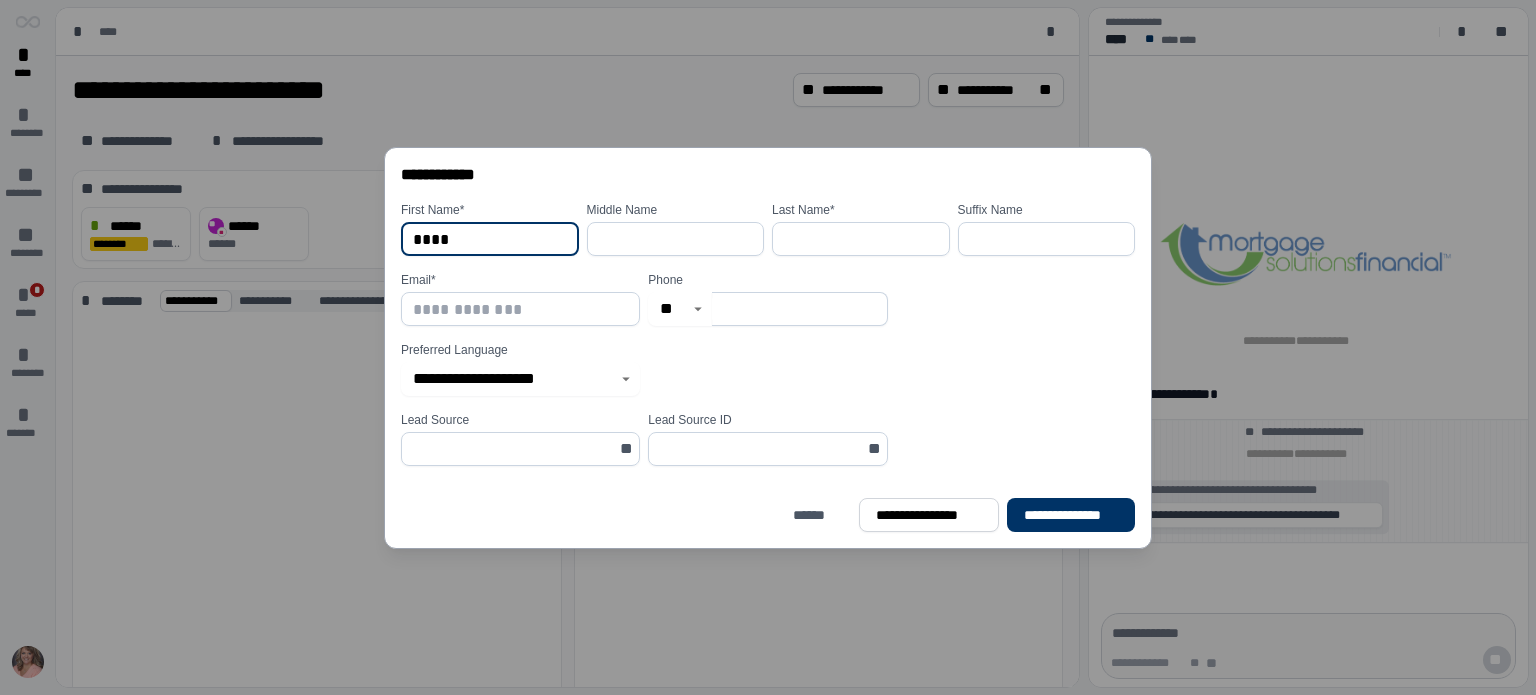type on "****" 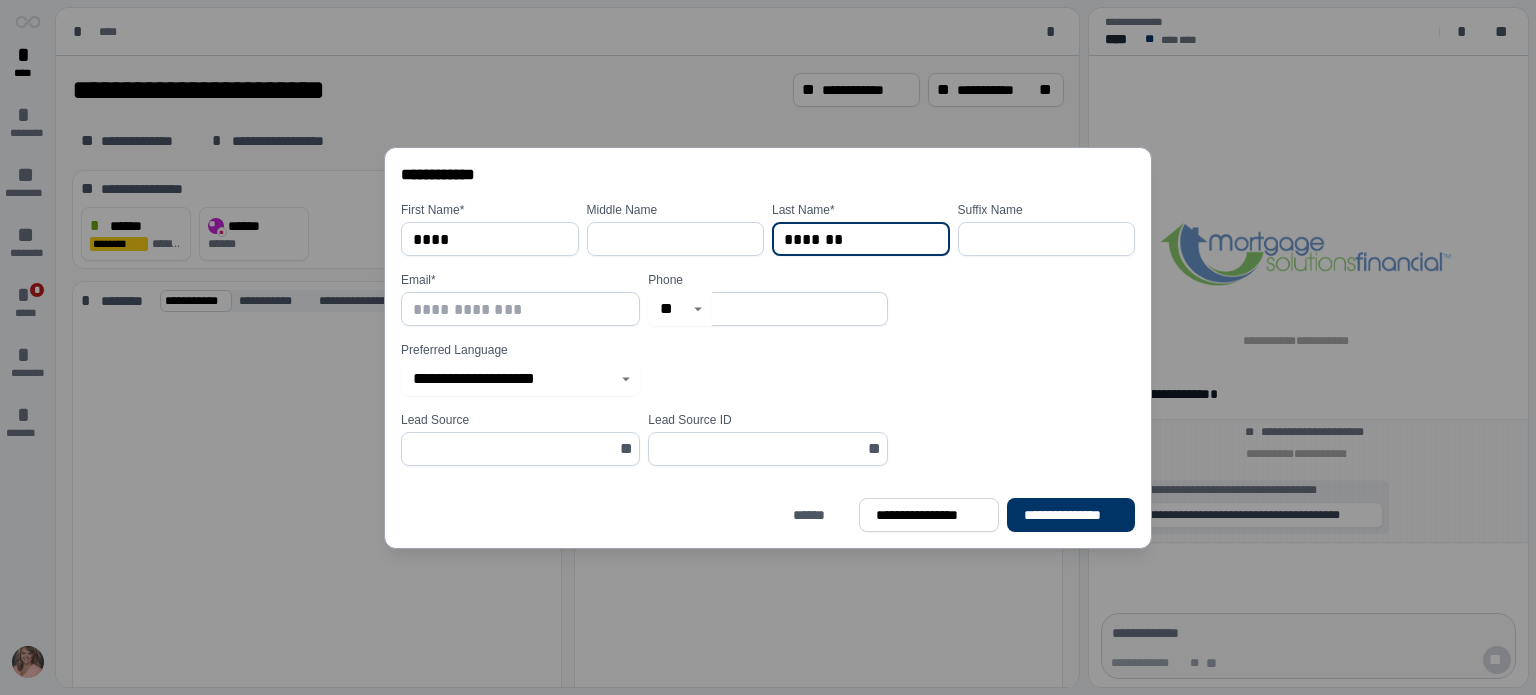 type on "*******" 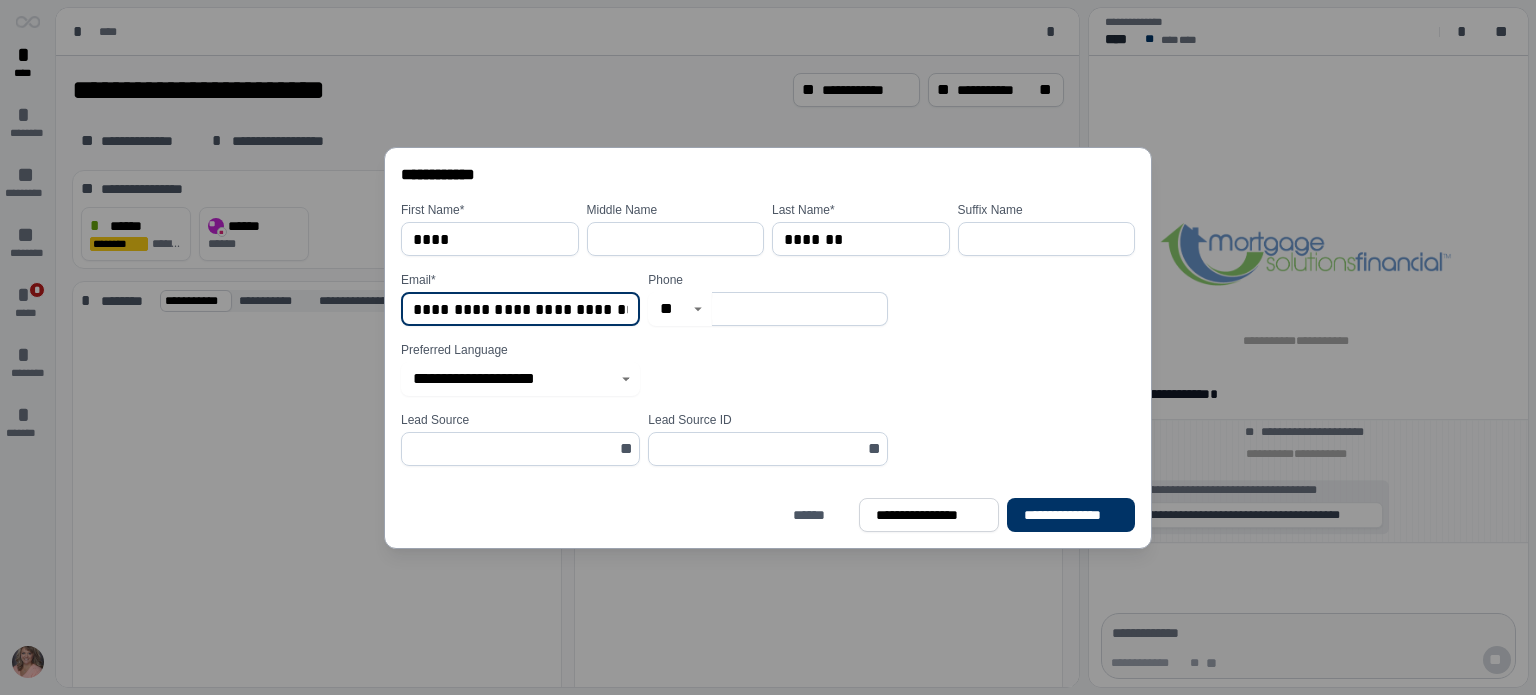 click on "**********" at bounding box center [520, 309] 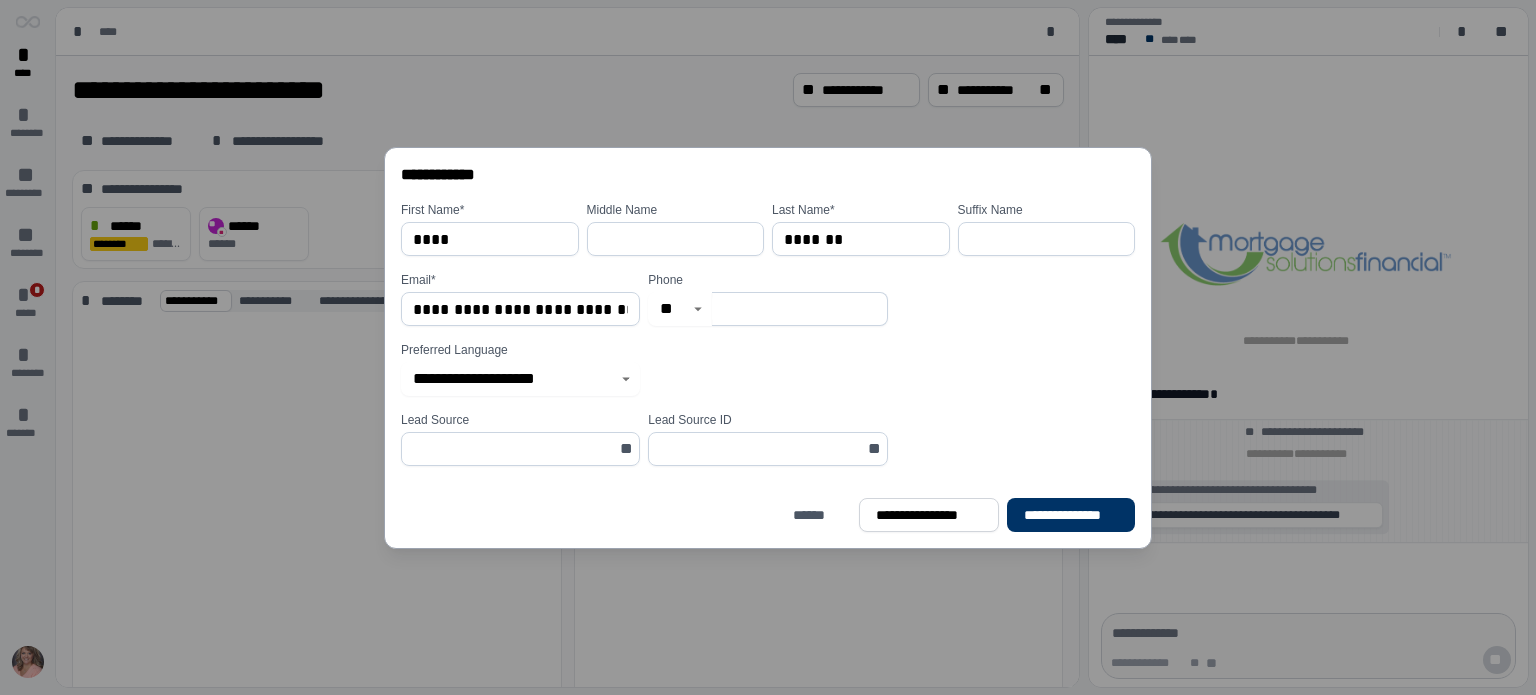 click at bounding box center [799, 309] 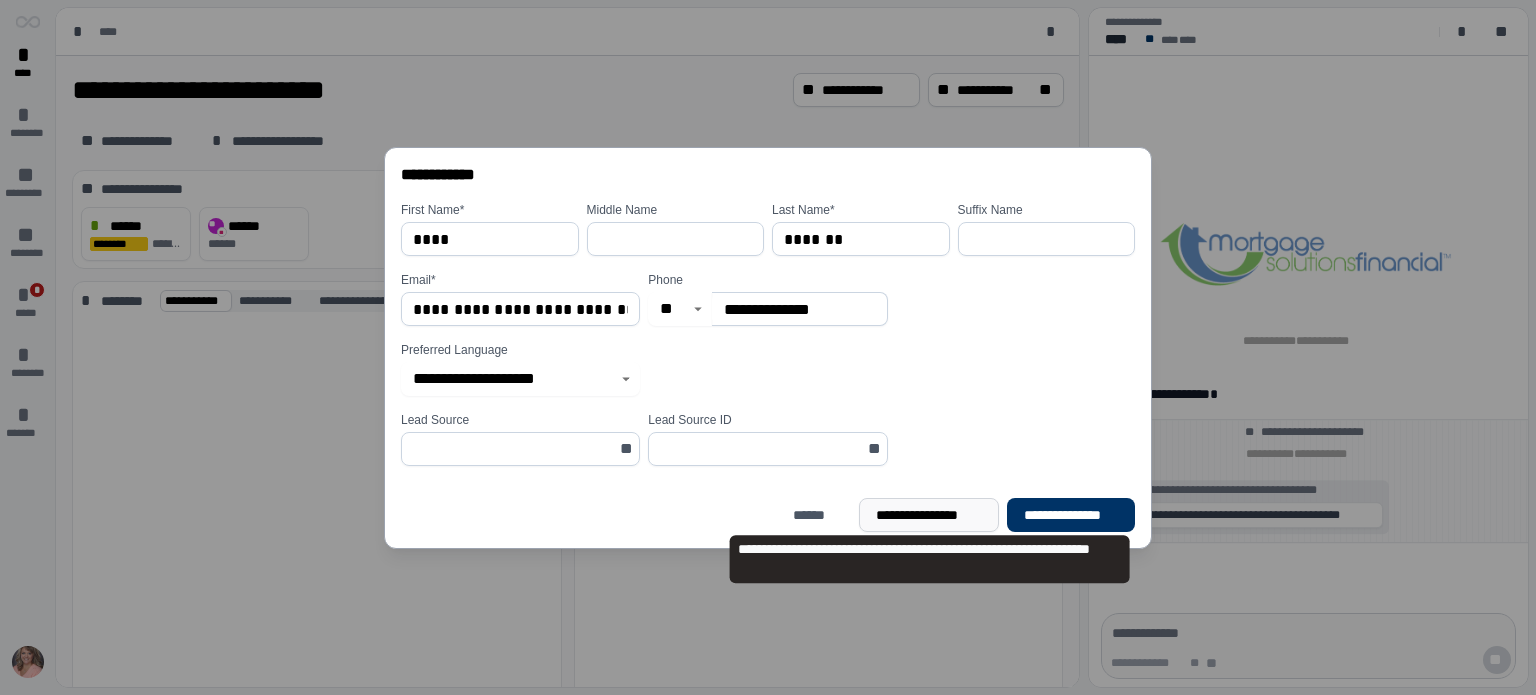 type on "**********" 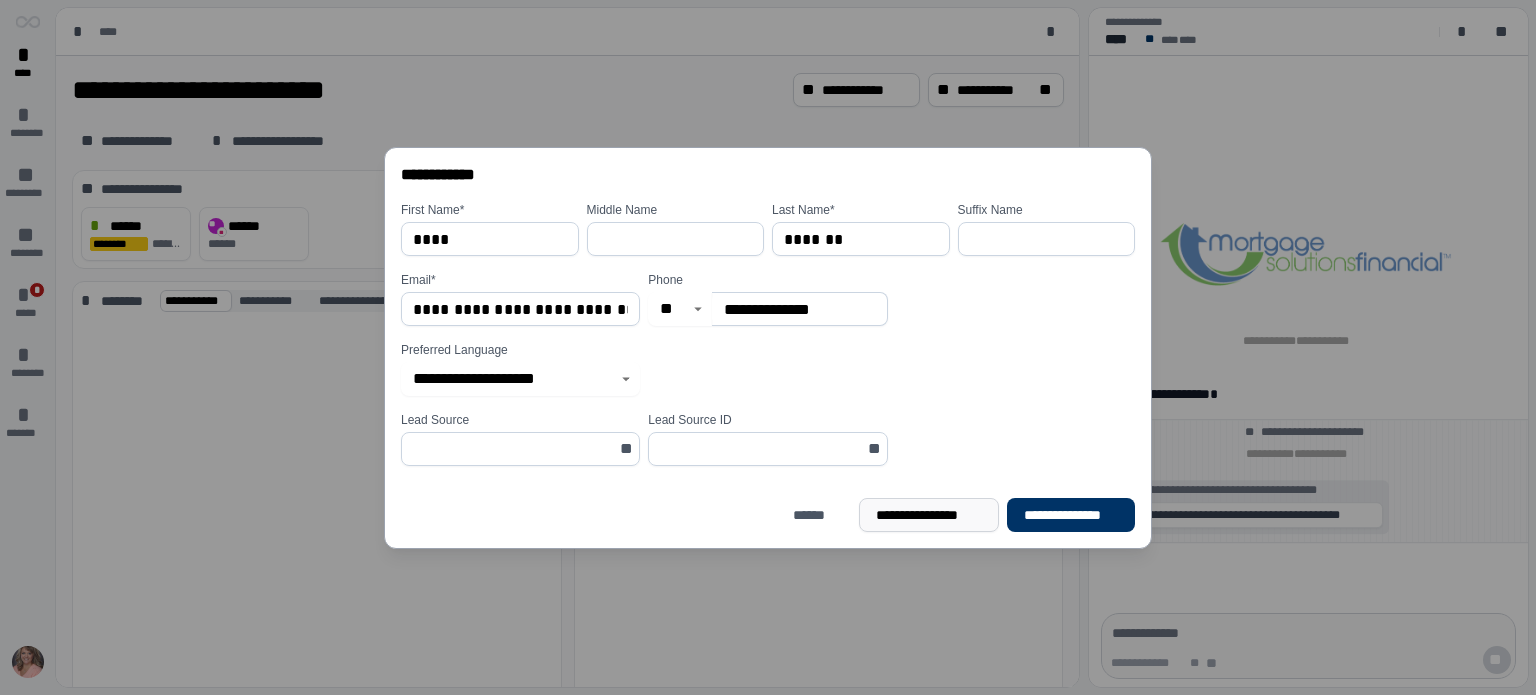 click on "**********" at bounding box center [929, 515] 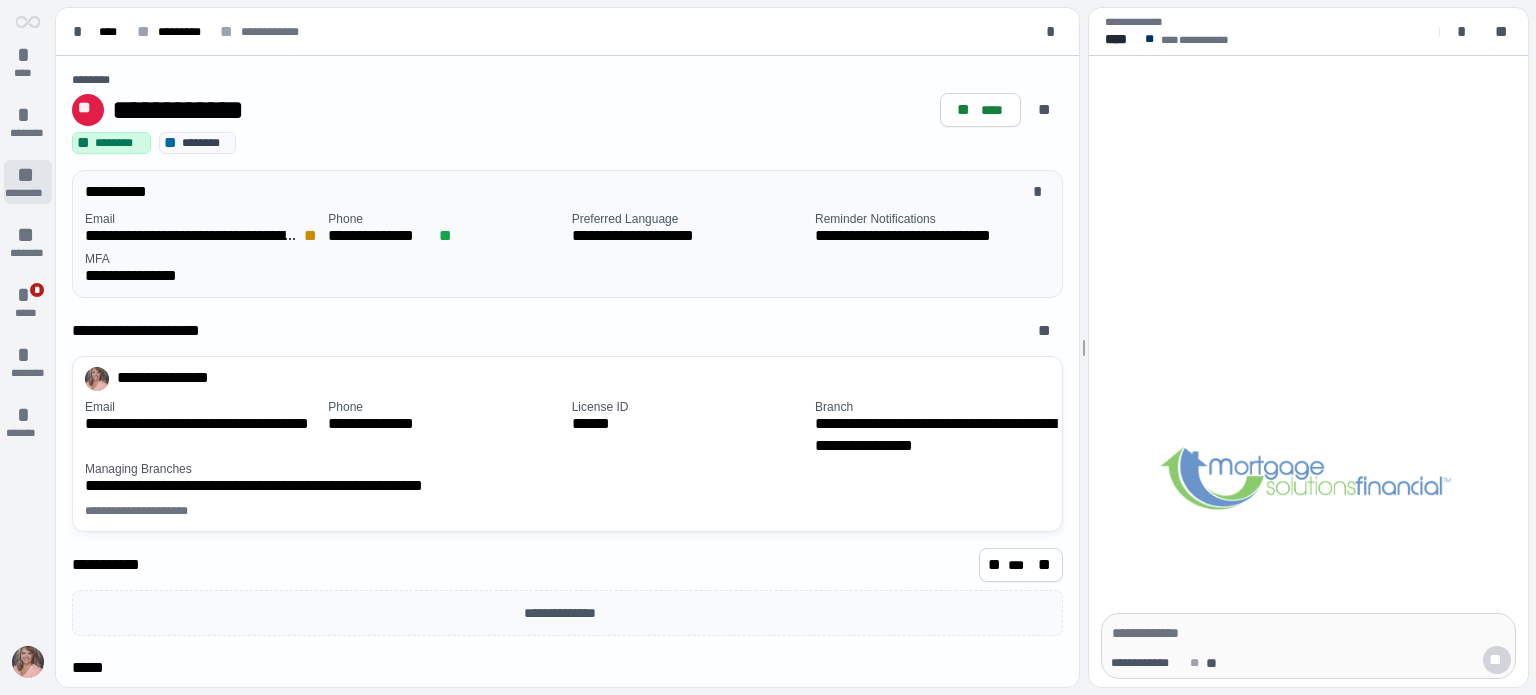 click on "** *********" at bounding box center (28, 182) 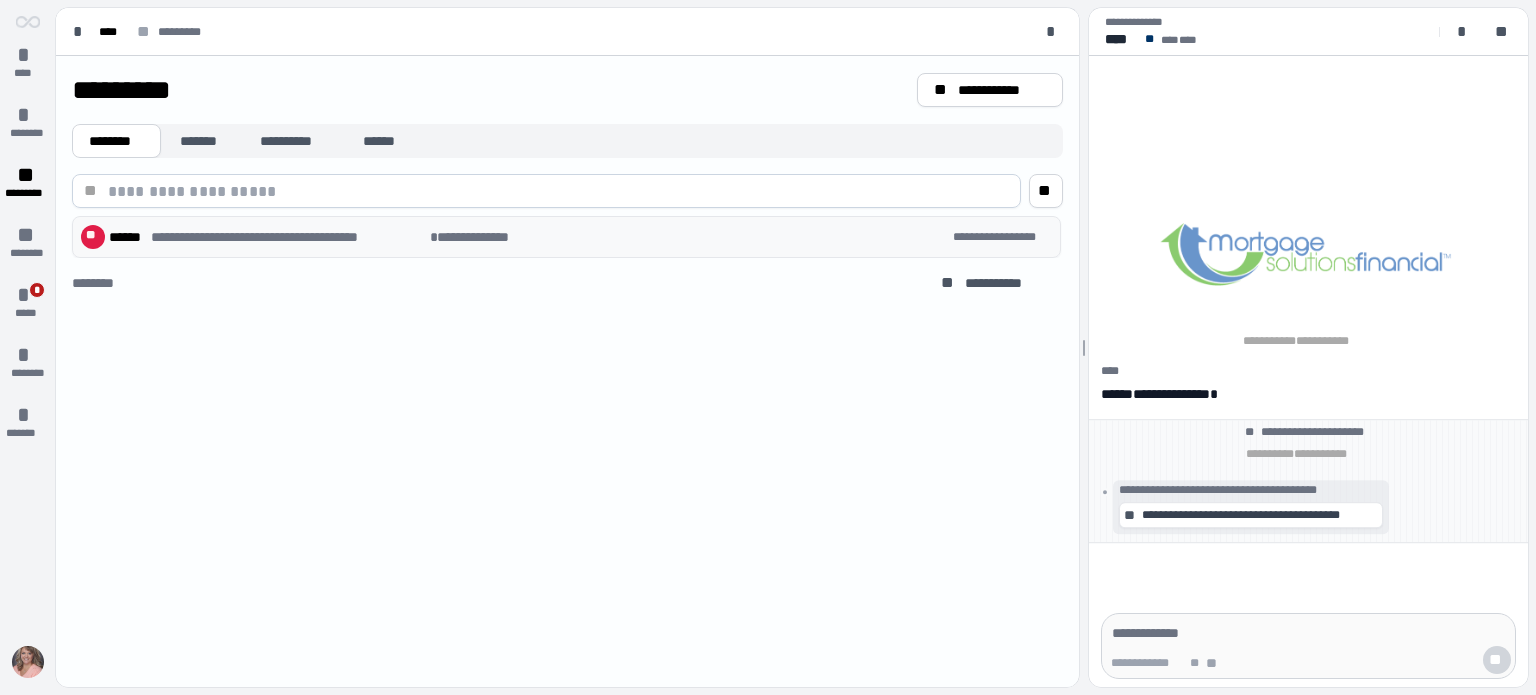 click on "**********" at bounding box center [288, 237] 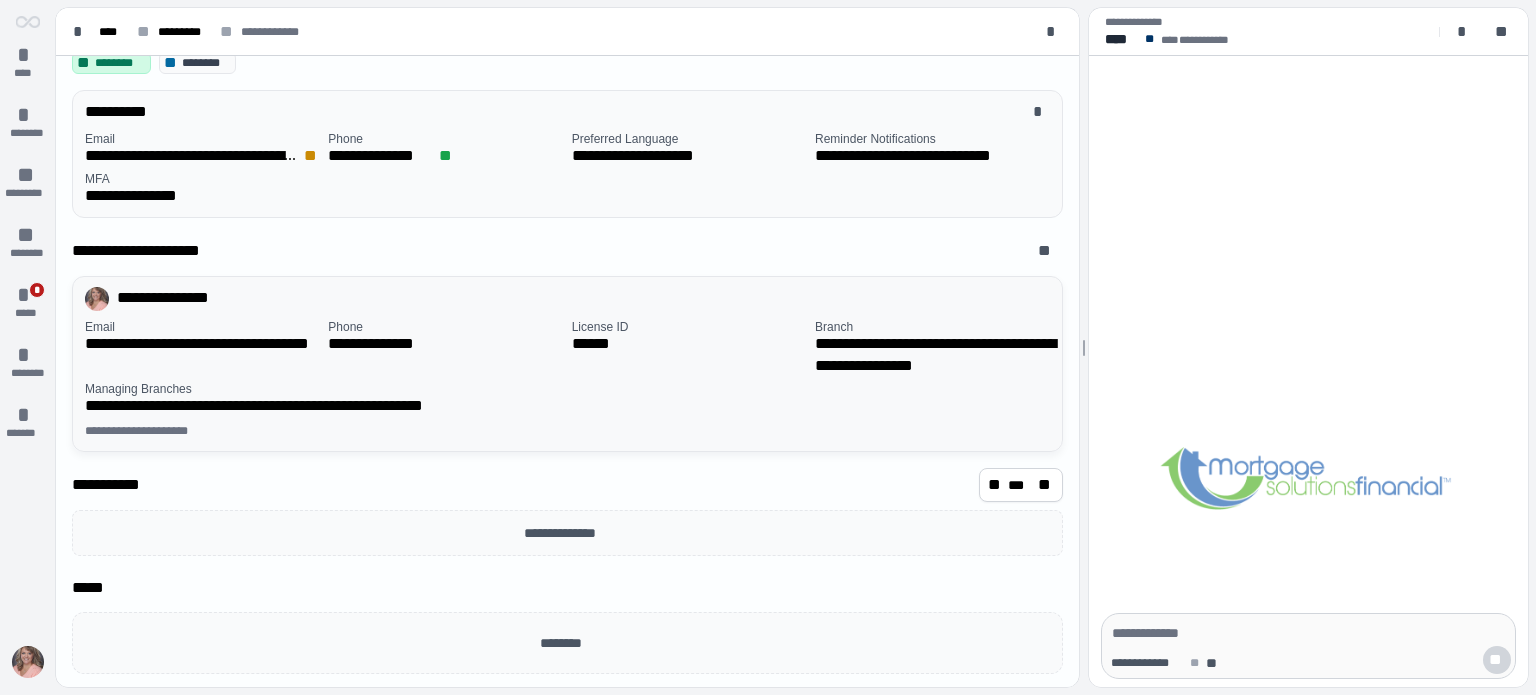 scroll, scrollTop: 0, scrollLeft: 0, axis: both 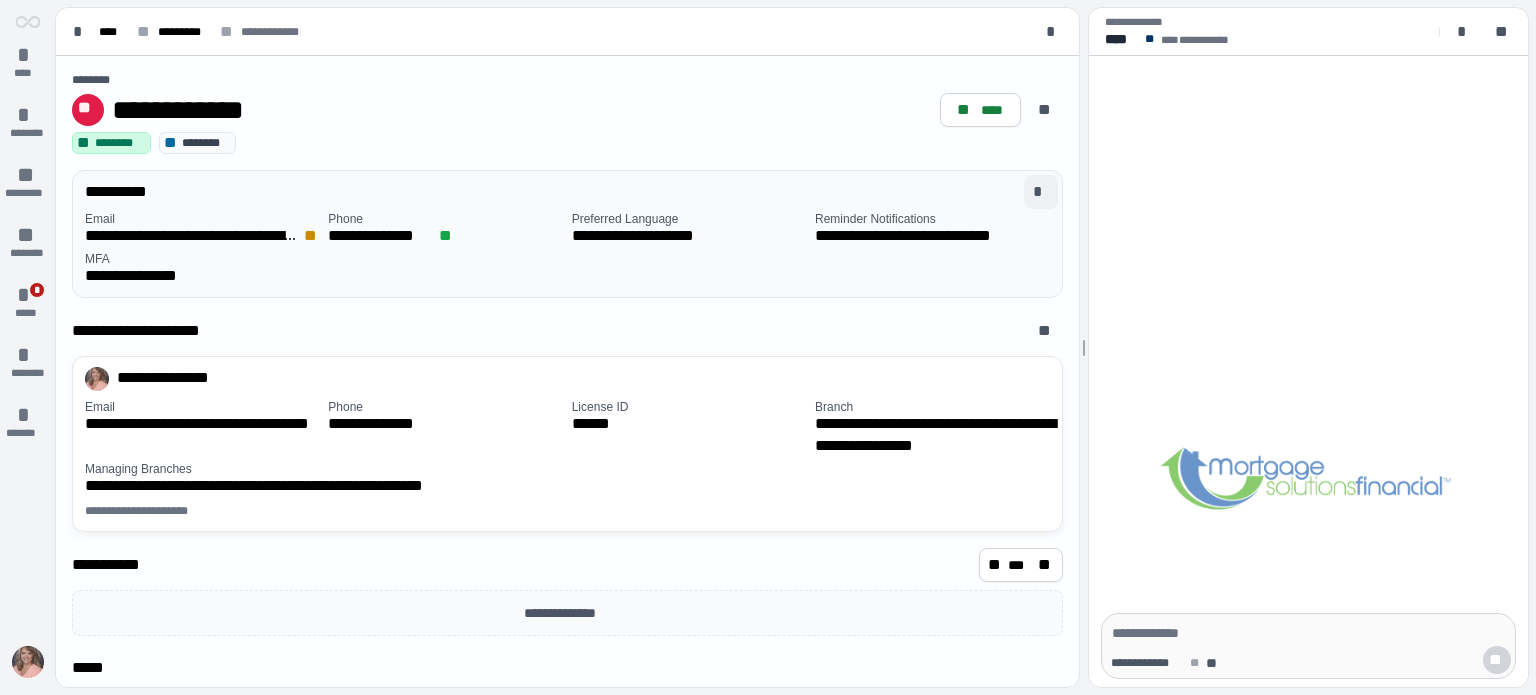 click on "*" at bounding box center [1041, 192] 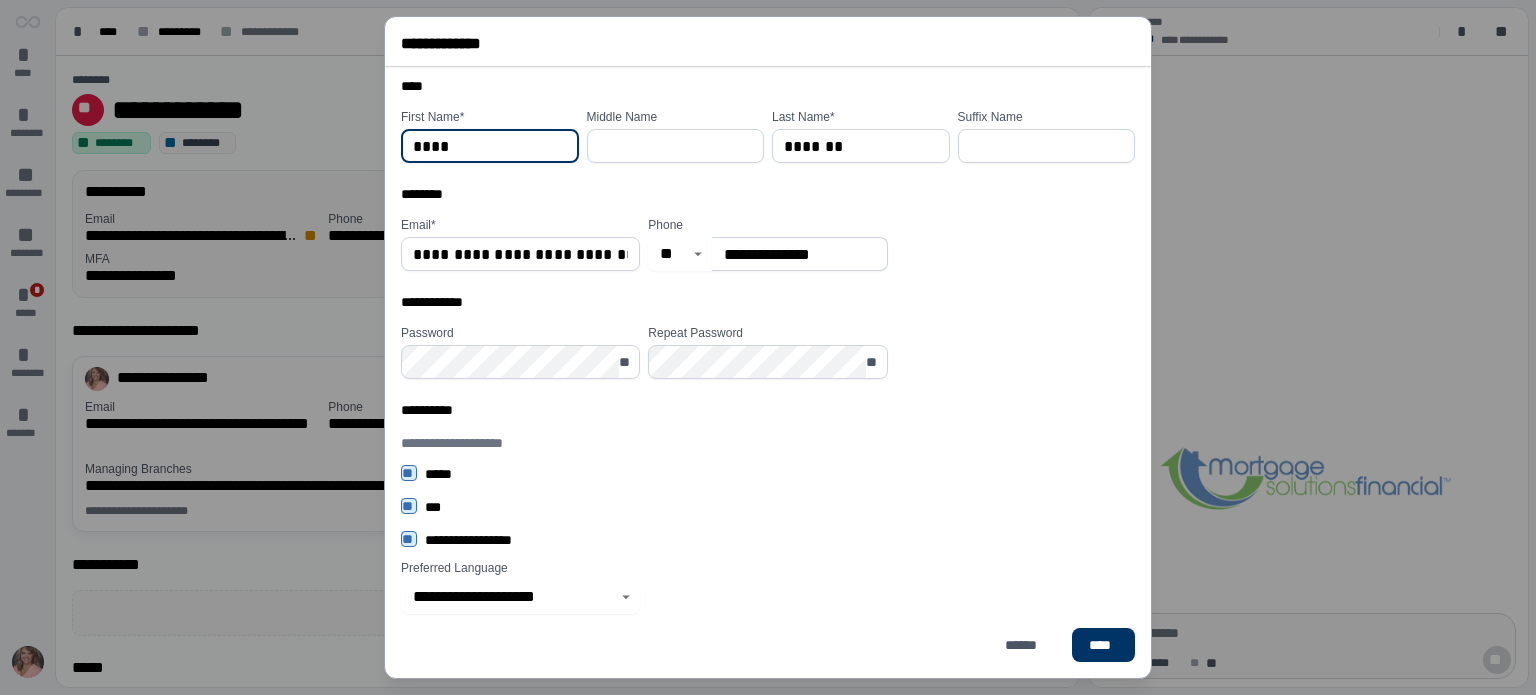 scroll, scrollTop: 0, scrollLeft: 0, axis: both 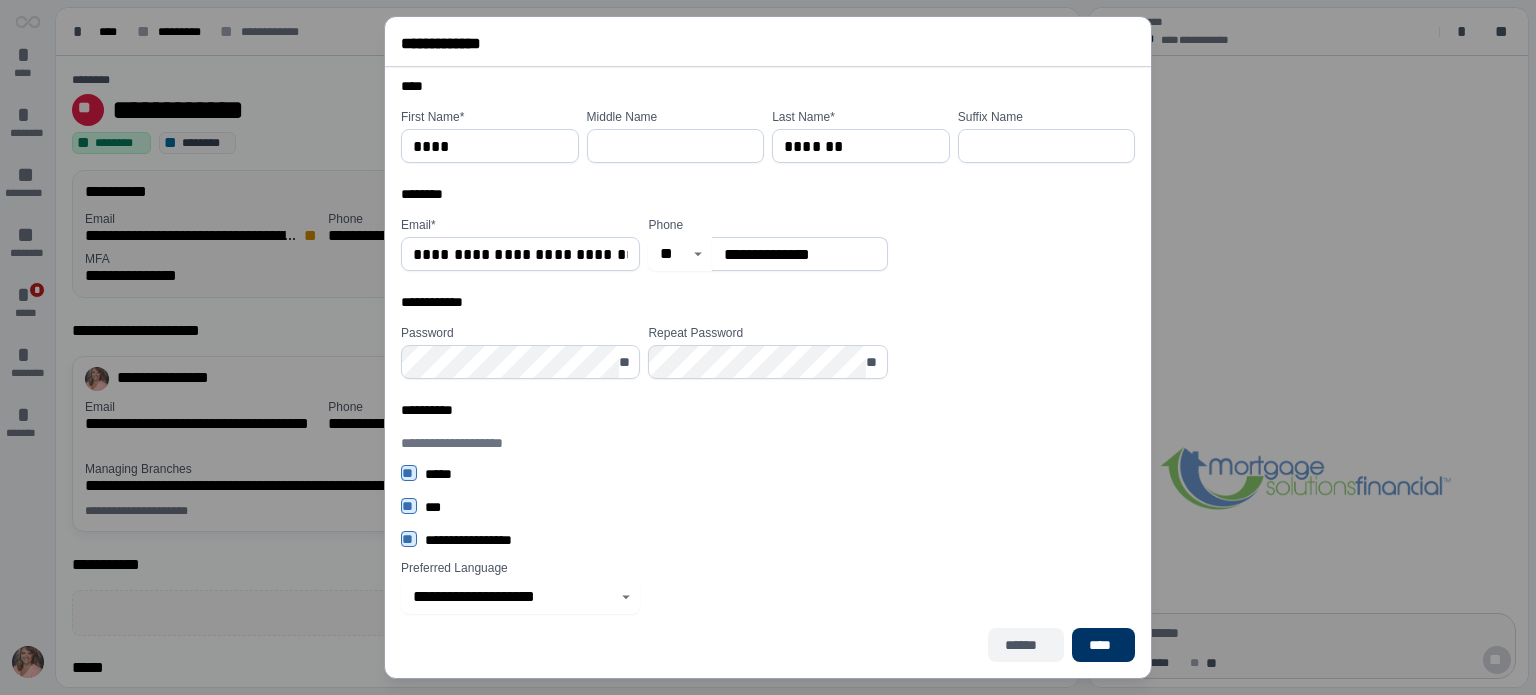 click on "******" at bounding box center [1026, 645] 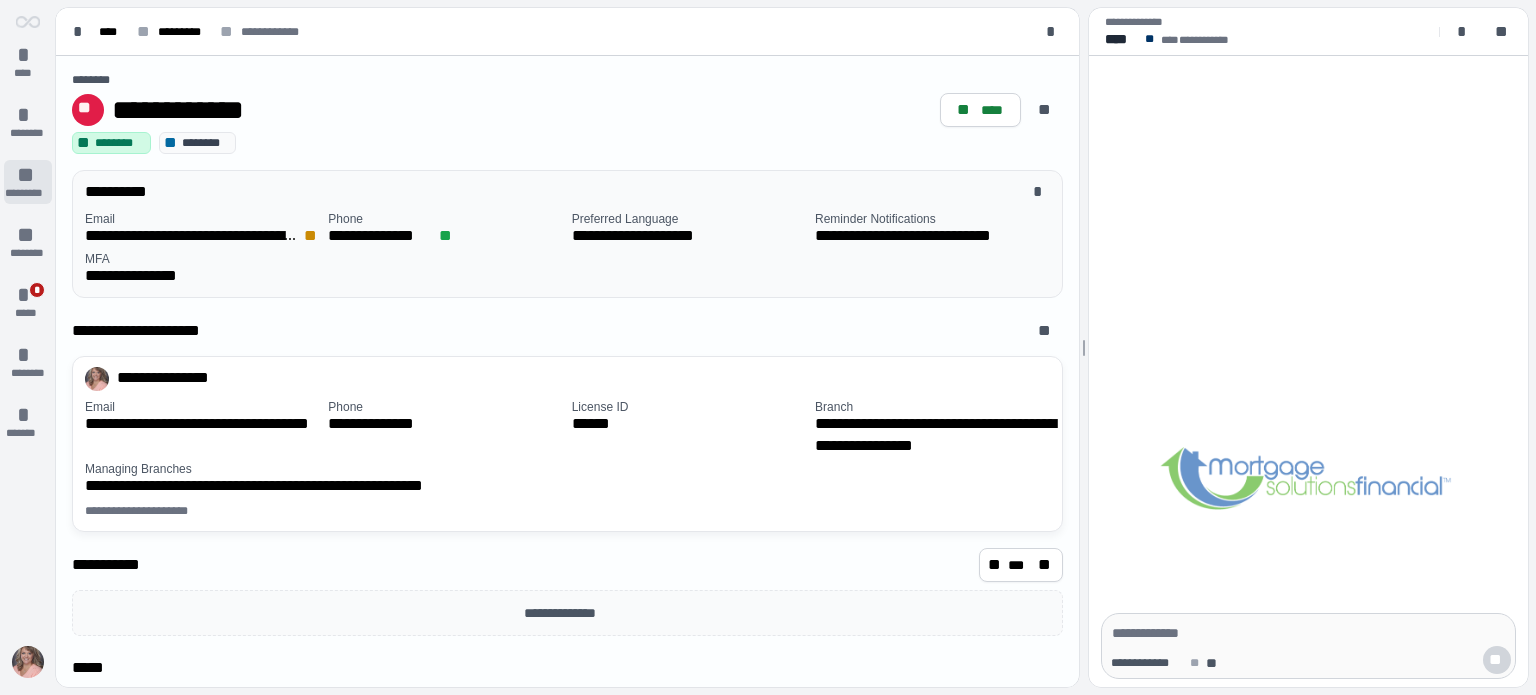 click on "*********" at bounding box center (28, 193) 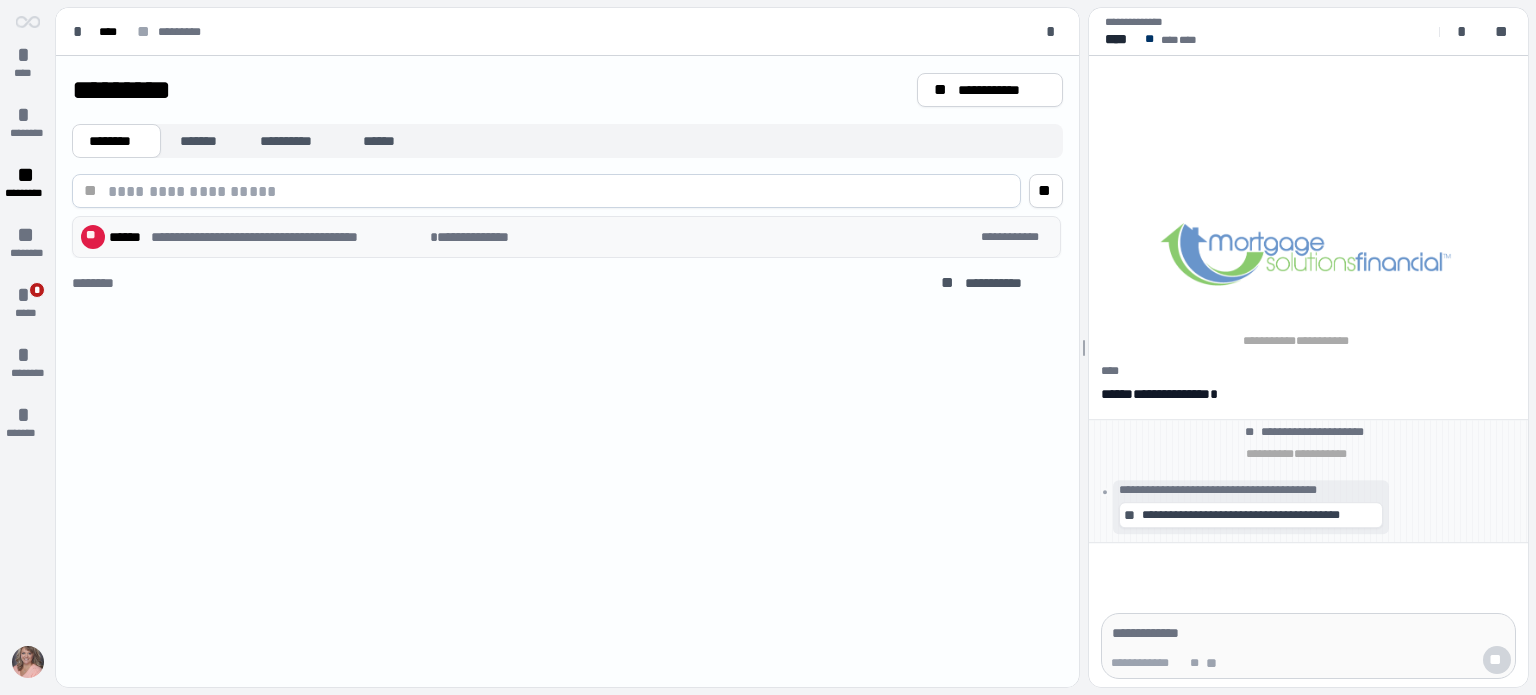 click on "**********" at bounding box center (288, 237) 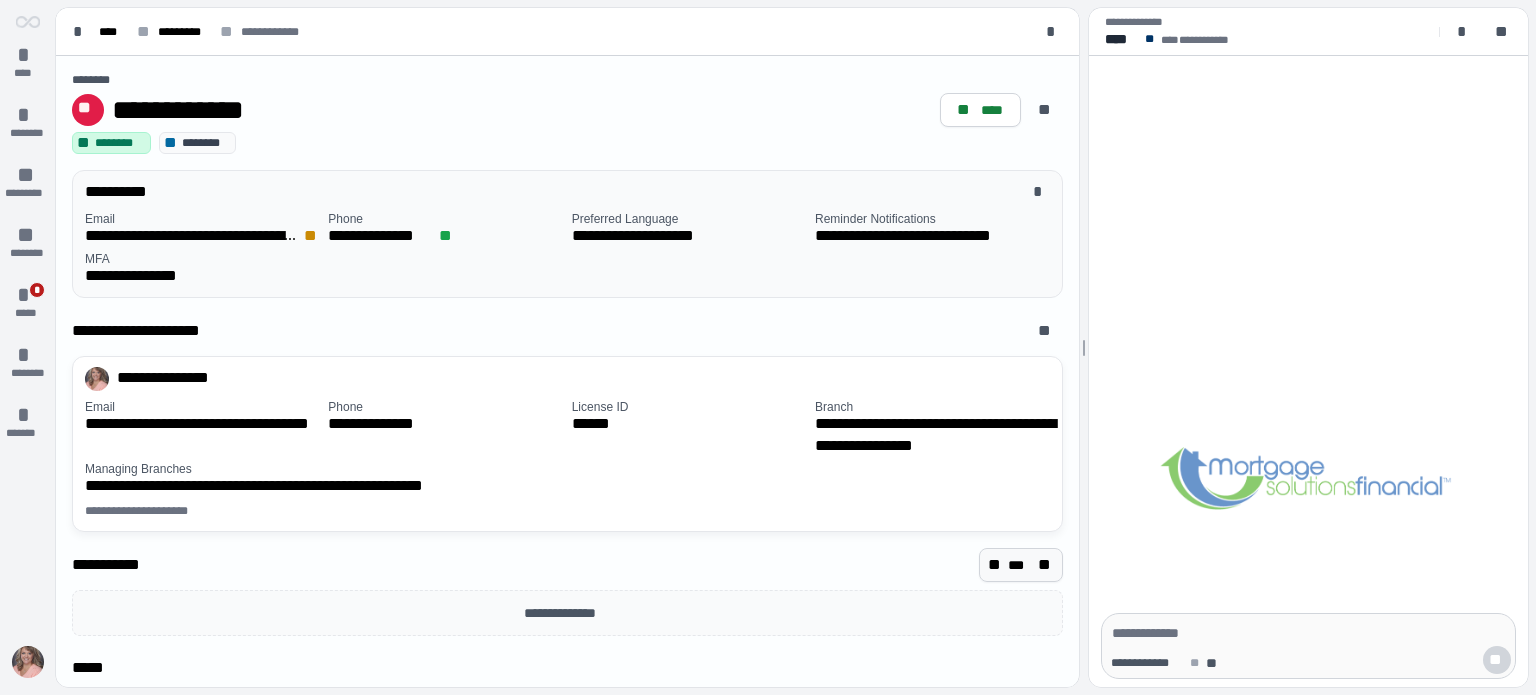 click on "***" at bounding box center (1021, 565) 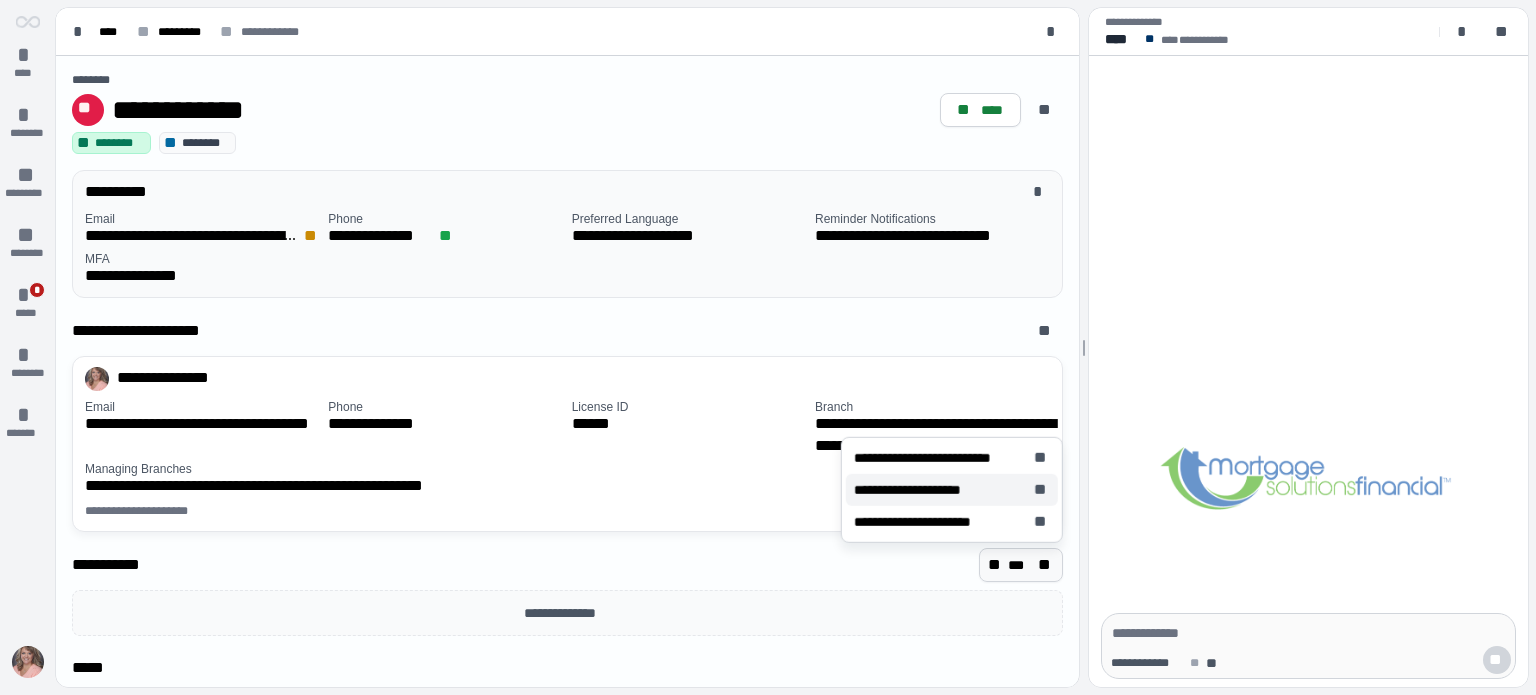 click on "**********" at bounding box center (917, 490) 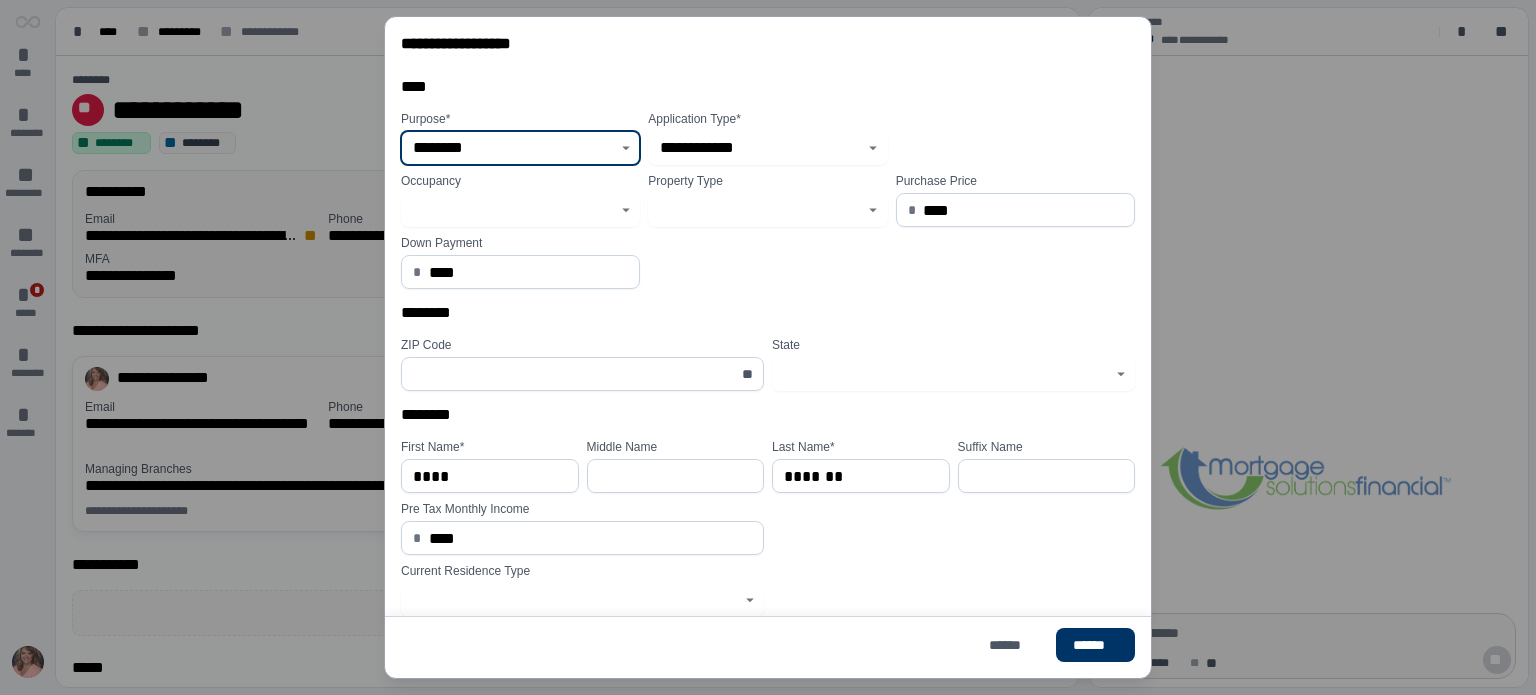 click on "********" at bounding box center (509, 148) 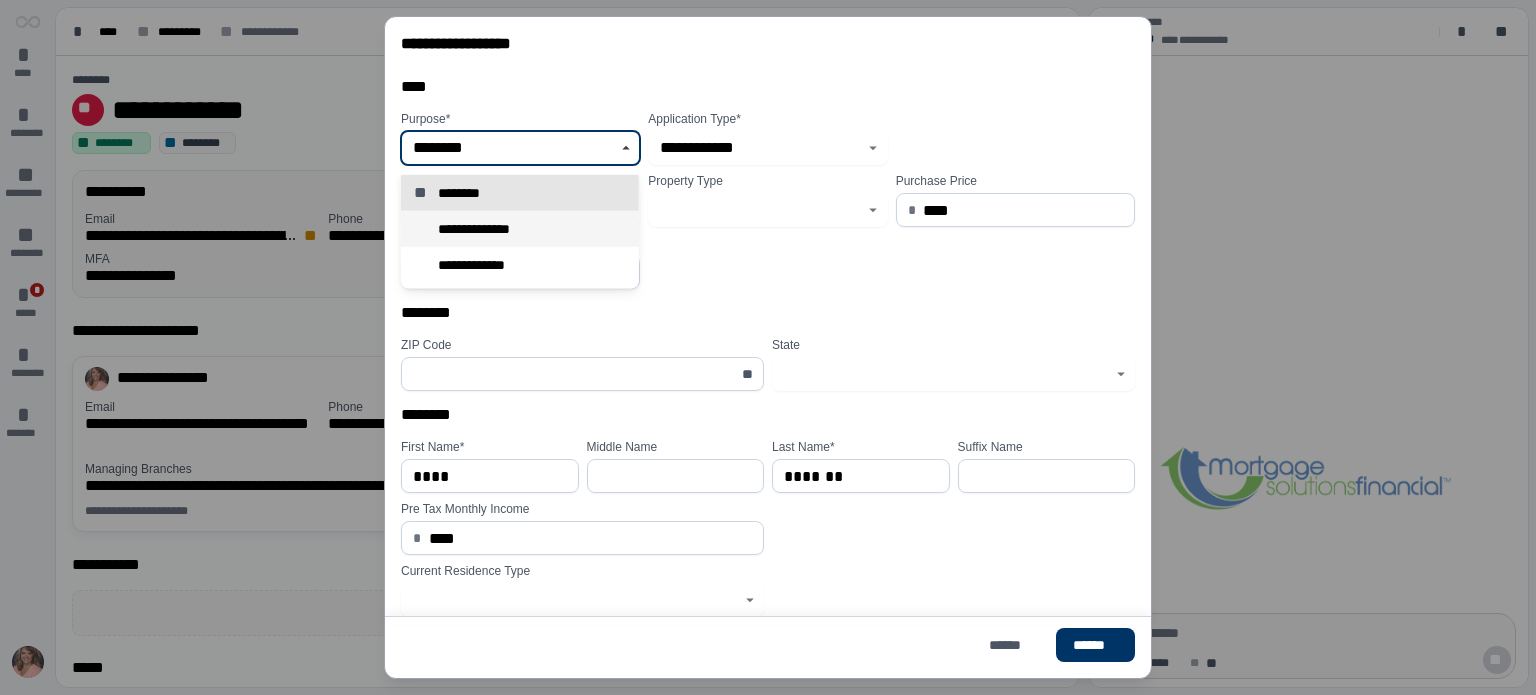 click on "**********" at bounding box center (483, 229) 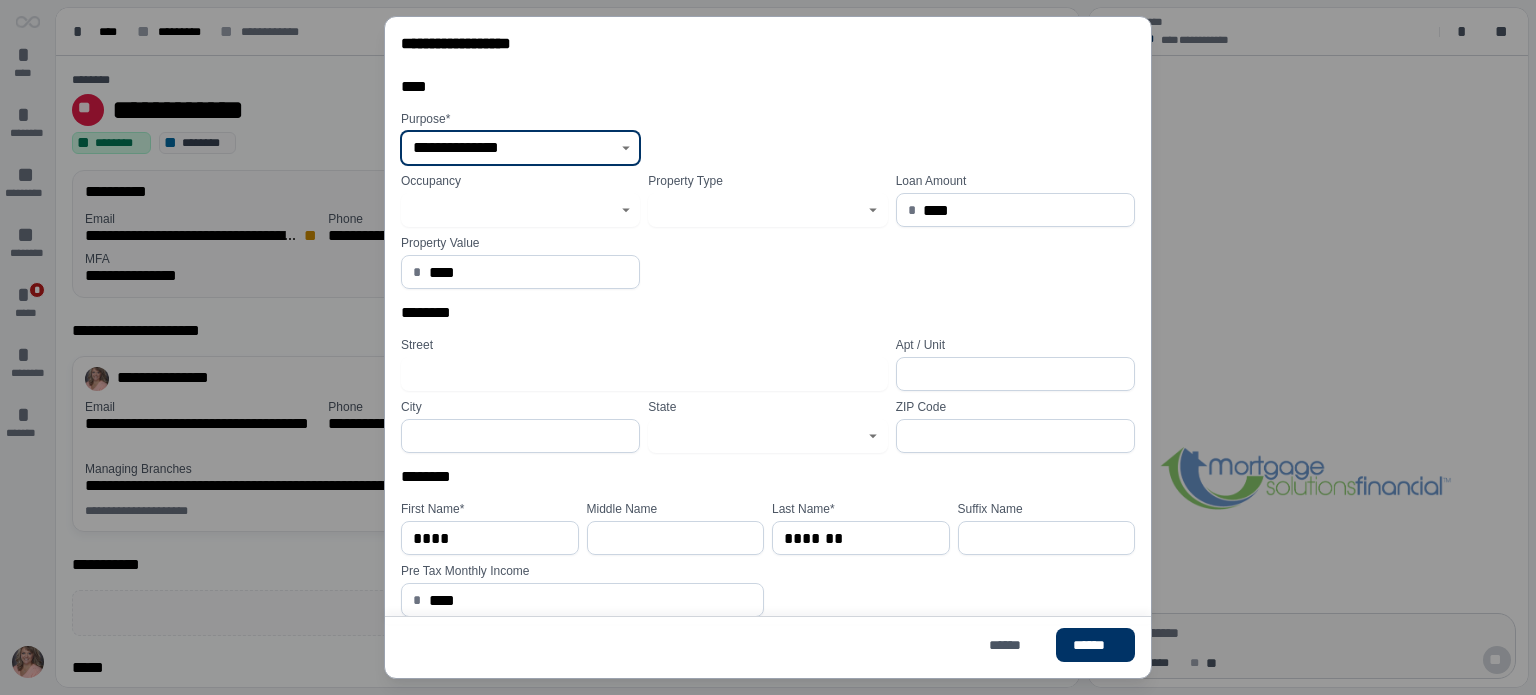 click 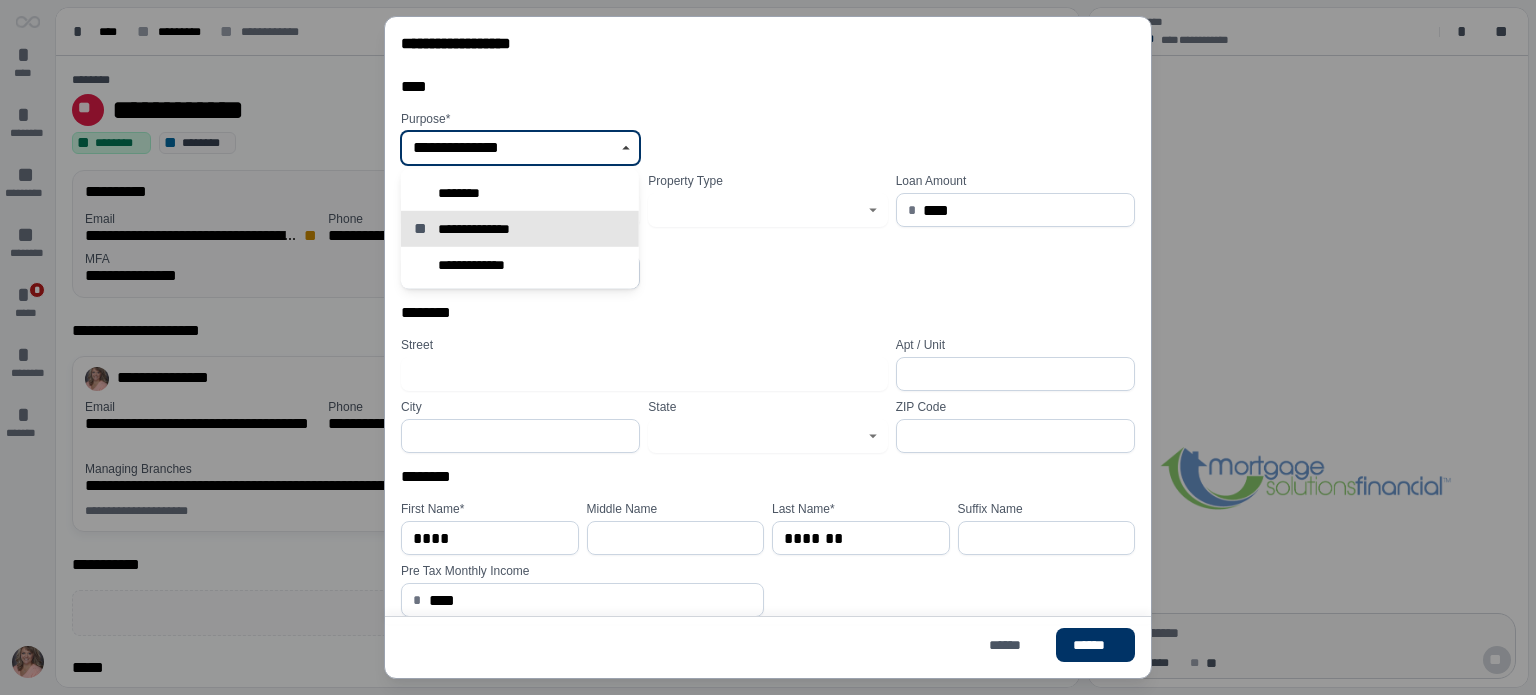 click 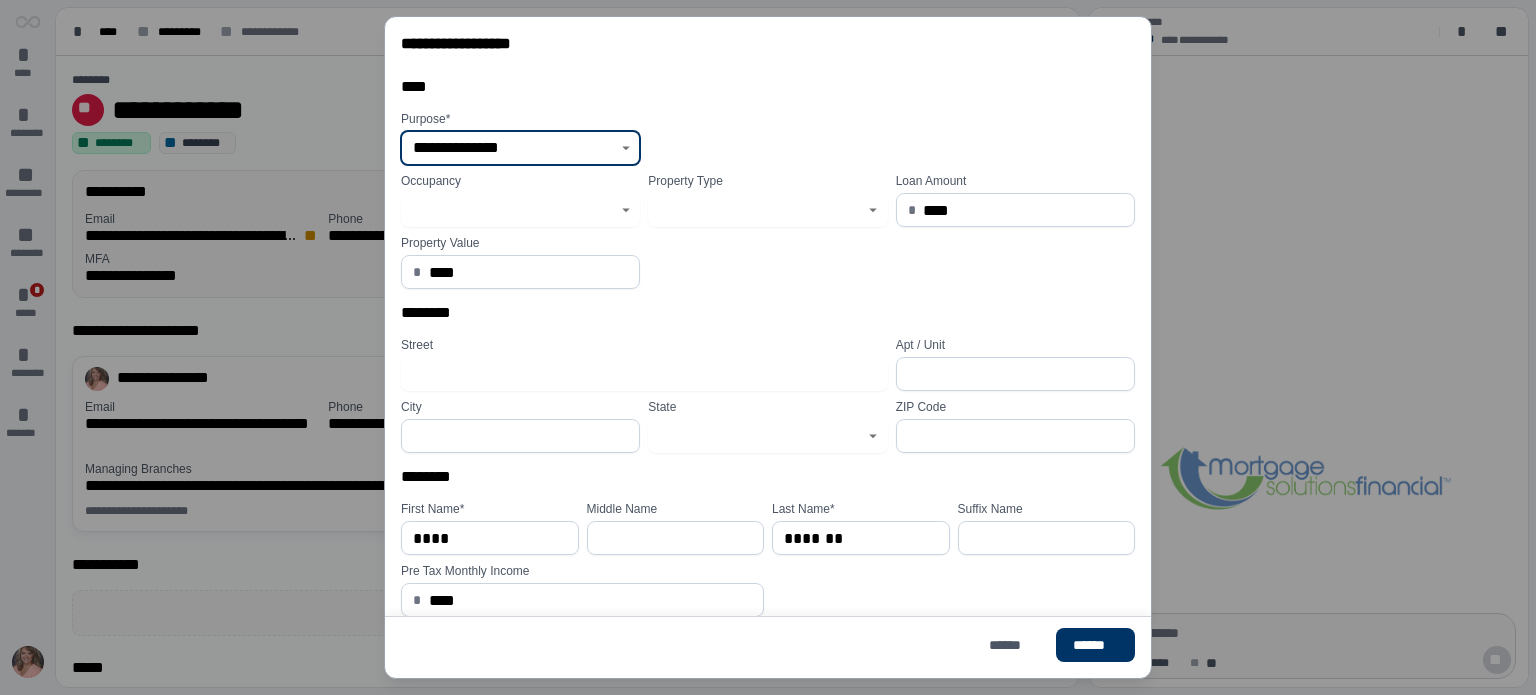 click 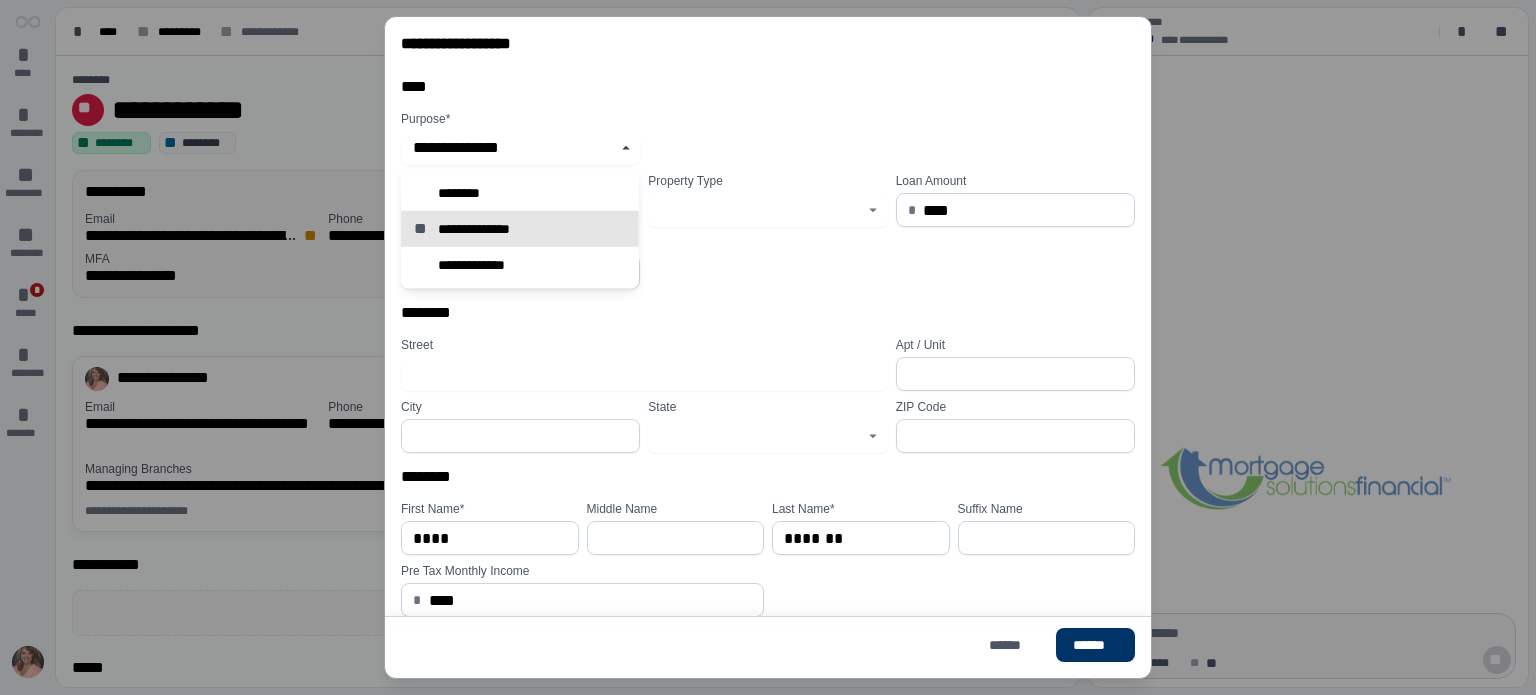 click on "**********" at bounding box center [768, 347] 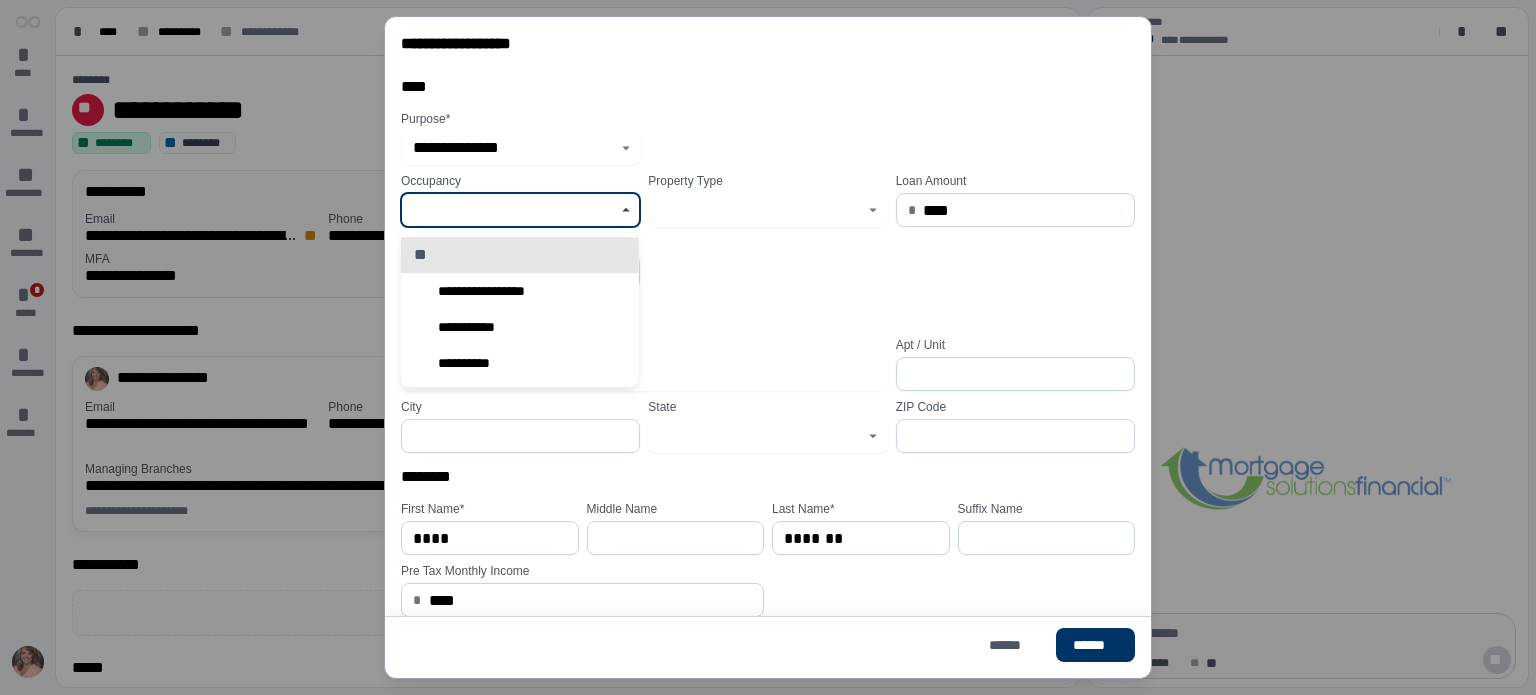 click at bounding box center (509, 210) 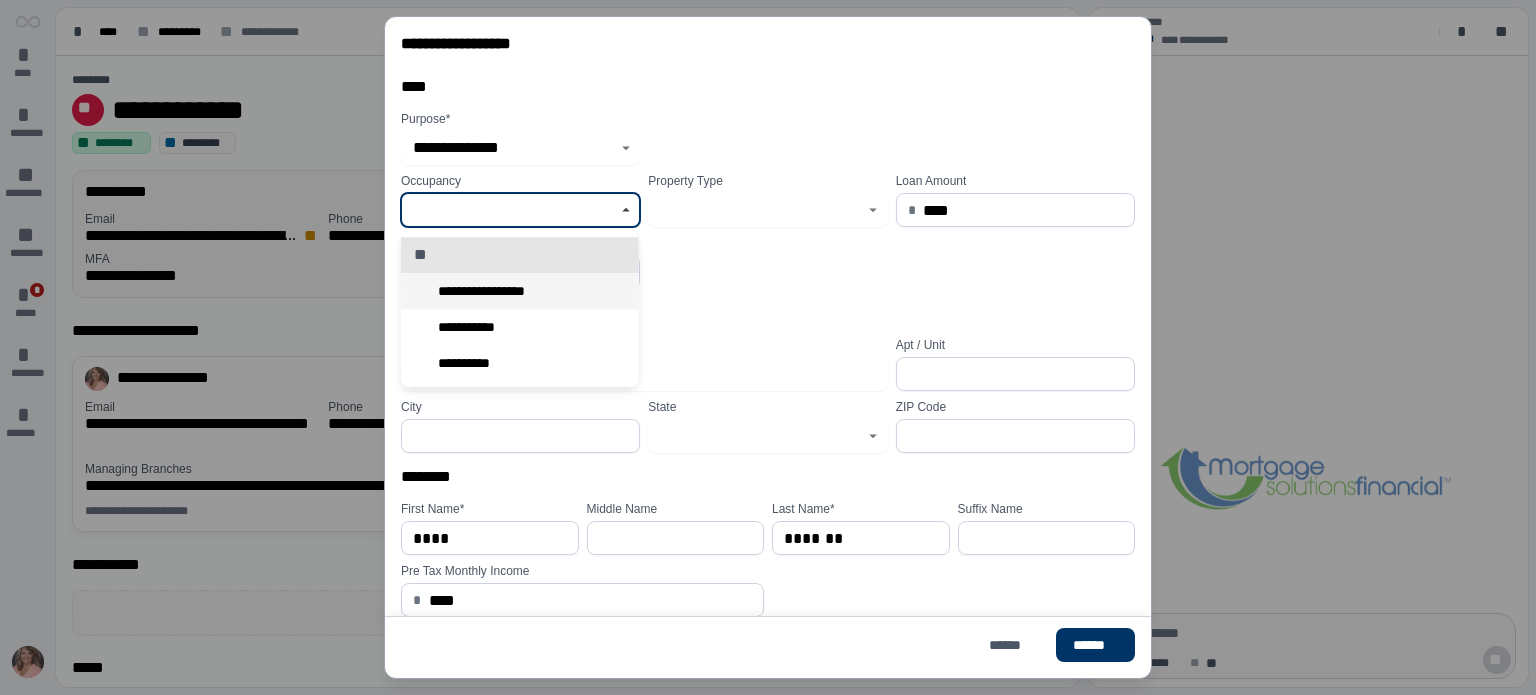 click on "**********" at bounding box center [494, 291] 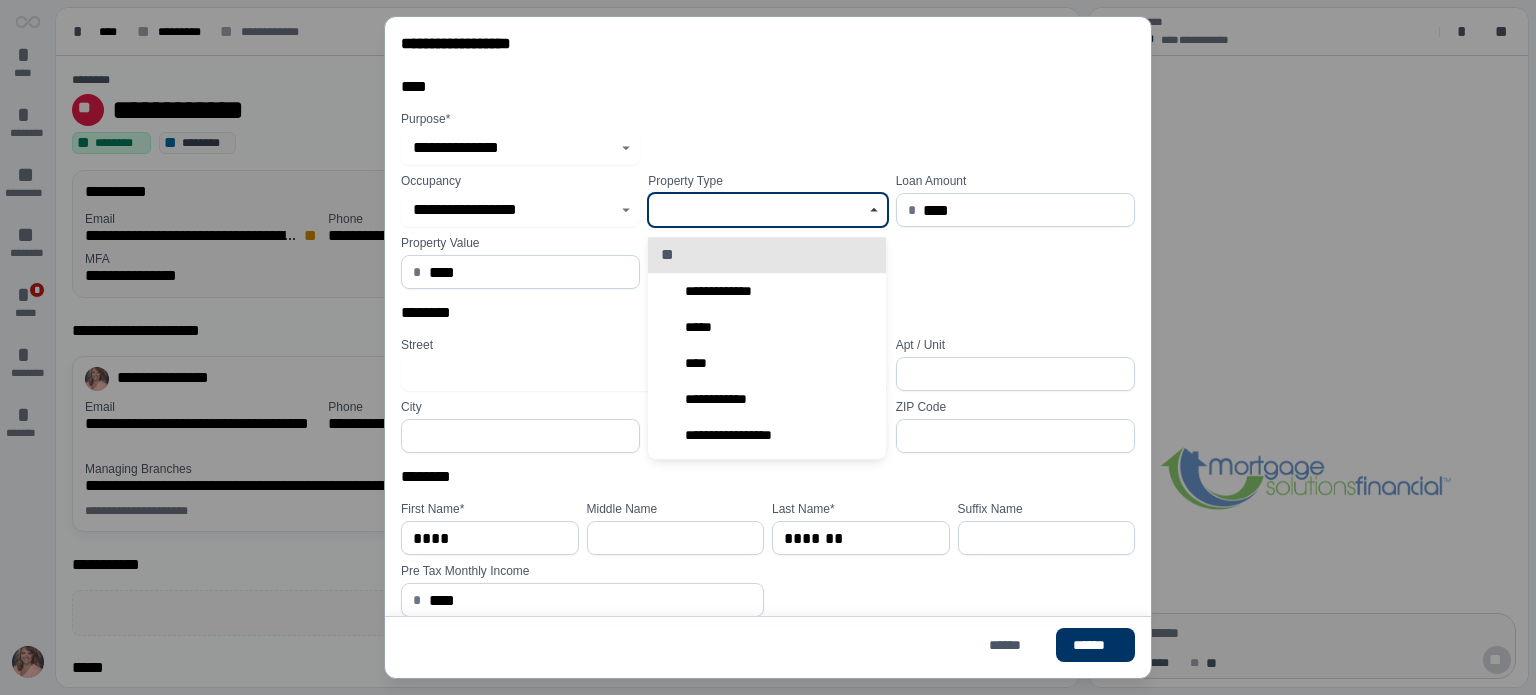 click at bounding box center [756, 210] 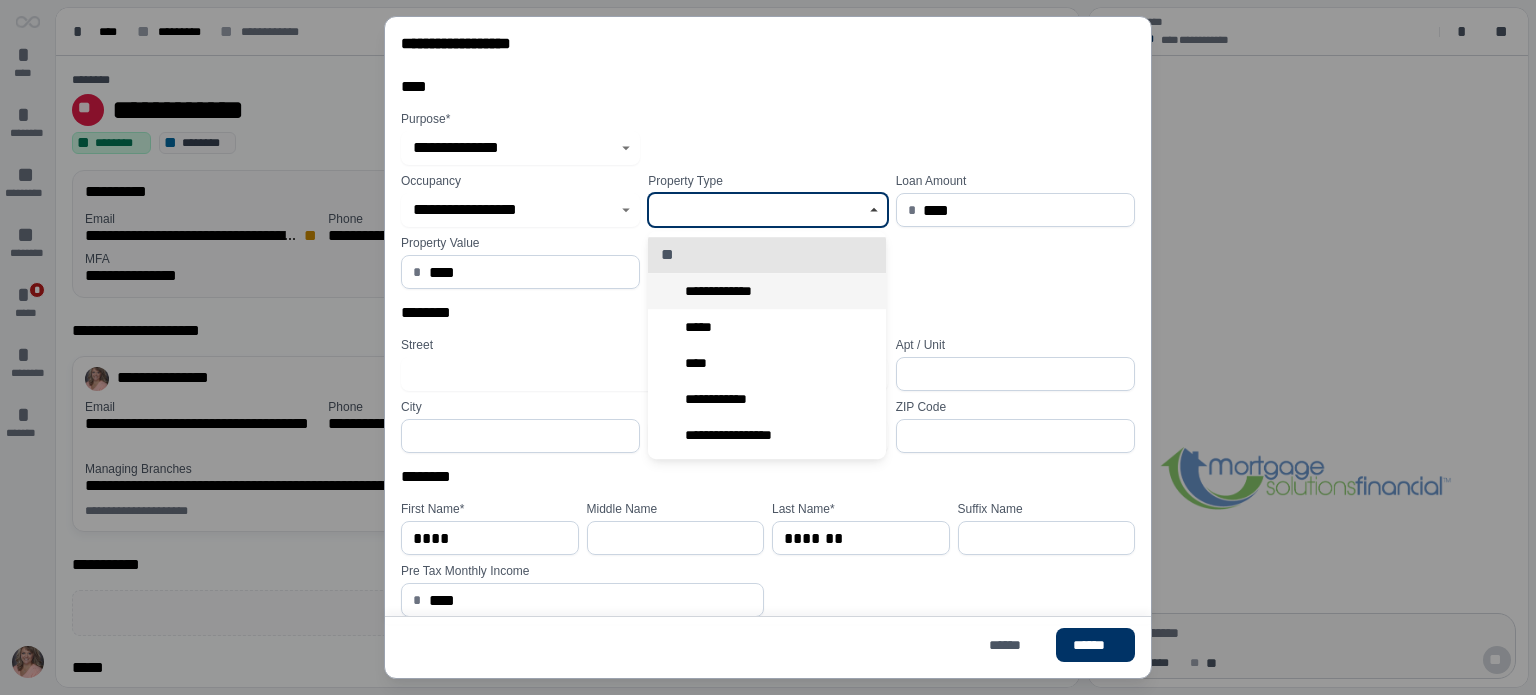 click on "**********" at bounding box center [725, 291] 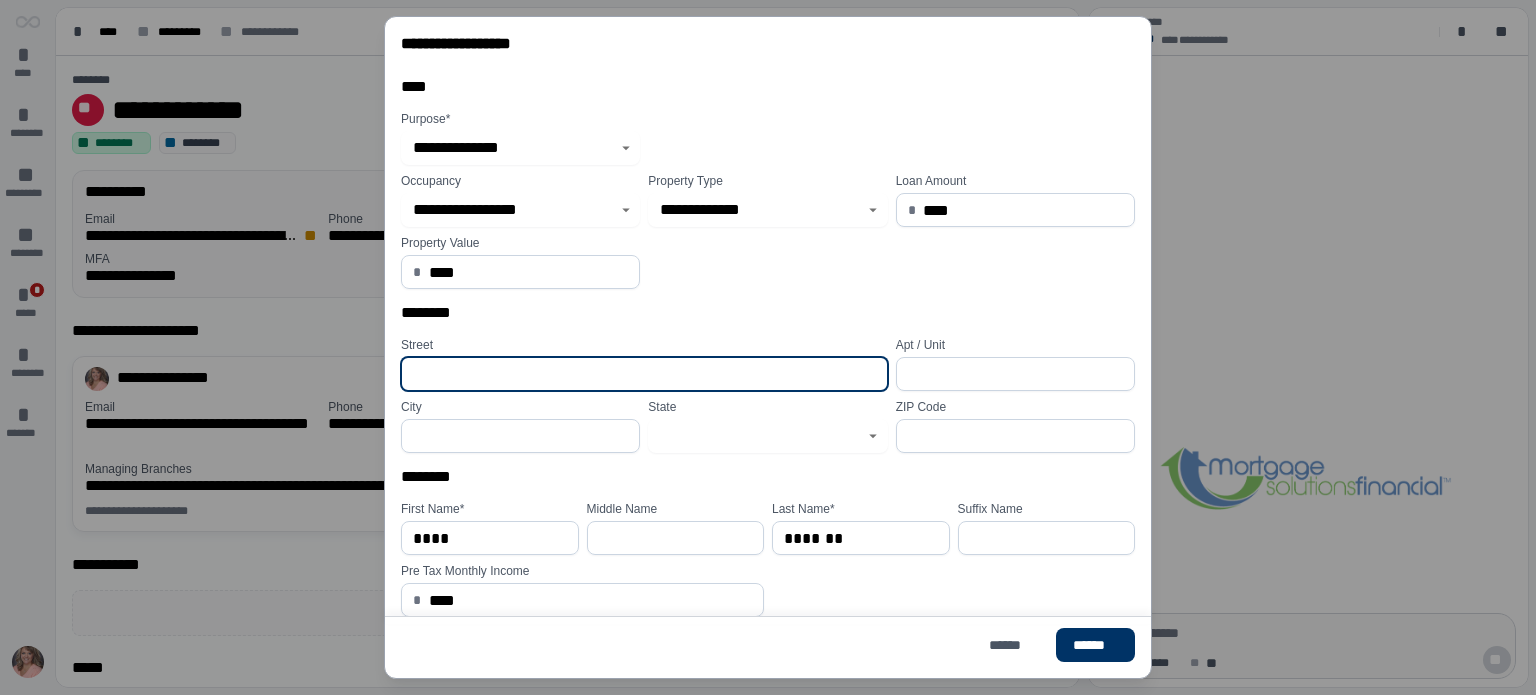click at bounding box center (644, 374) 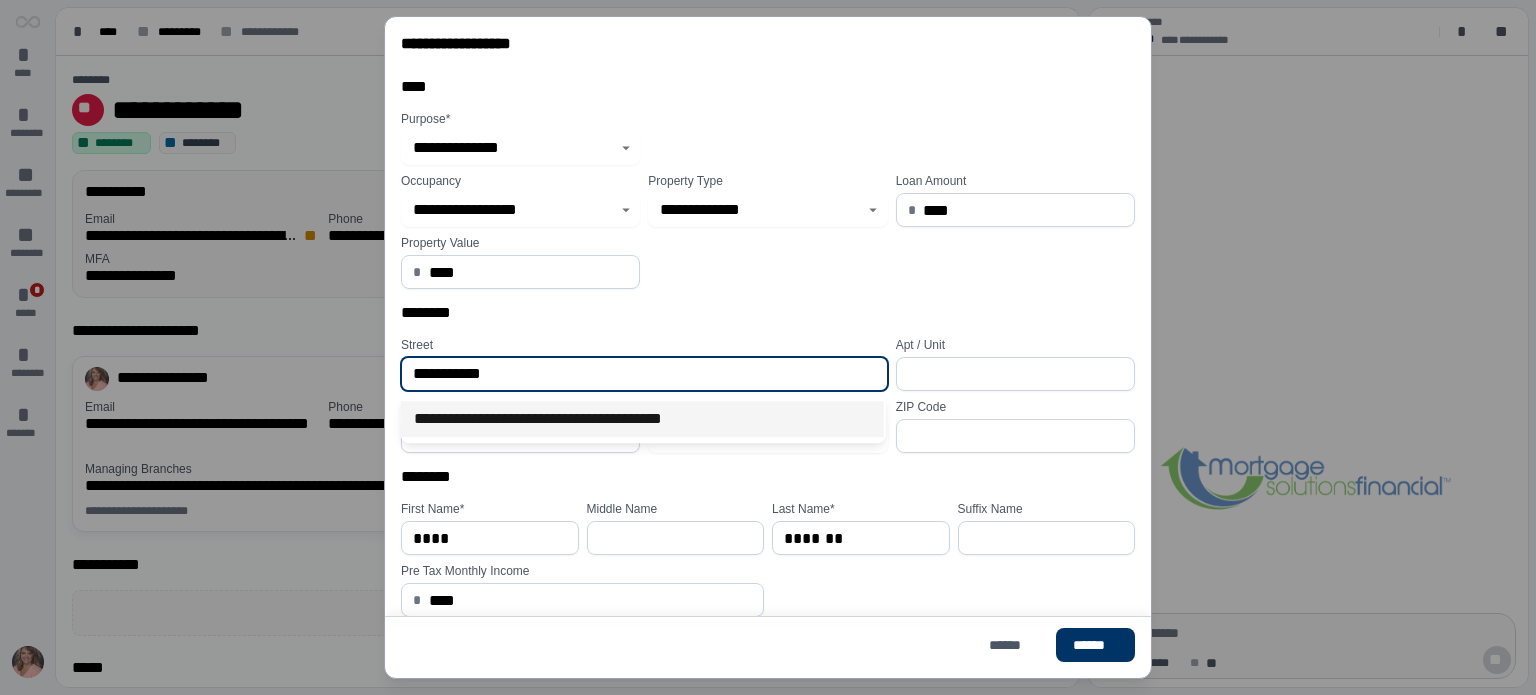 click on "**********" at bounding box center [642, 419] 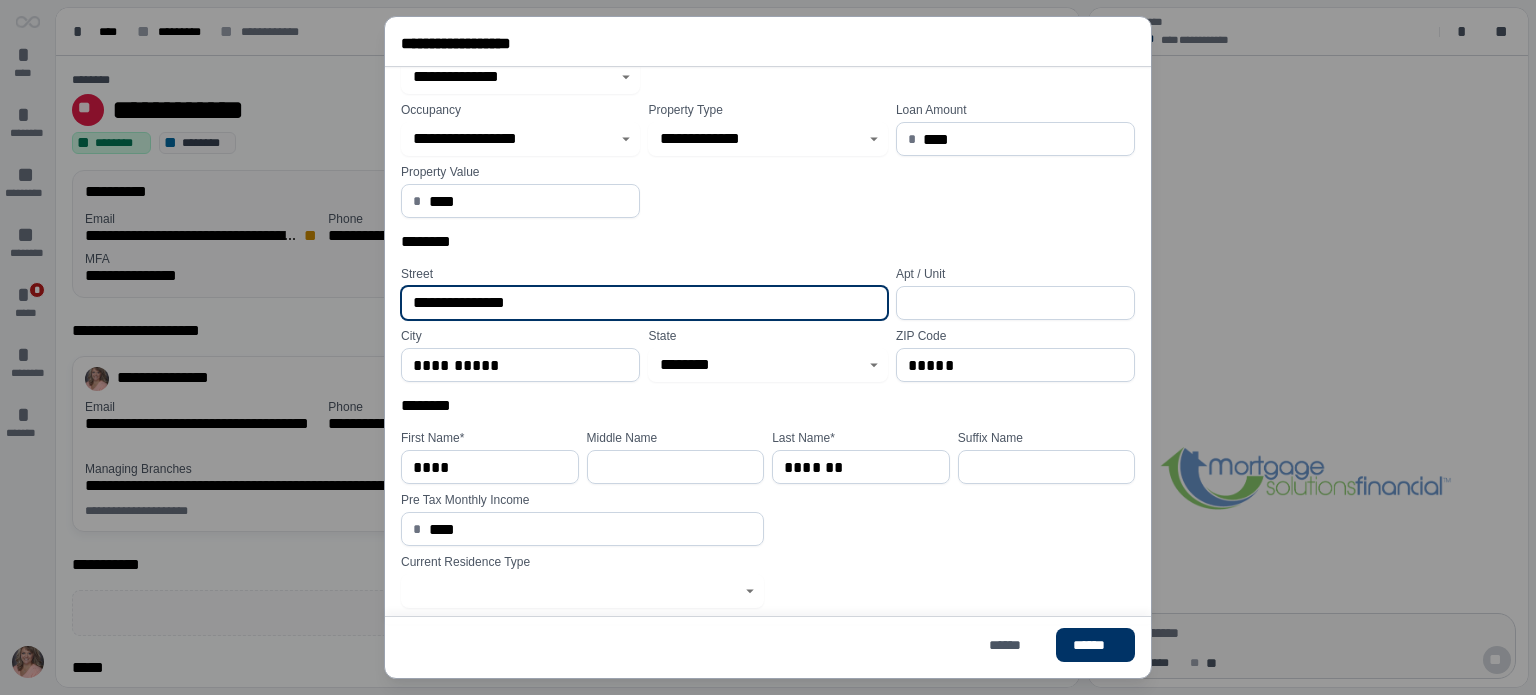 scroll, scrollTop: 98, scrollLeft: 0, axis: vertical 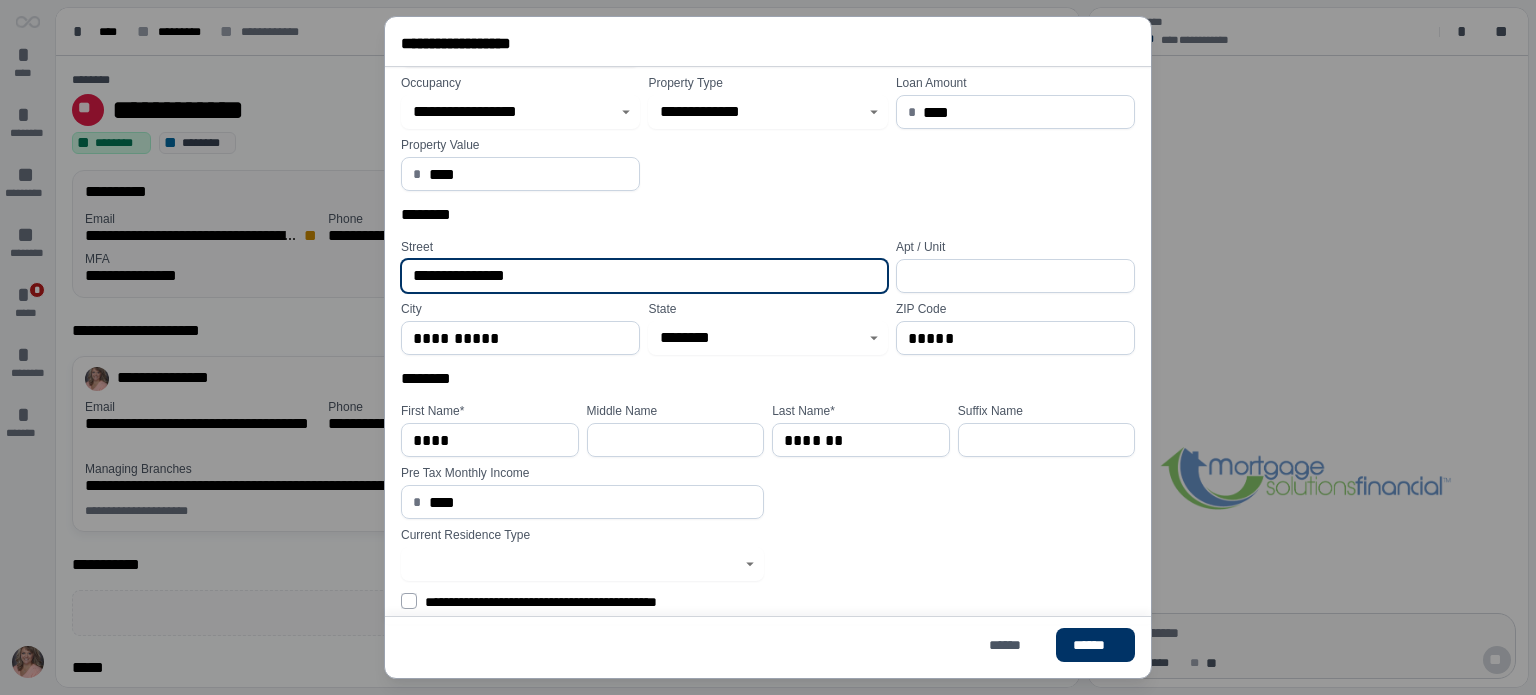 type on "**********" 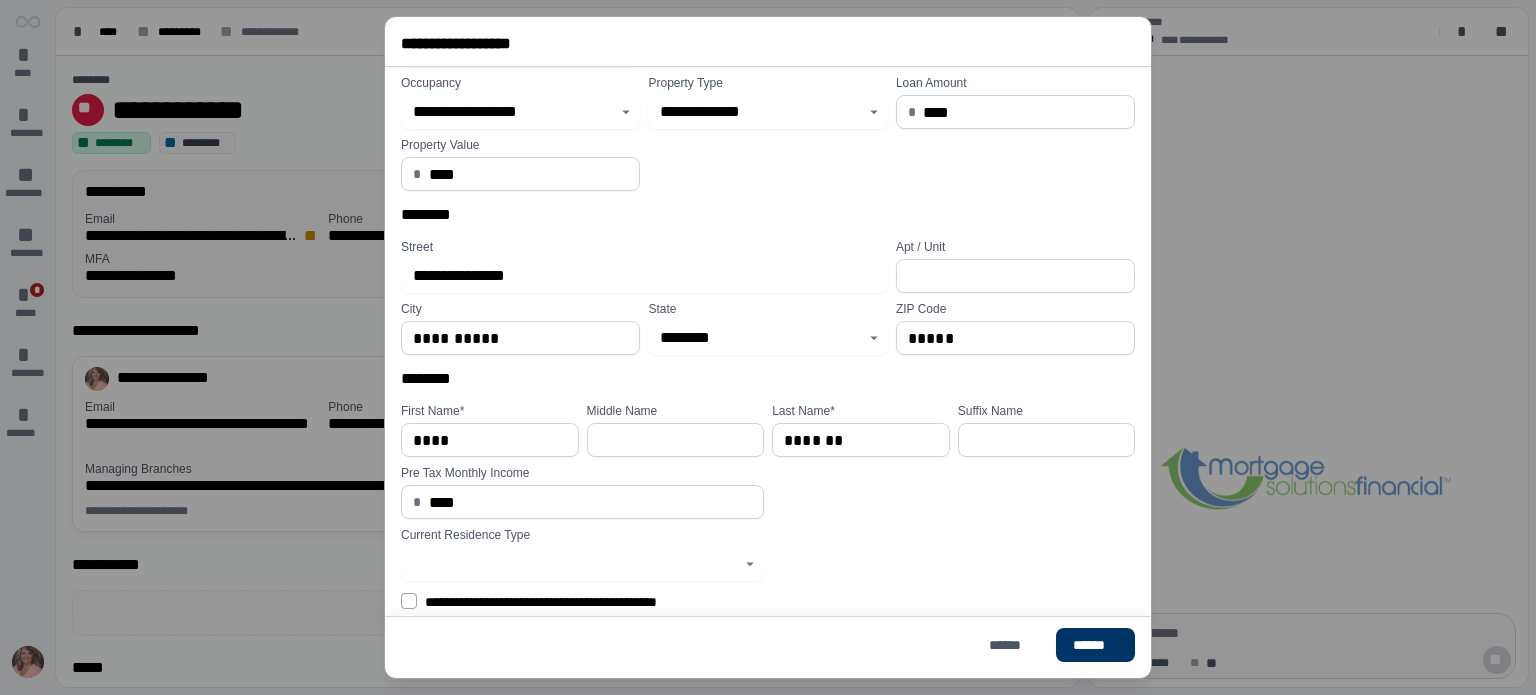 click on "****" at bounding box center (591, 502) 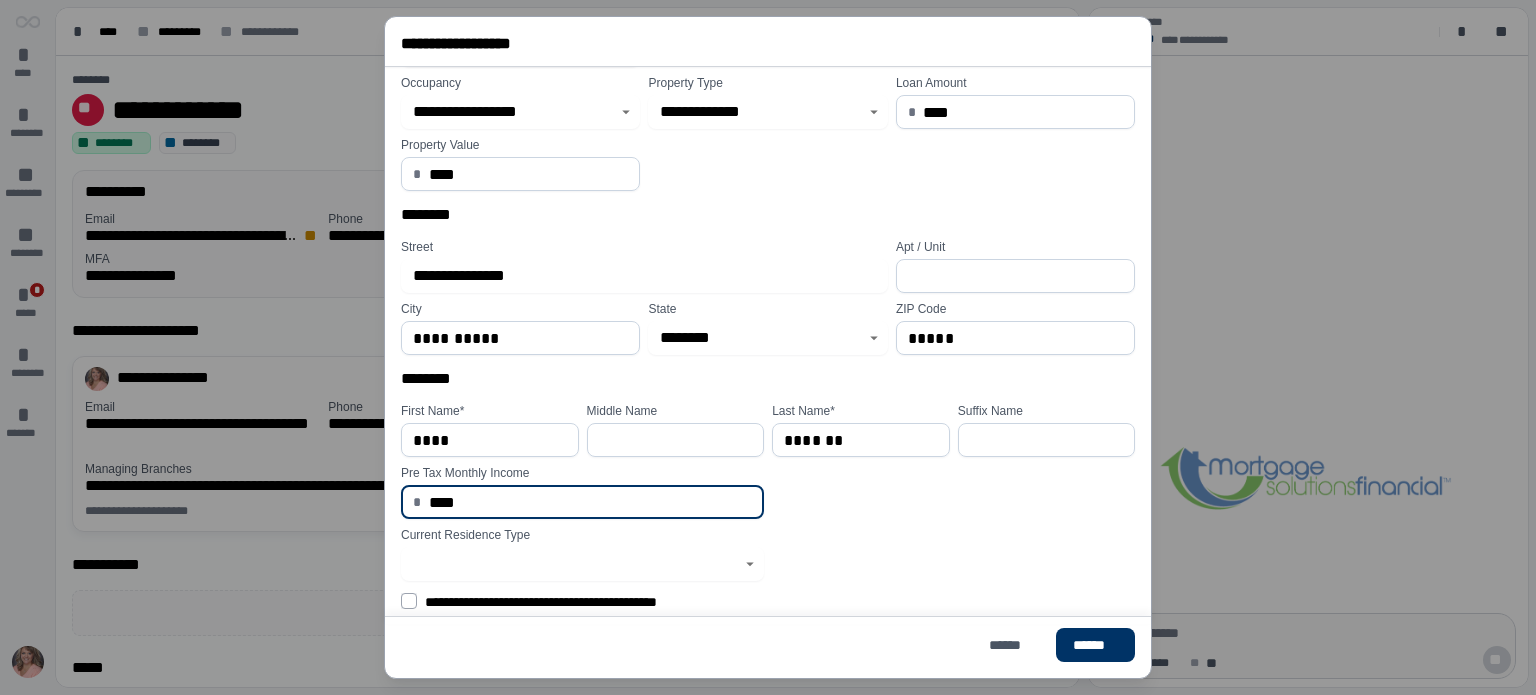 drag, startPoint x: 457, startPoint y: 496, endPoint x: 420, endPoint y: 487, distance: 38.078865 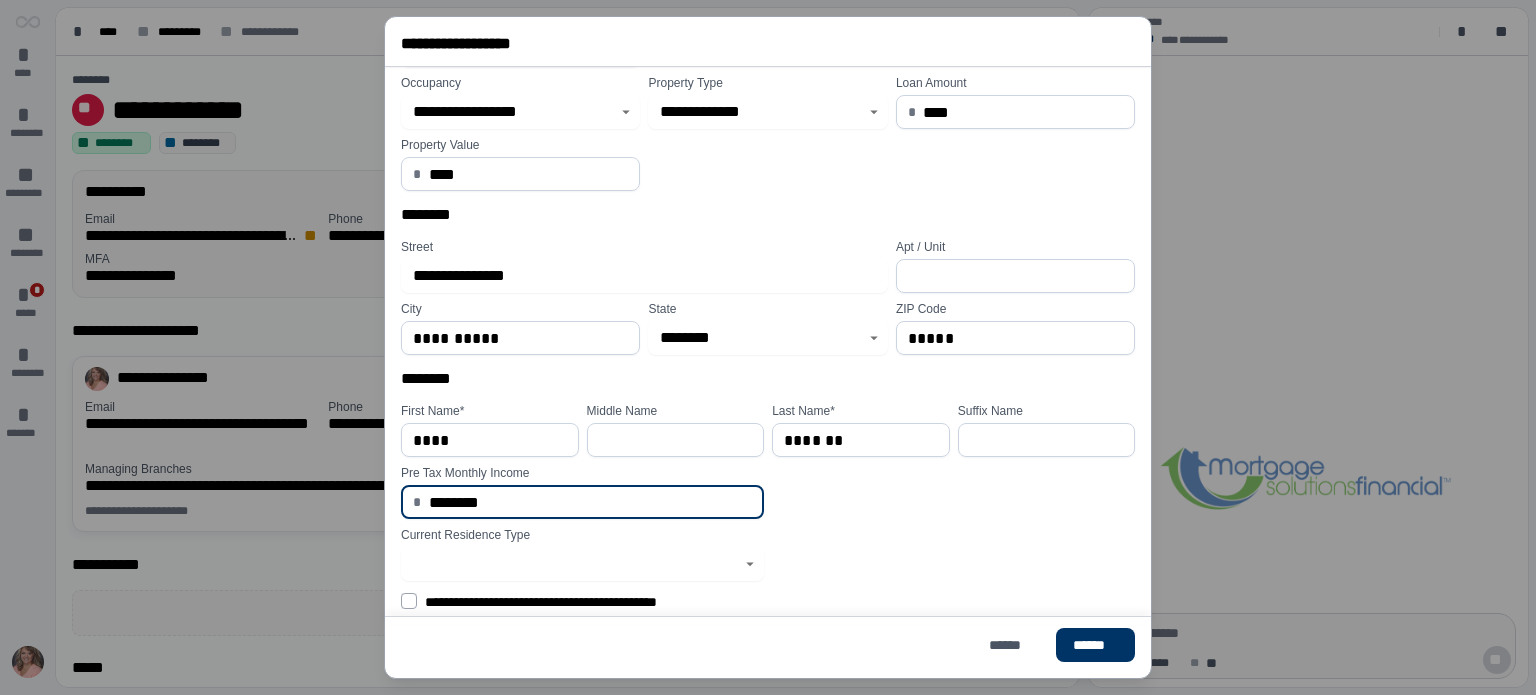 type on "********" 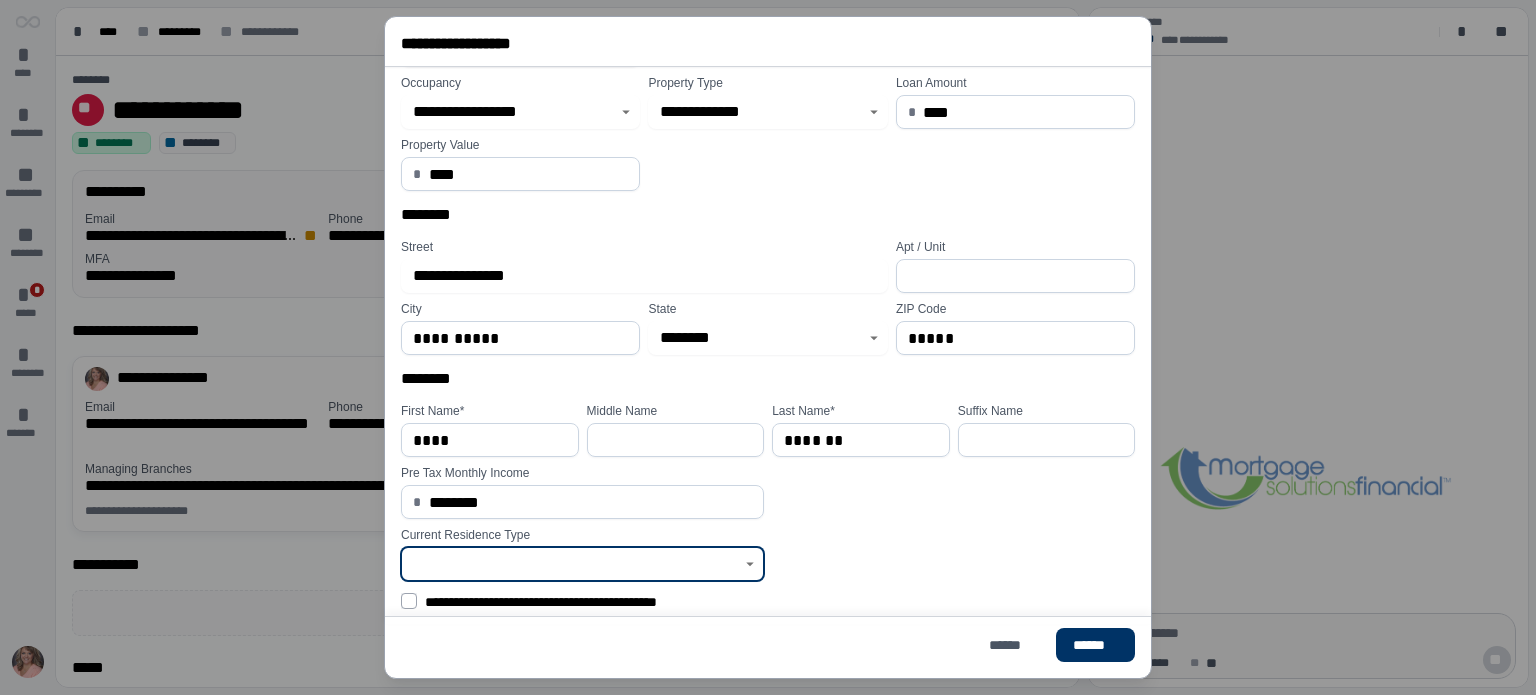 click 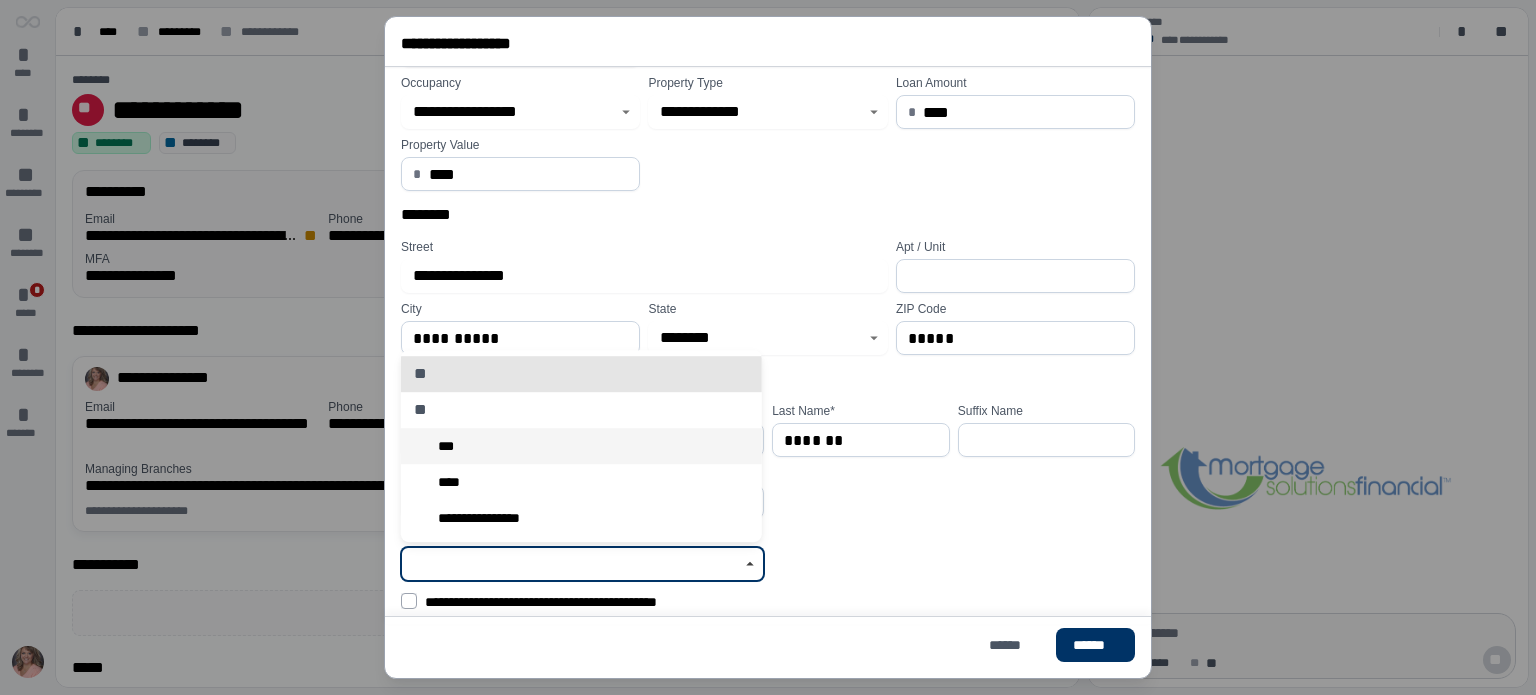 click on "***" at bounding box center [581, 446] 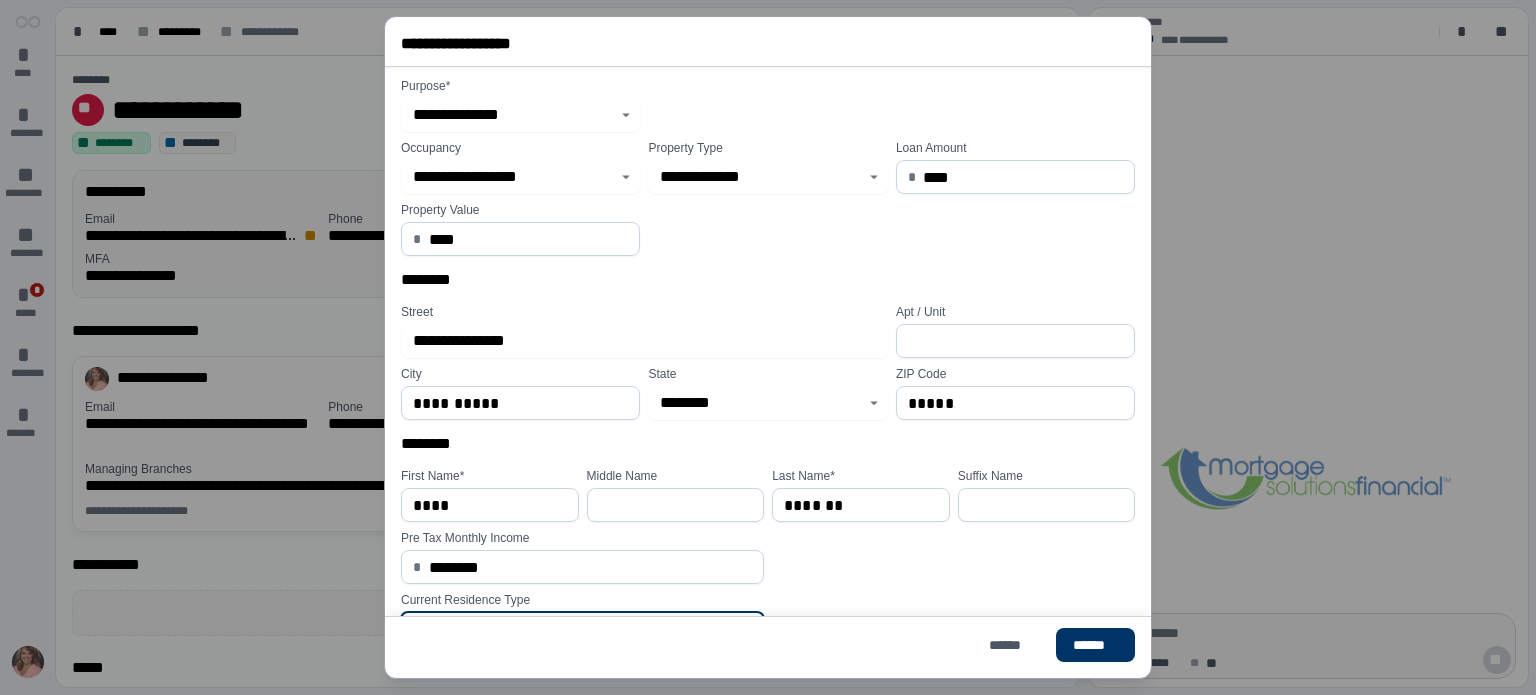 scroll, scrollTop: 0, scrollLeft: 0, axis: both 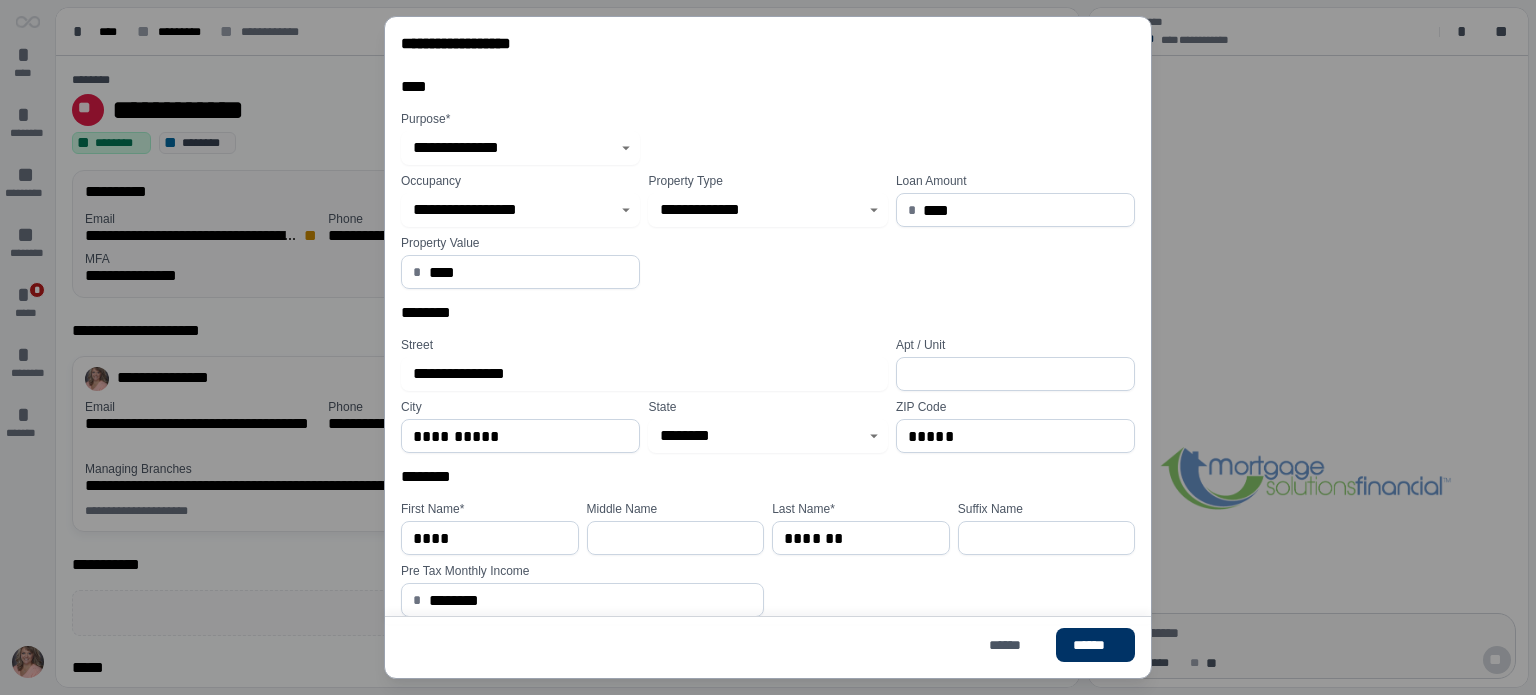 click on "****" at bounding box center [1023, 210] 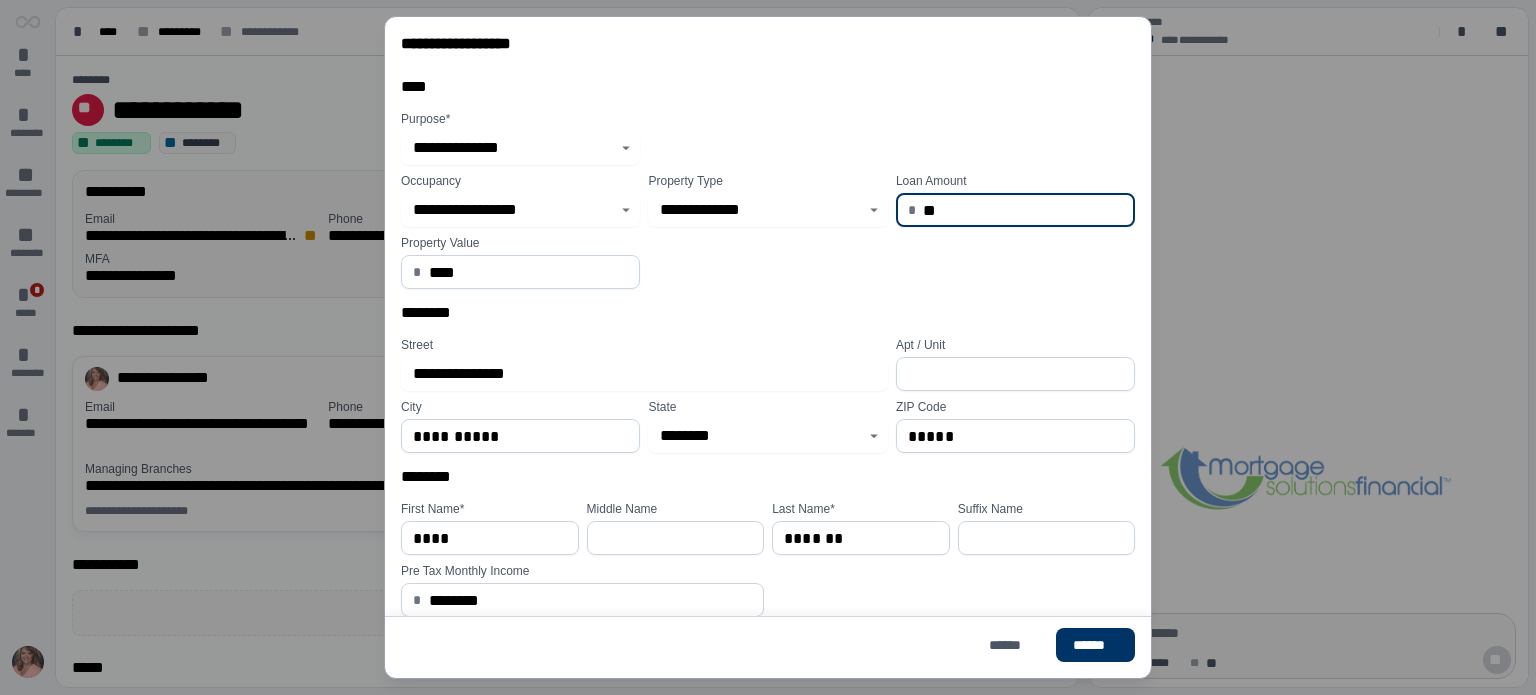 type on "*" 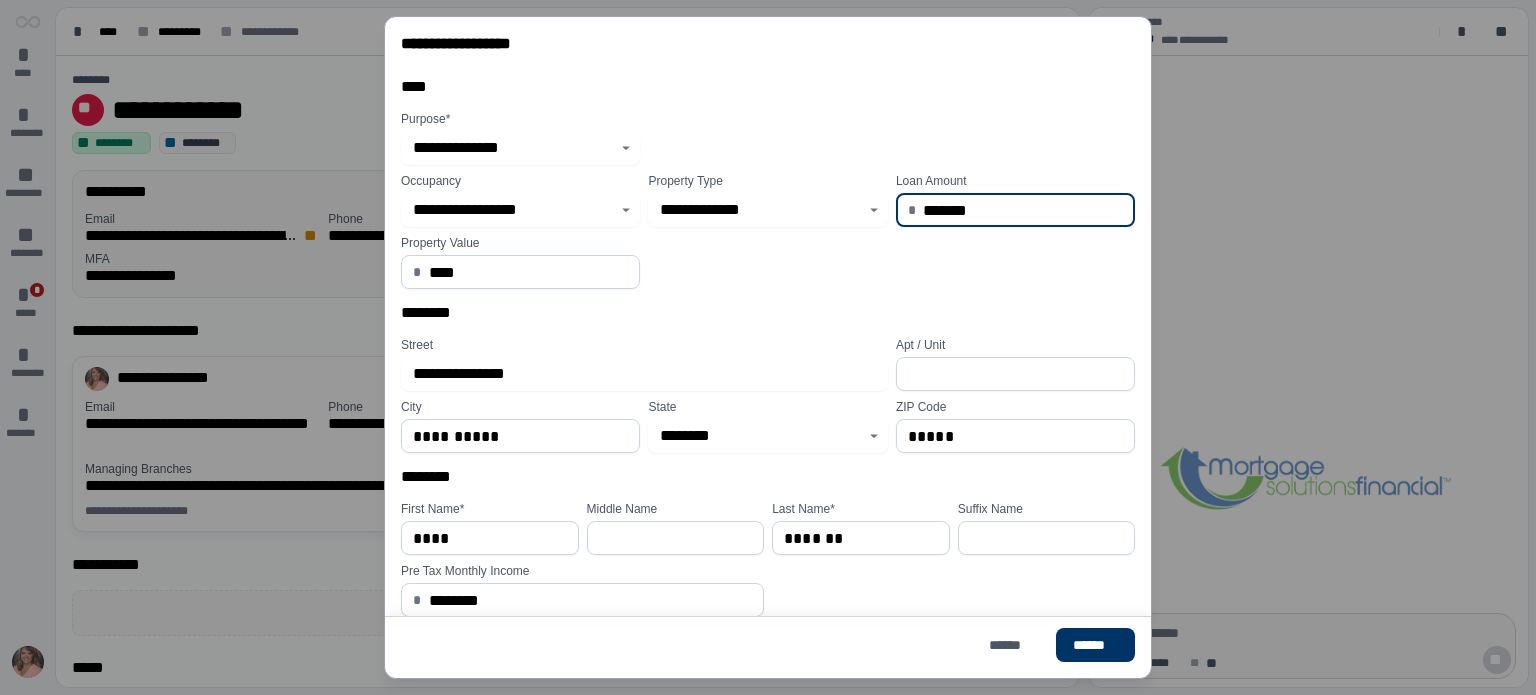 type on "**********" 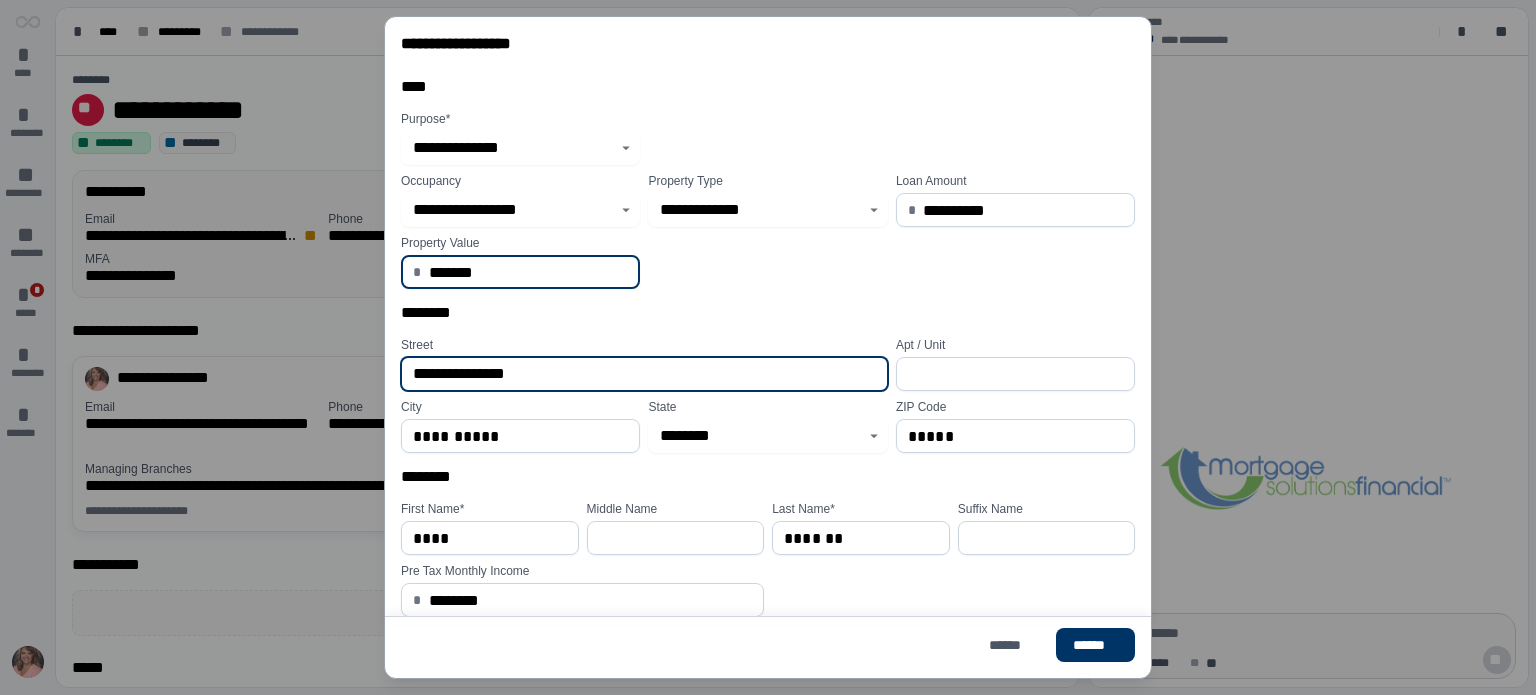type on "**********" 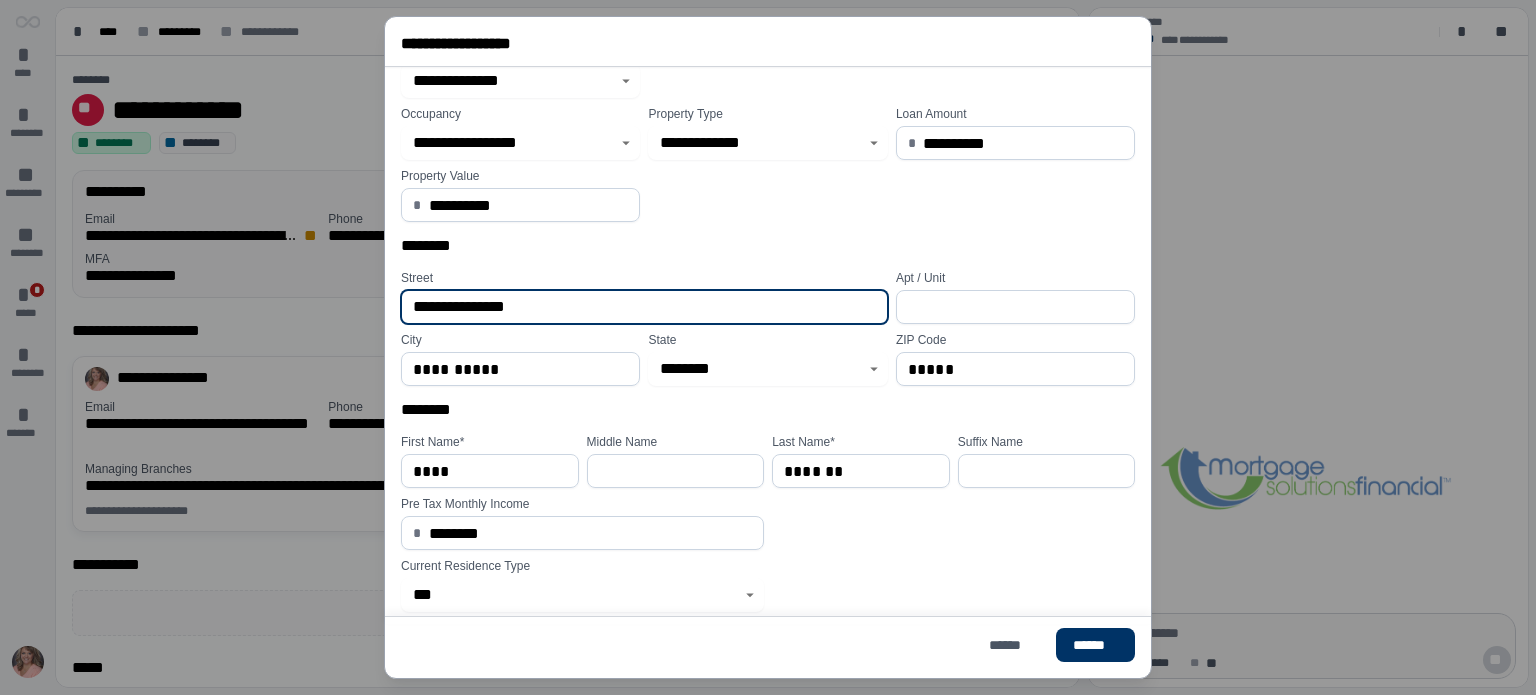 scroll, scrollTop: 98, scrollLeft: 0, axis: vertical 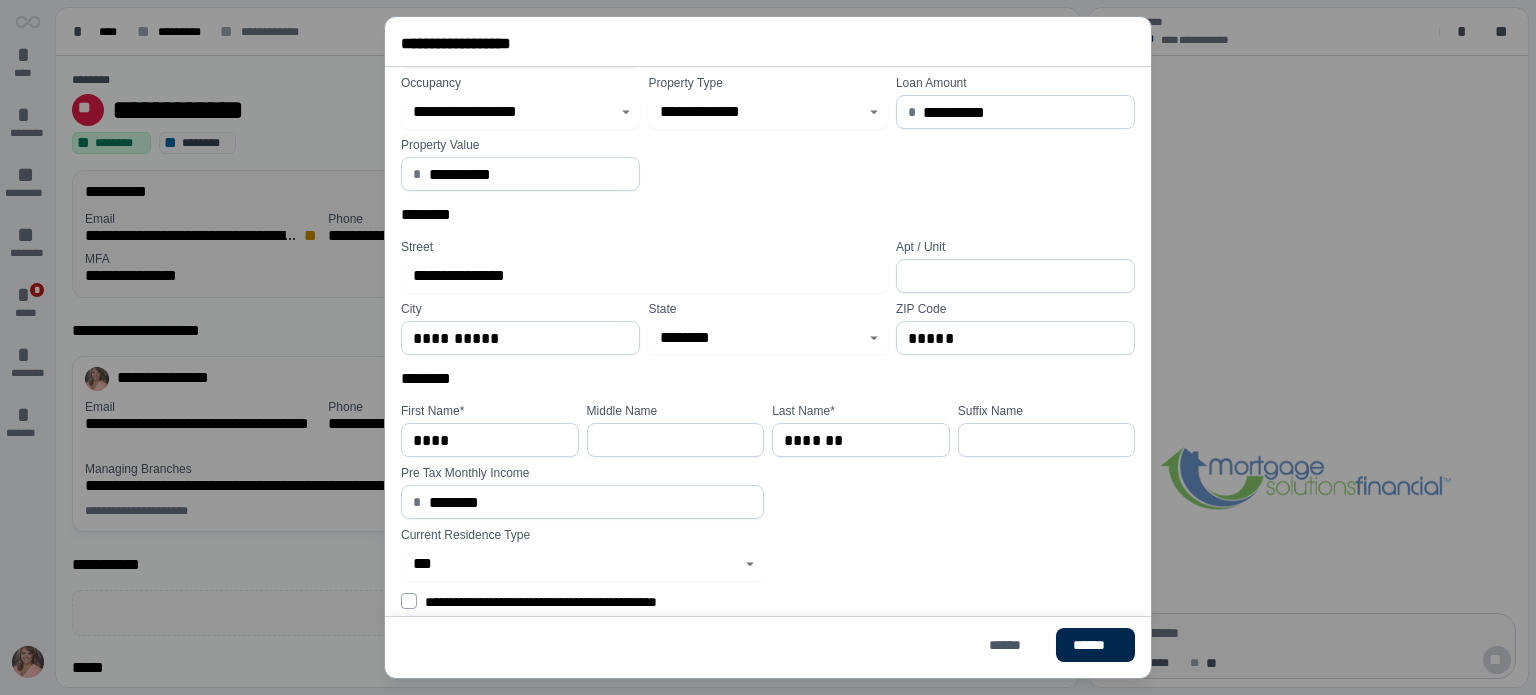 click on "******" at bounding box center [1095, 645] 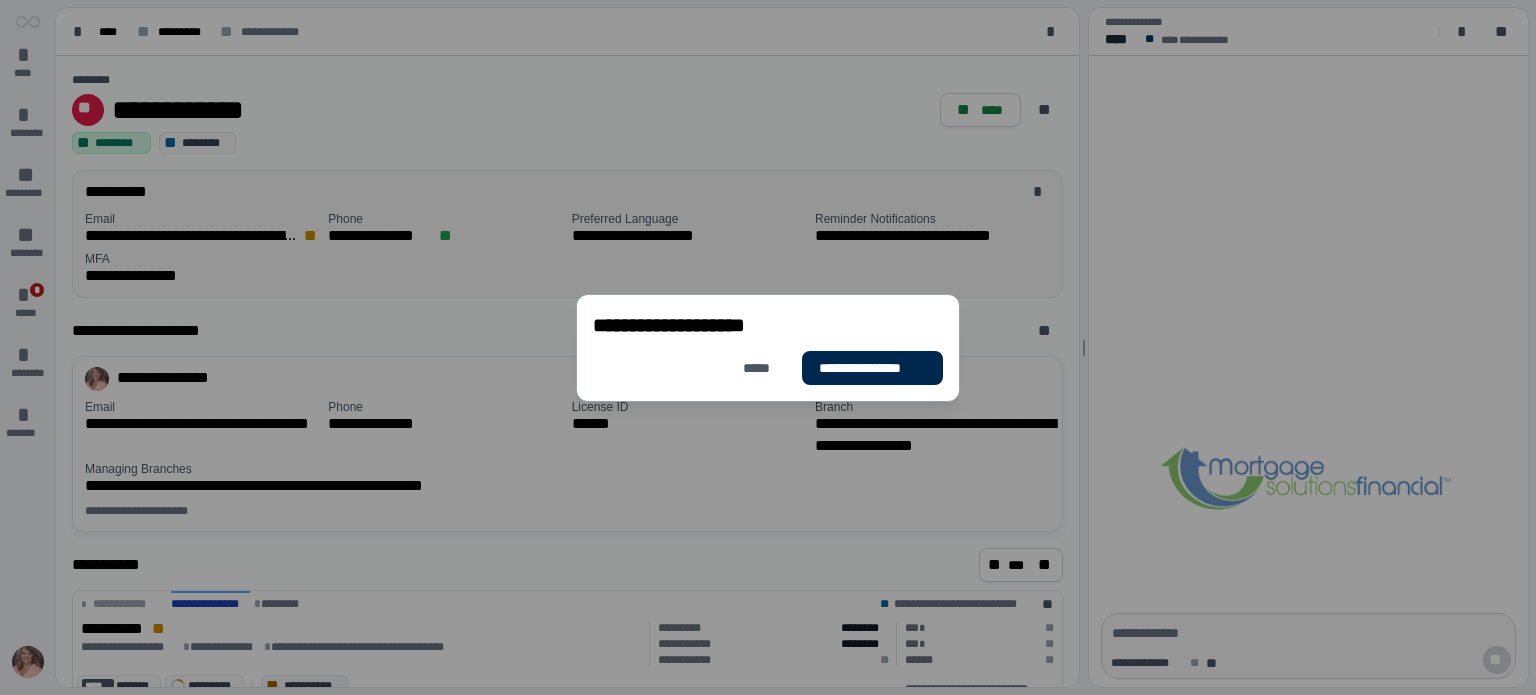 click on "**********" at bounding box center (872, 368) 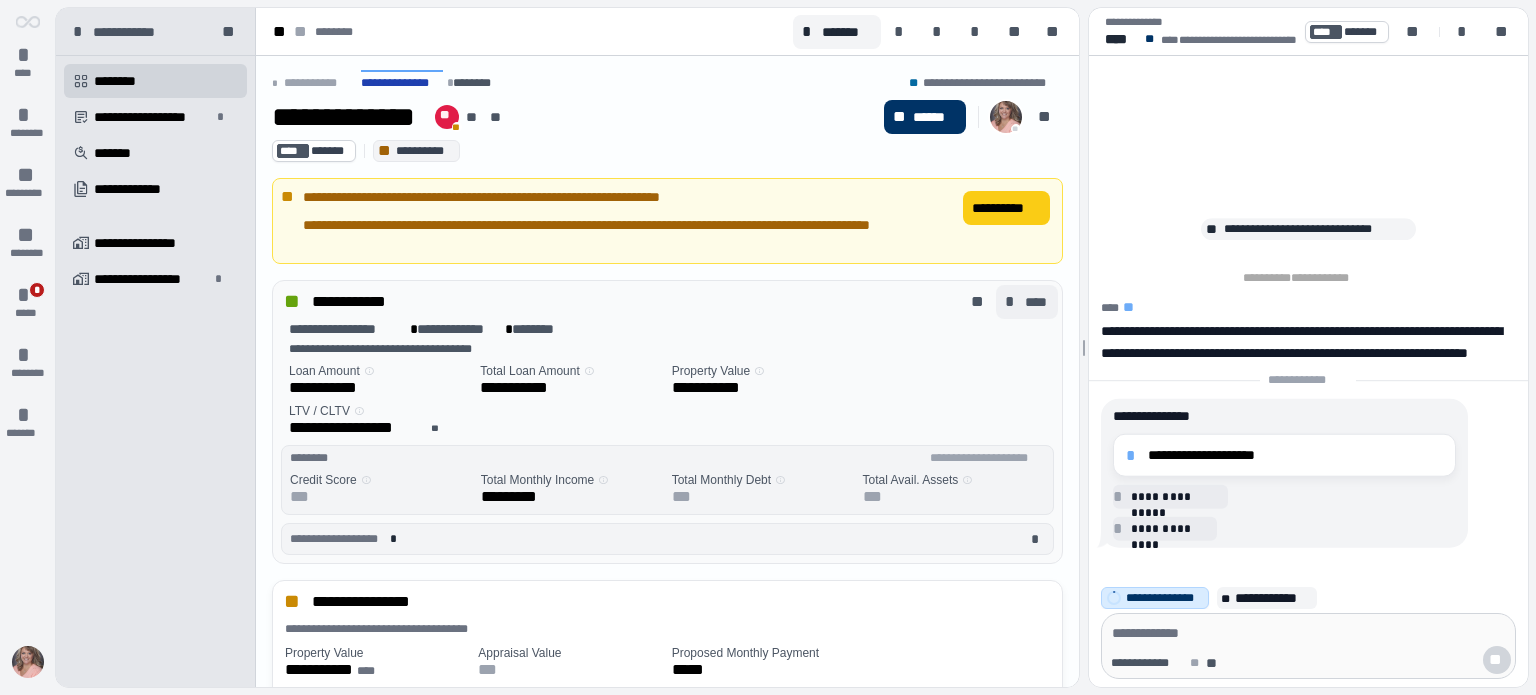 click on "****" at bounding box center [1037, 302] 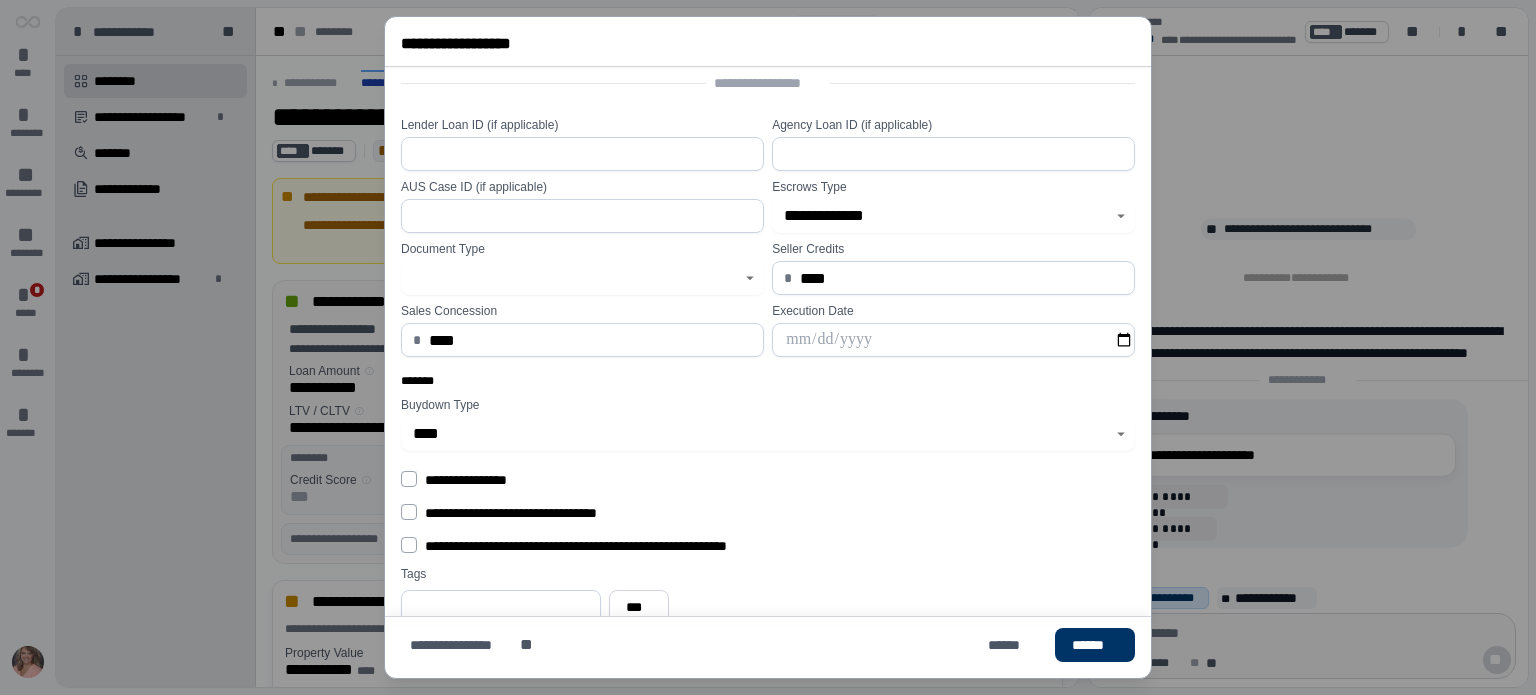 scroll, scrollTop: 210, scrollLeft: 0, axis: vertical 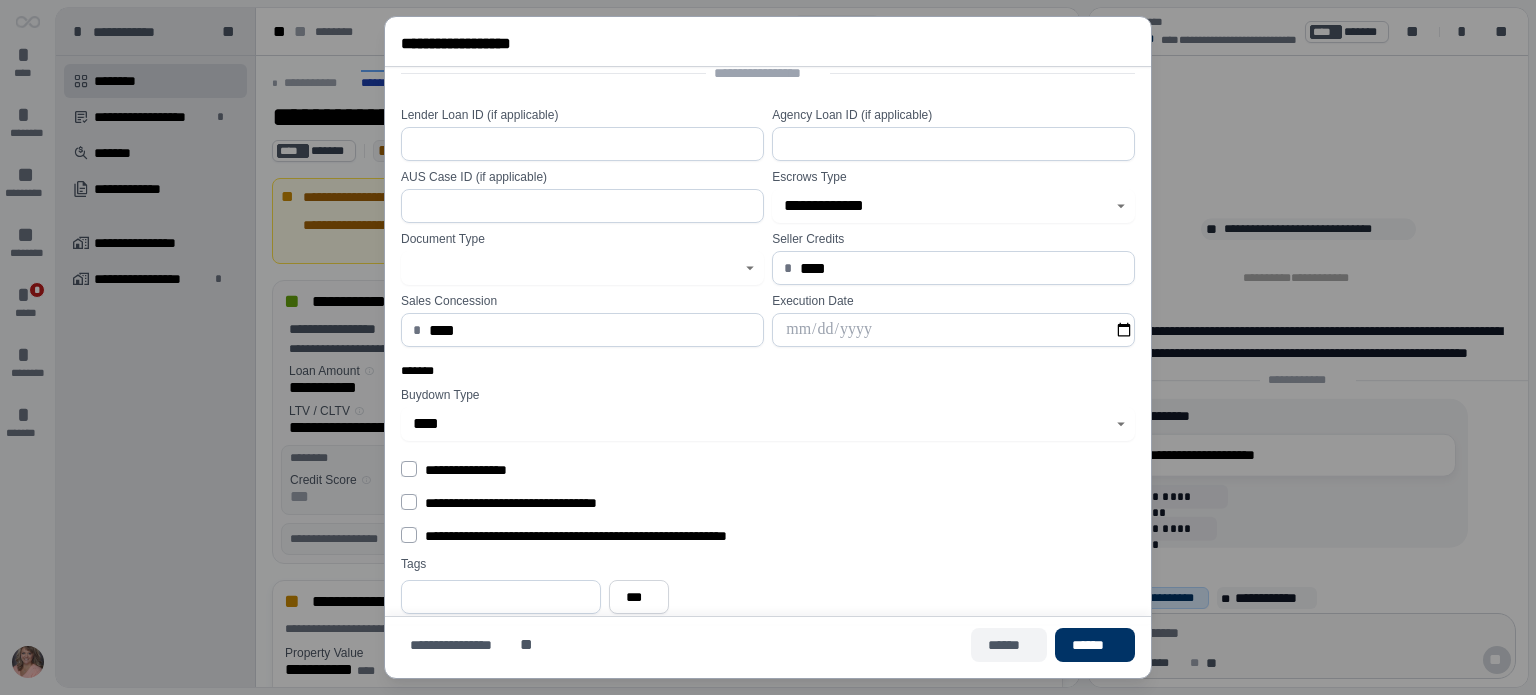 click on "******" at bounding box center (1009, 645) 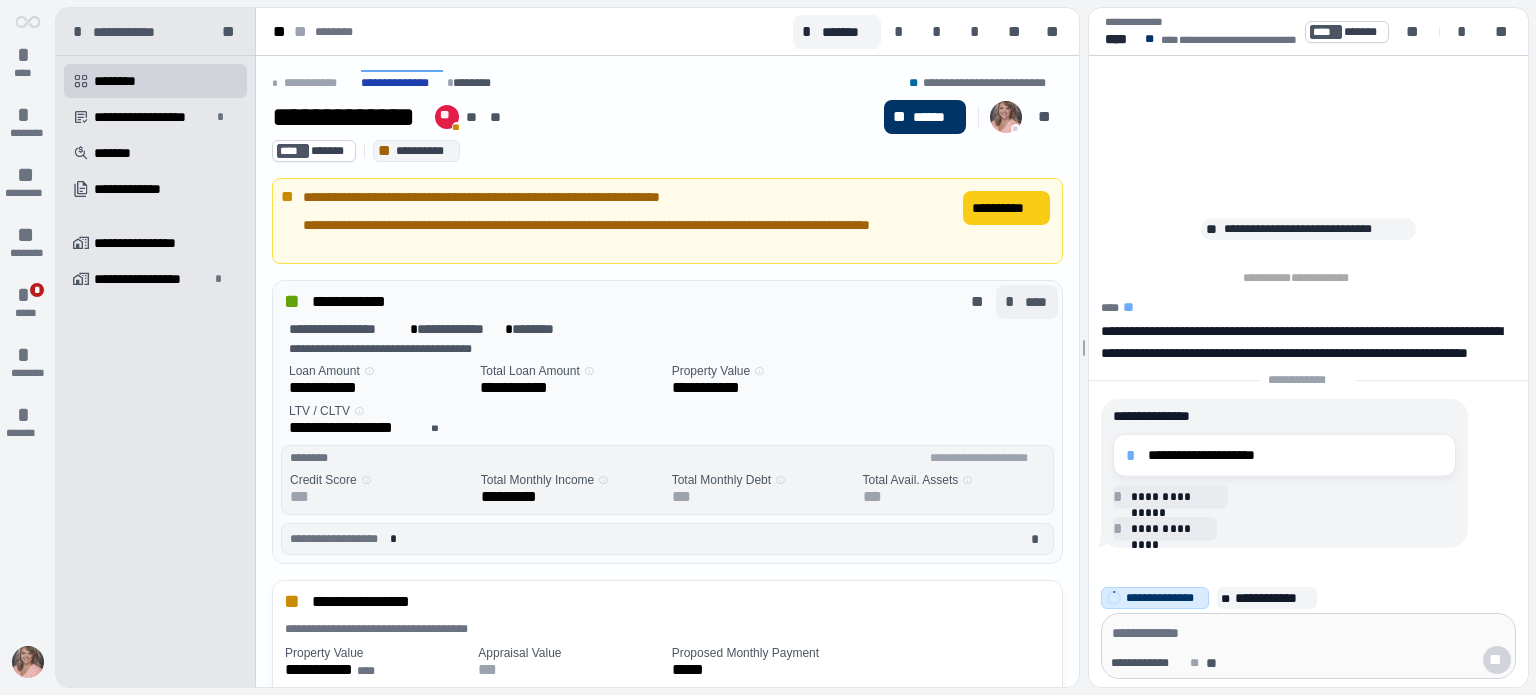 click on "****" at bounding box center [1037, 302] 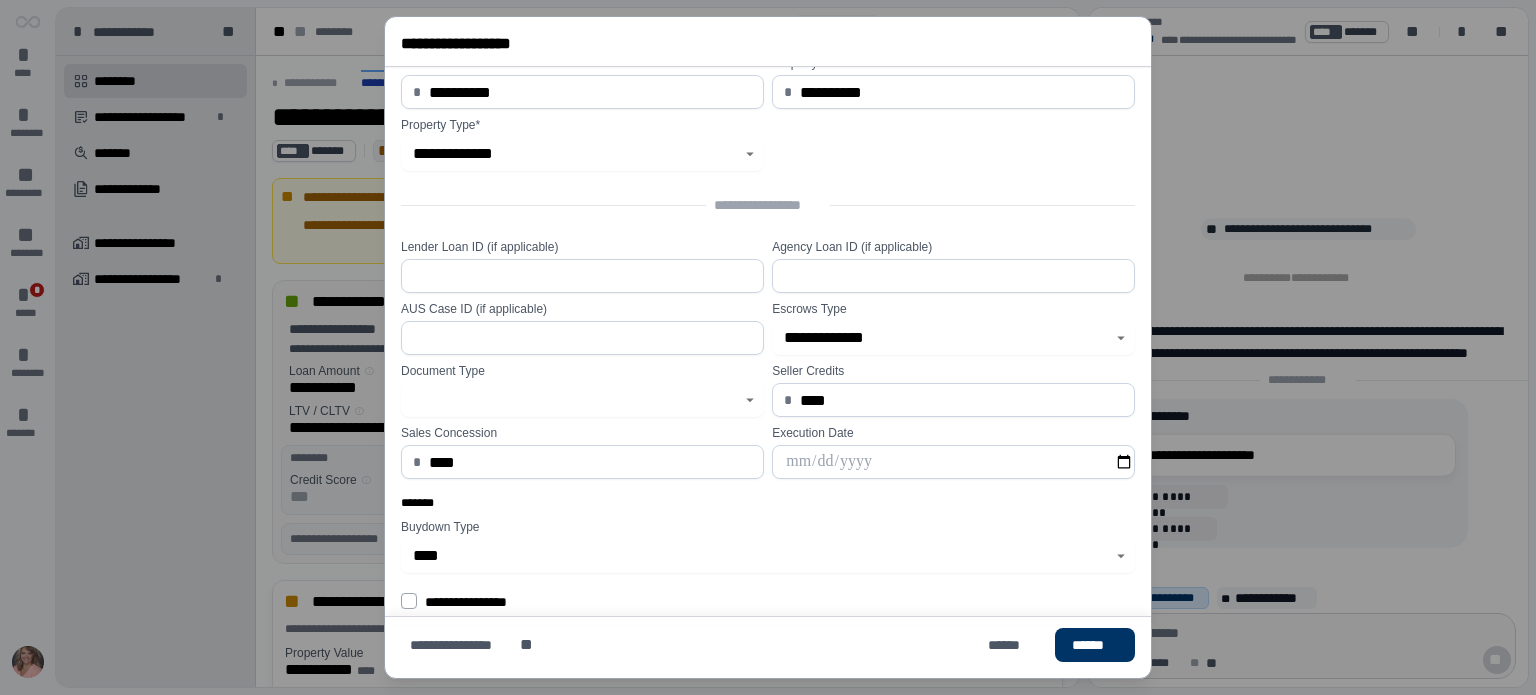 scroll, scrollTop: 100, scrollLeft: 0, axis: vertical 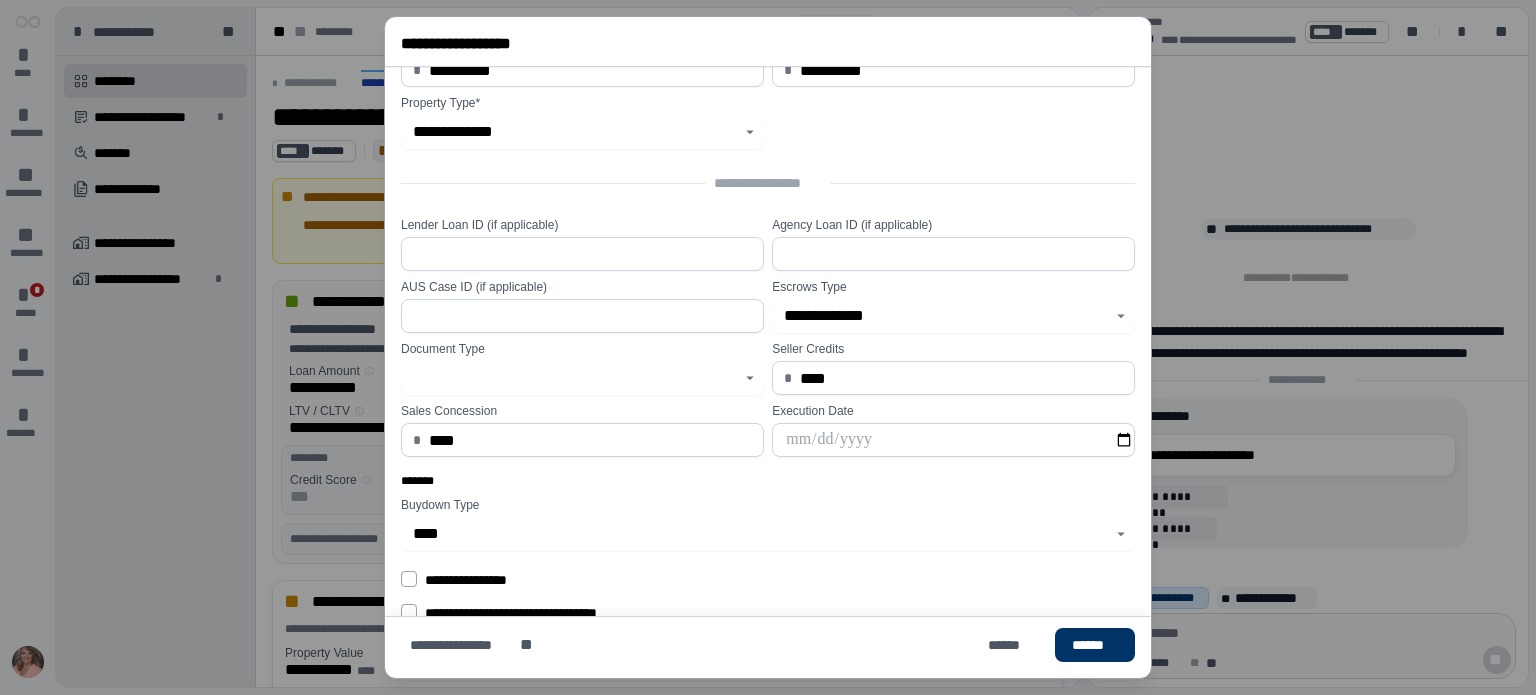 click 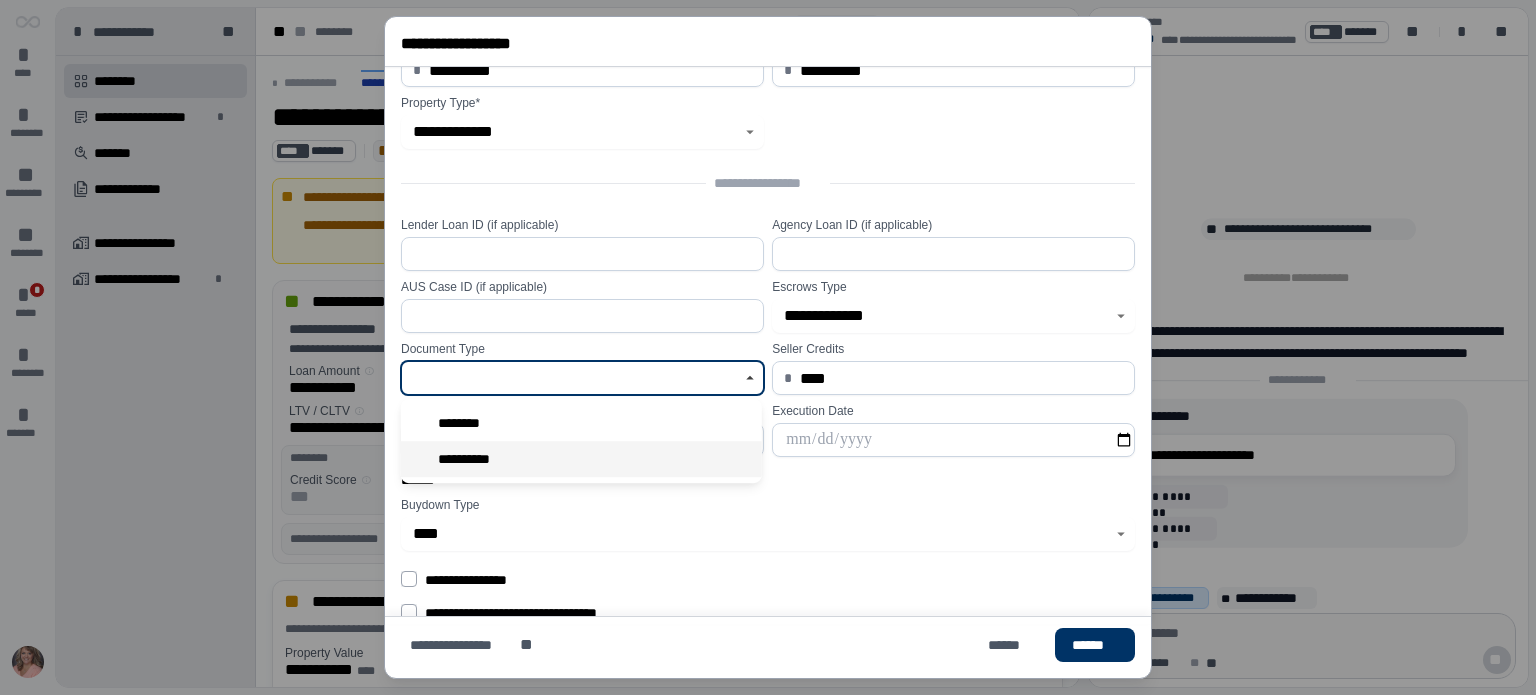 click on "**********" at bounding box center (470, 459) 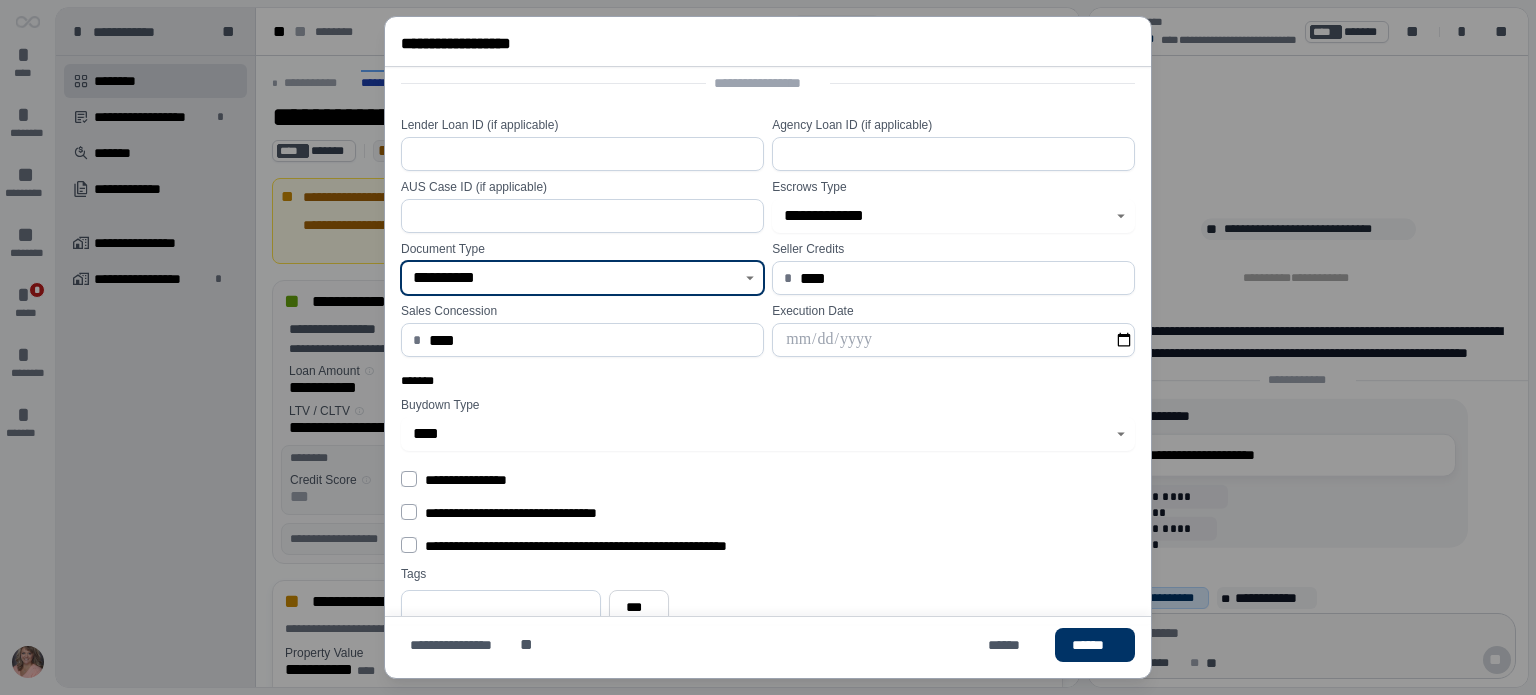 scroll, scrollTop: 210, scrollLeft: 0, axis: vertical 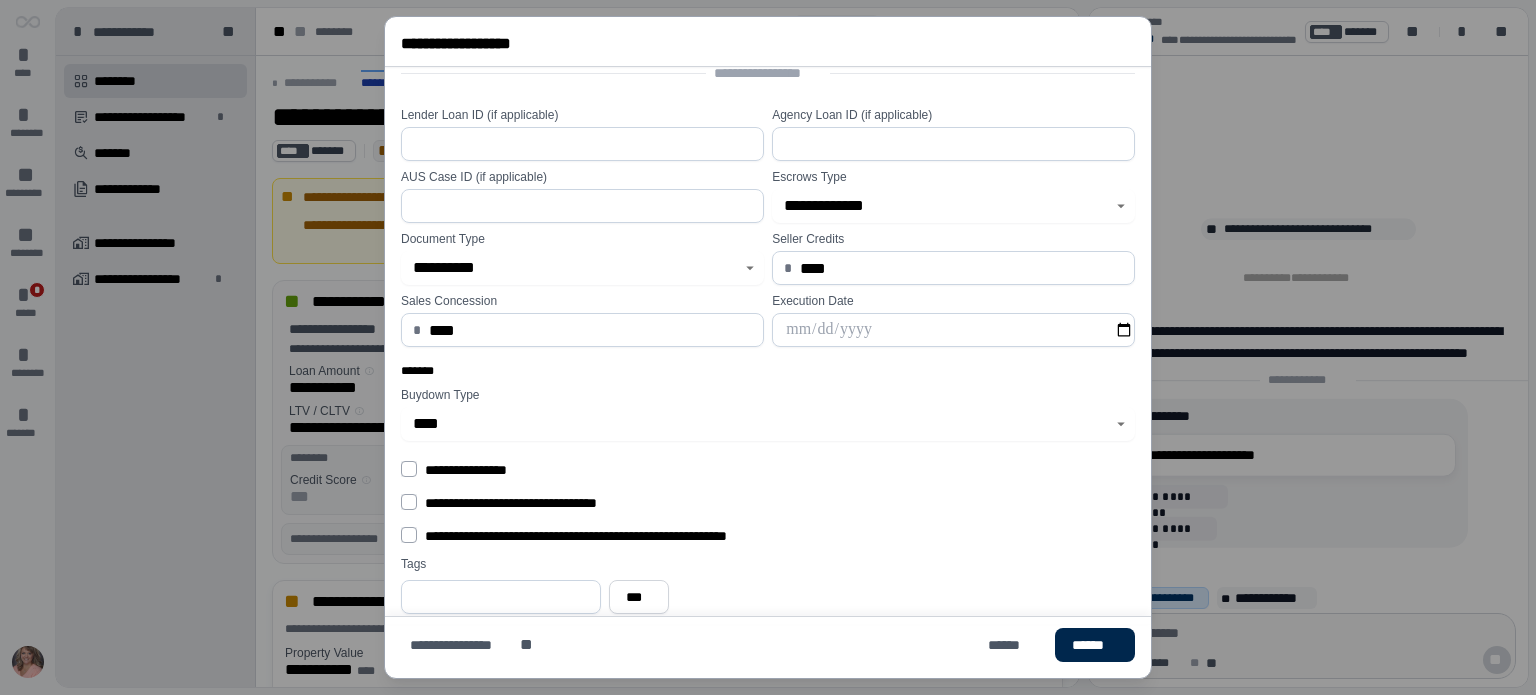 click on "******" at bounding box center [1095, 645] 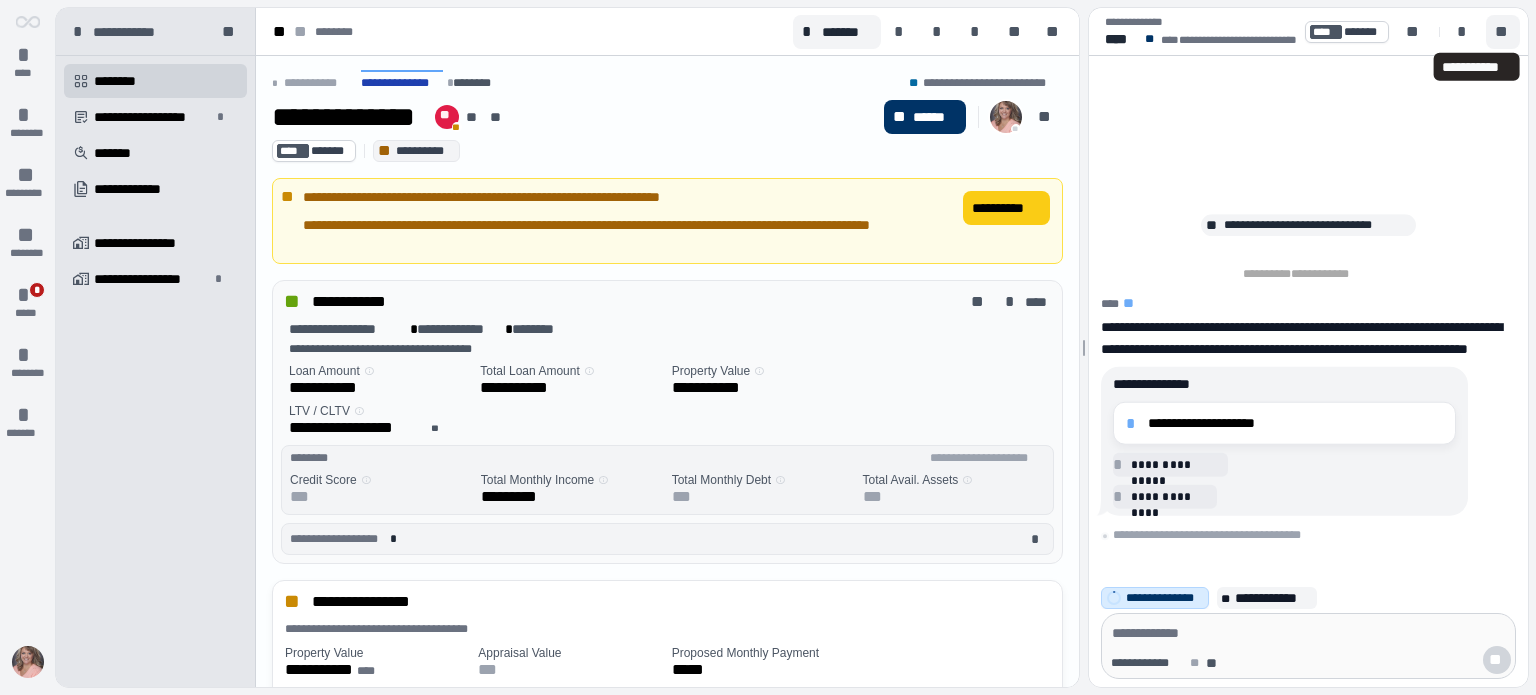click on "**" at bounding box center (1503, 32) 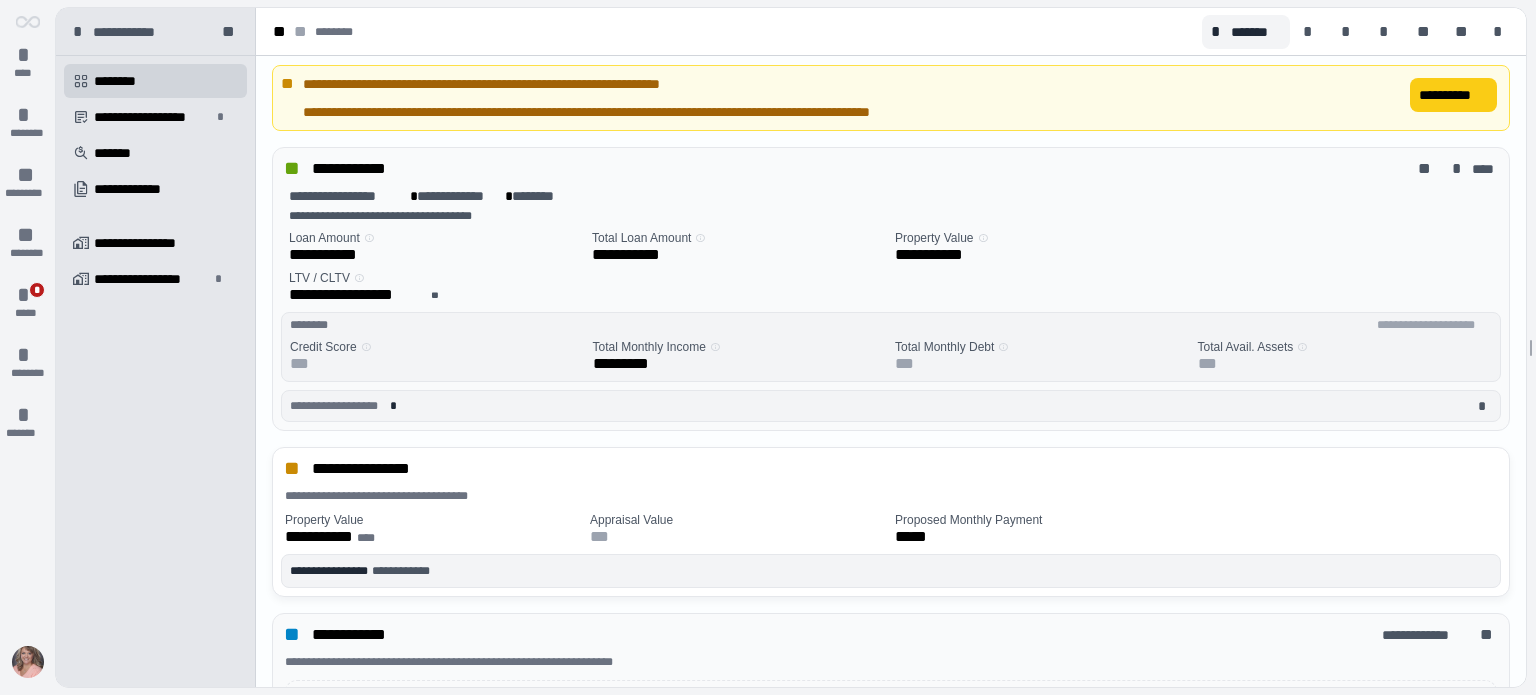 scroll, scrollTop: 0, scrollLeft: 0, axis: both 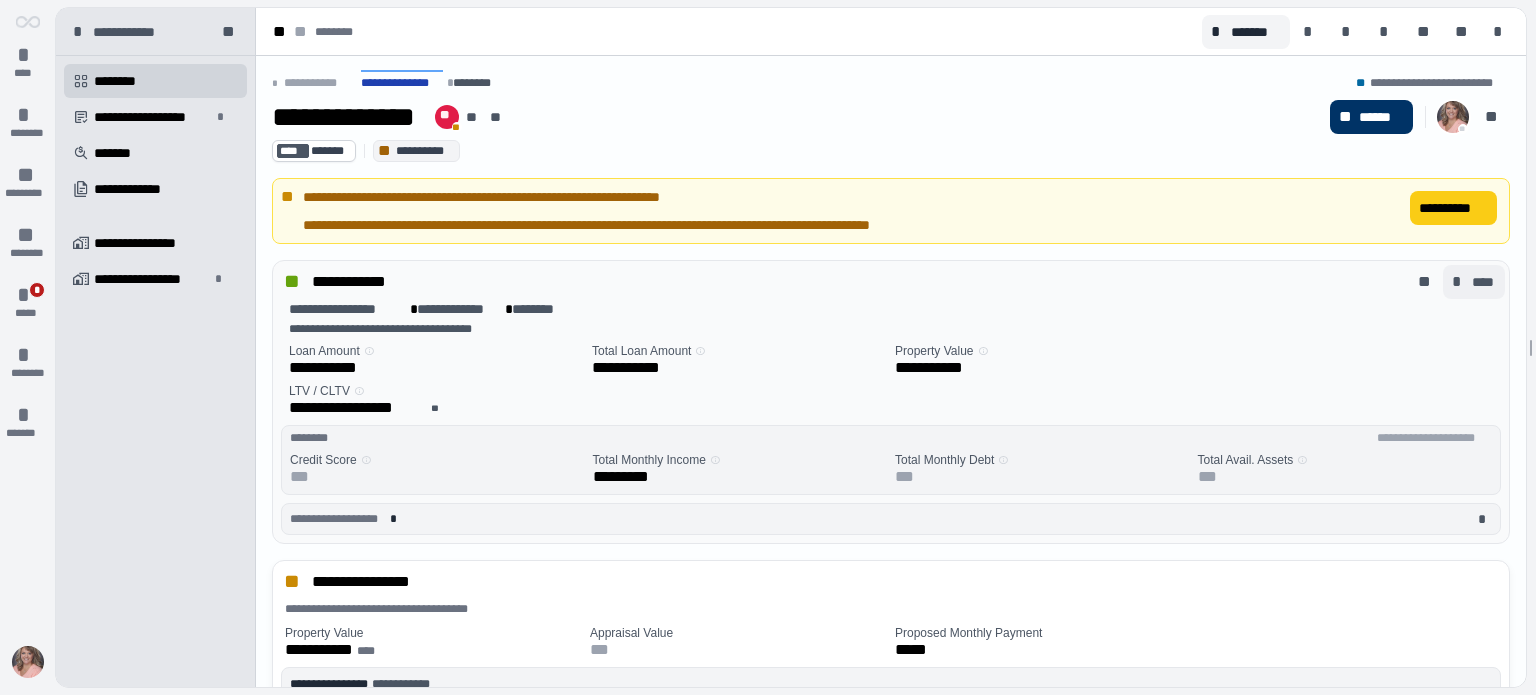 click on "****" at bounding box center (1484, 282) 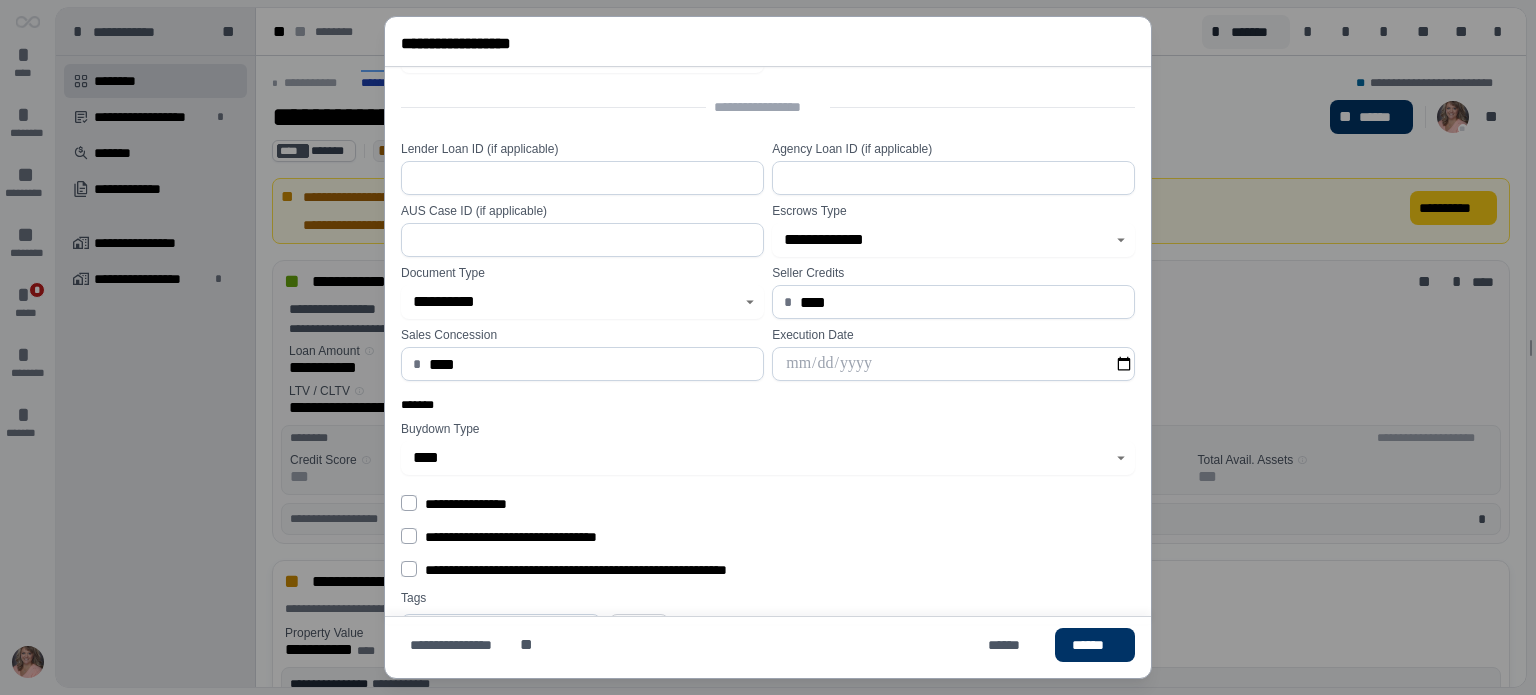 scroll, scrollTop: 210, scrollLeft: 0, axis: vertical 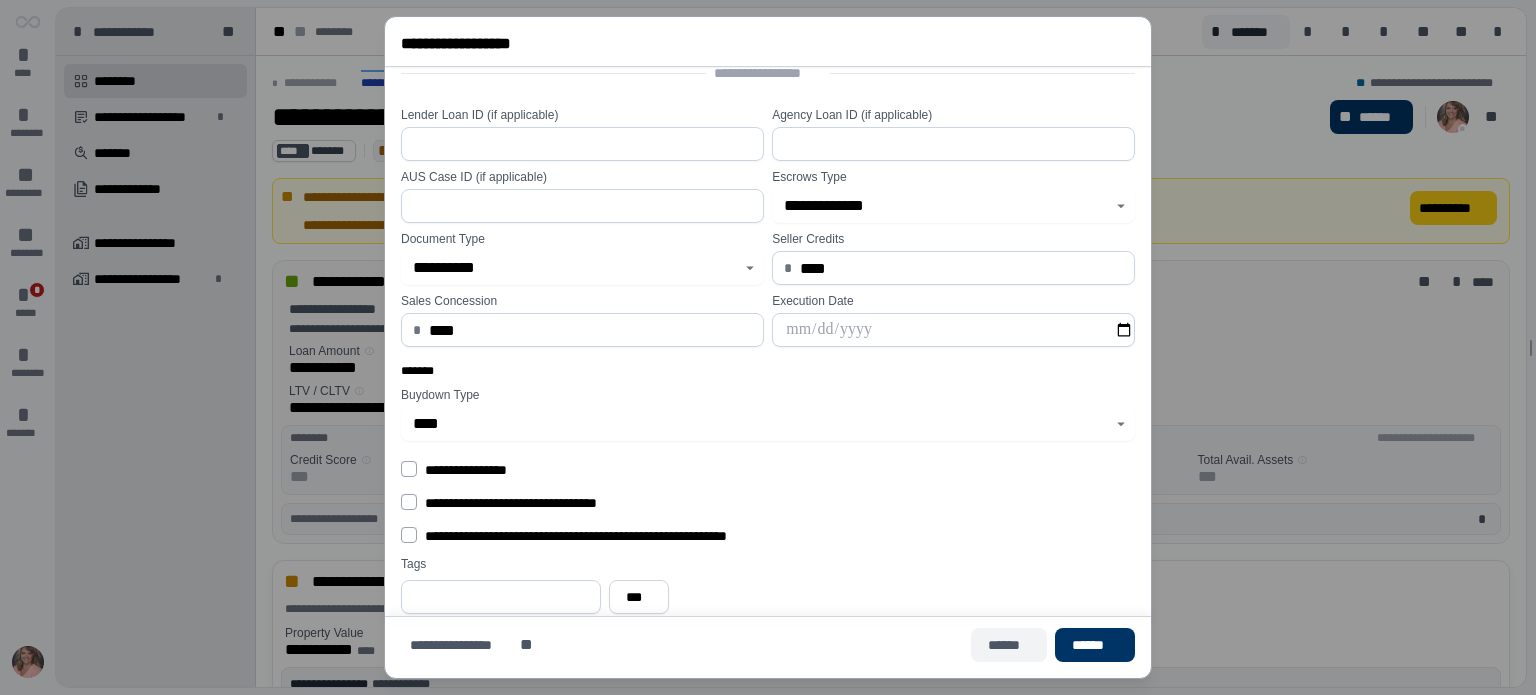 click on "******" at bounding box center (1009, 645) 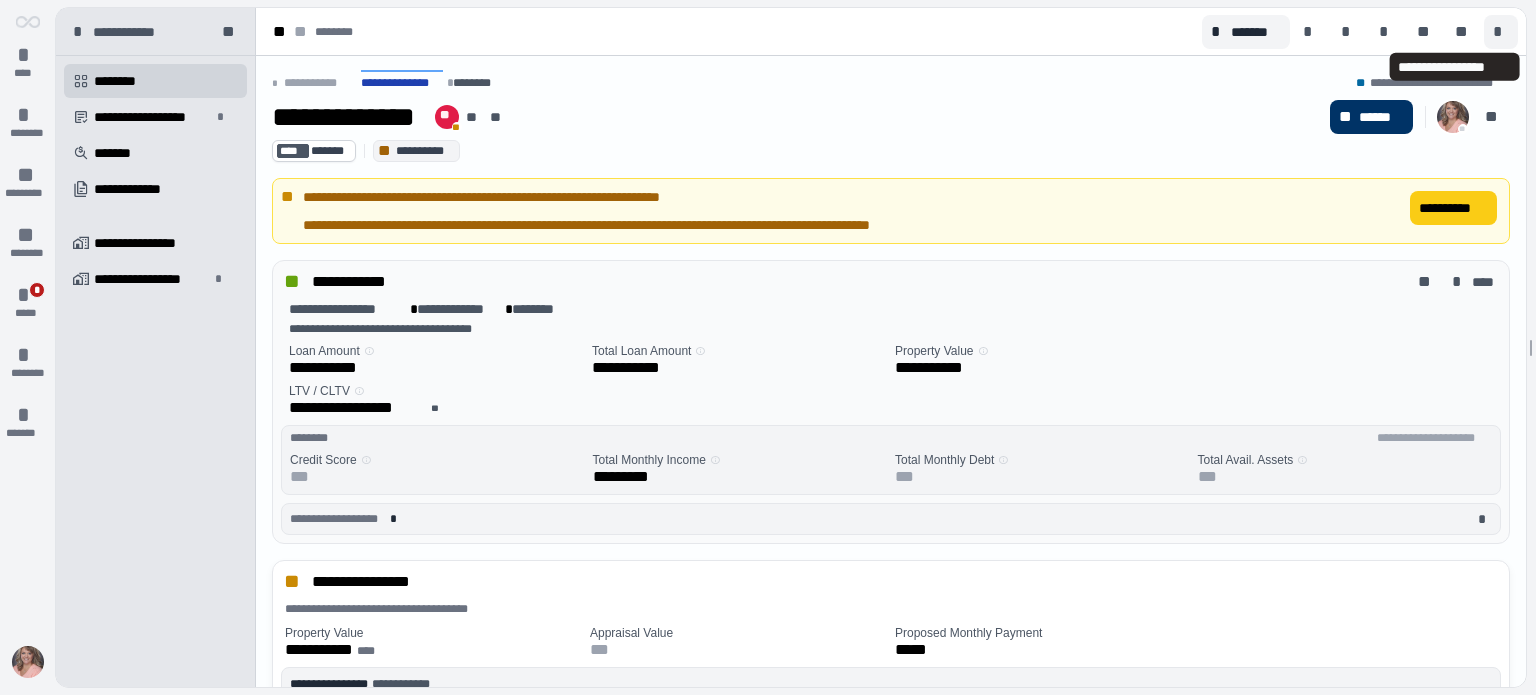 click on "*" at bounding box center [1501, 32] 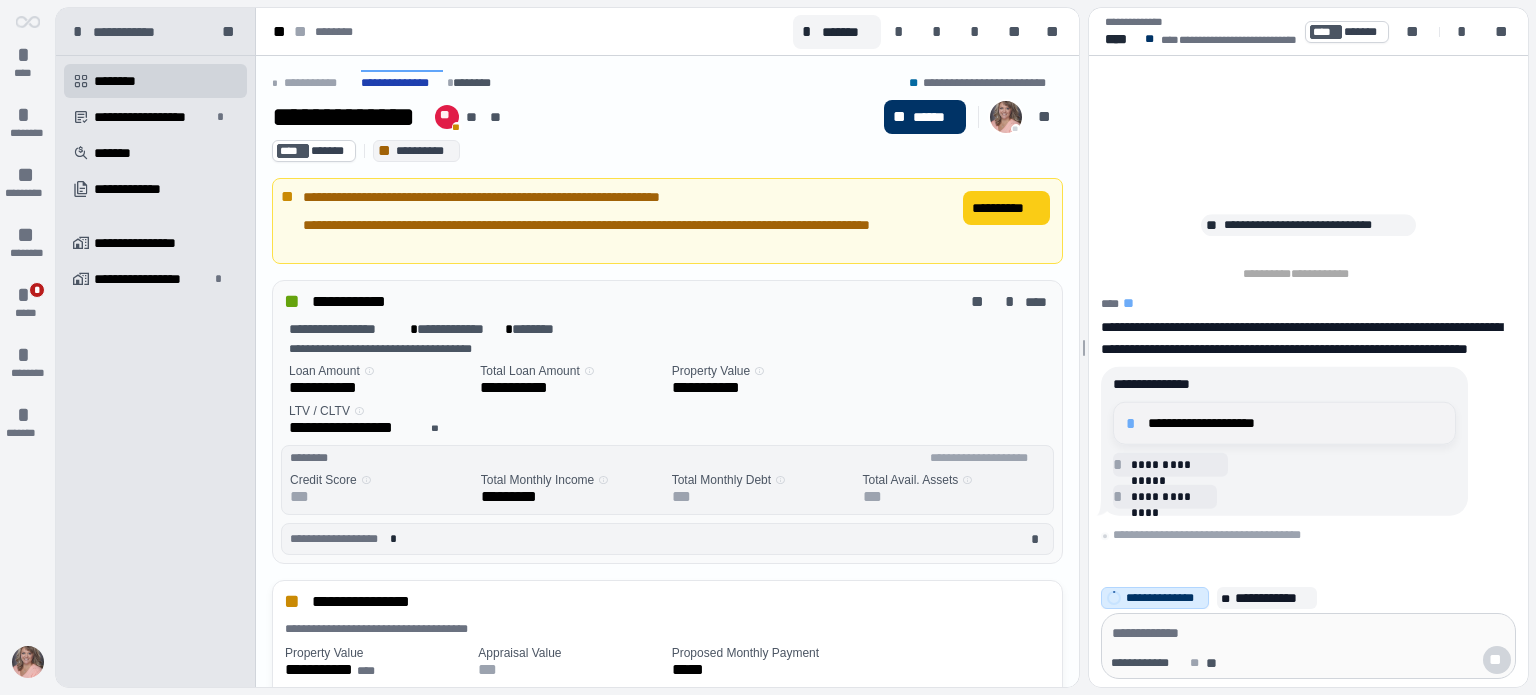click on "**********" at bounding box center (1295, 423) 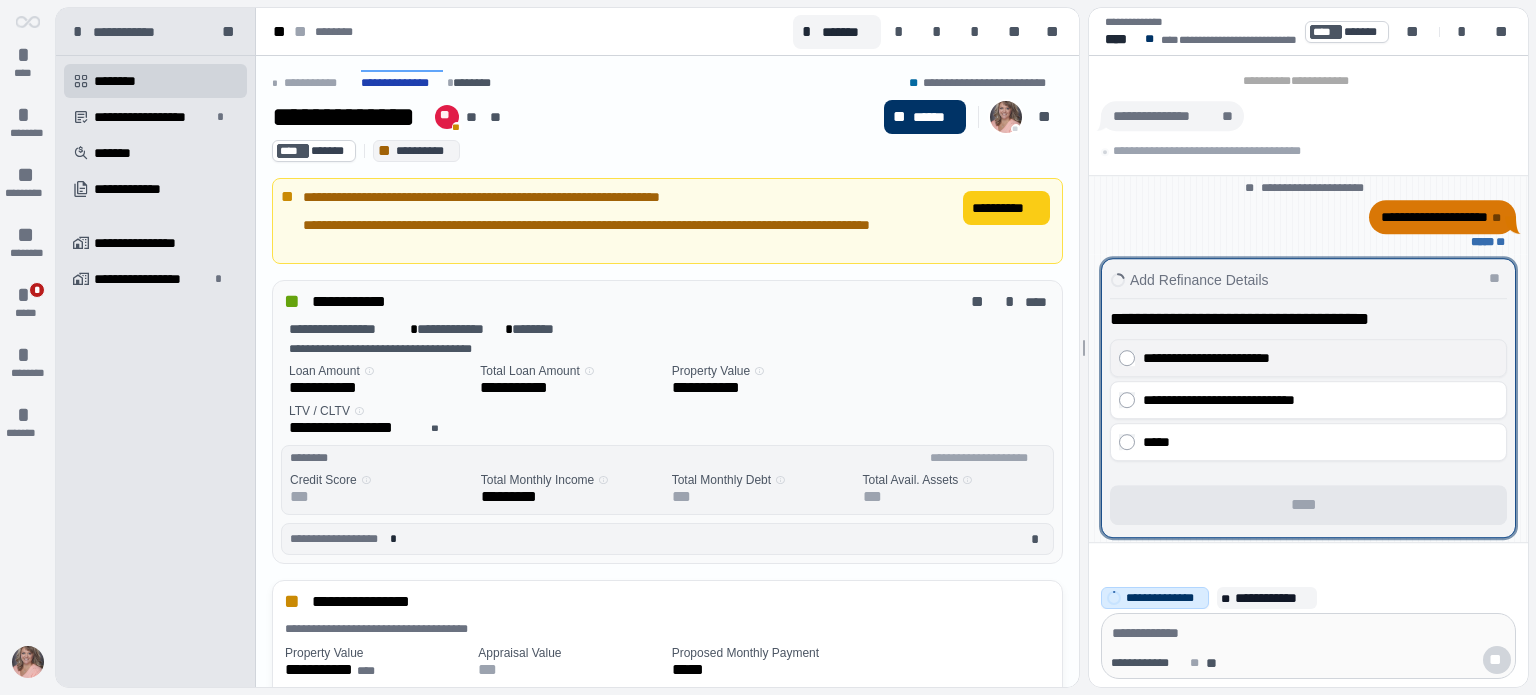 click on "**********" at bounding box center (1315, 358) 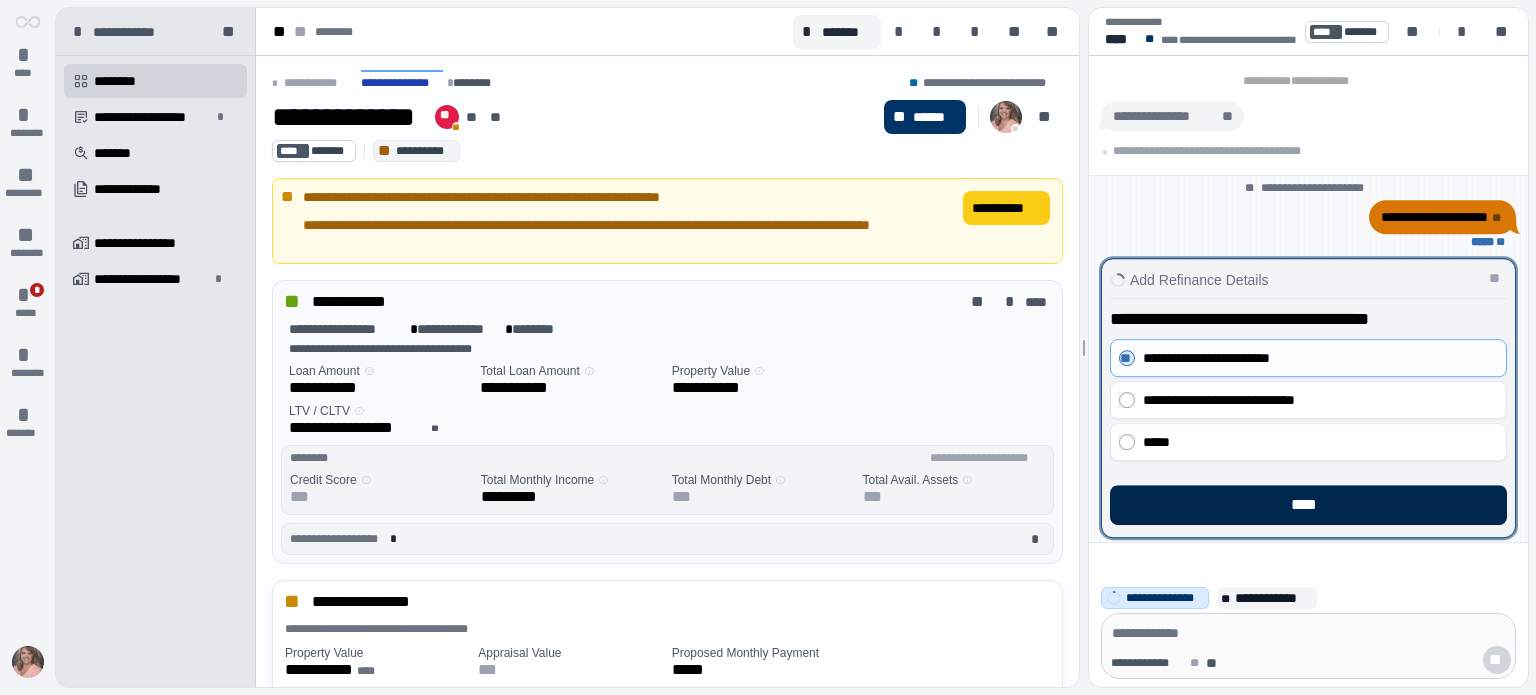 click on "****" at bounding box center [1308, 505] 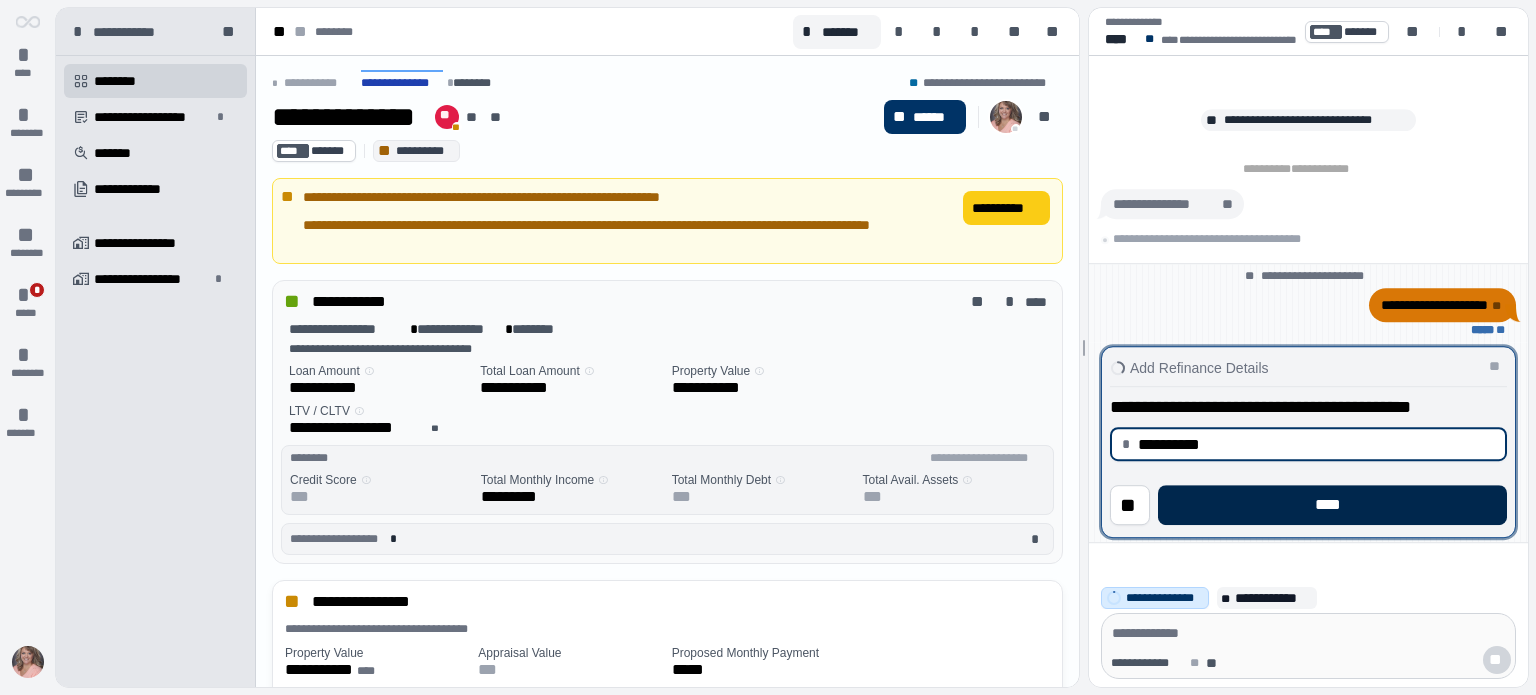 click on "****" at bounding box center [1332, 505] 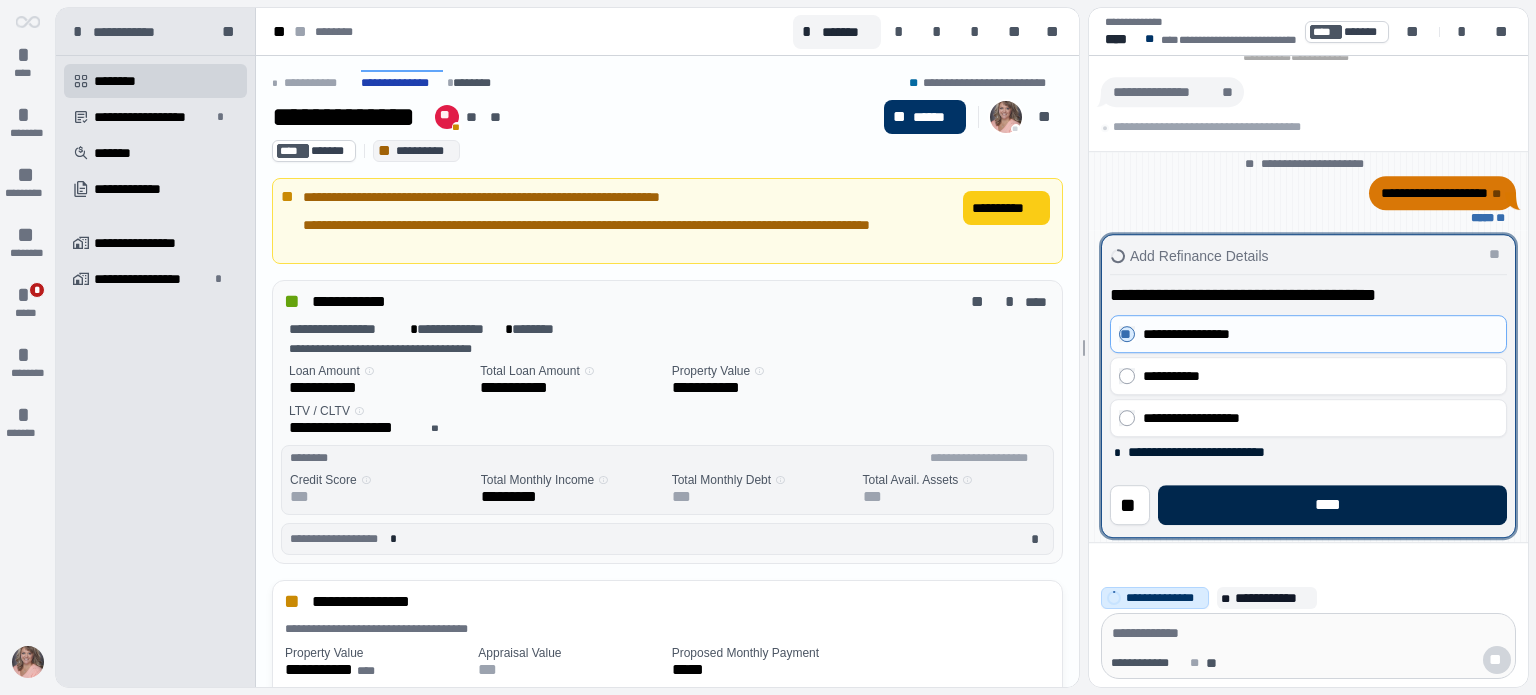 click on "****" at bounding box center (1332, 505) 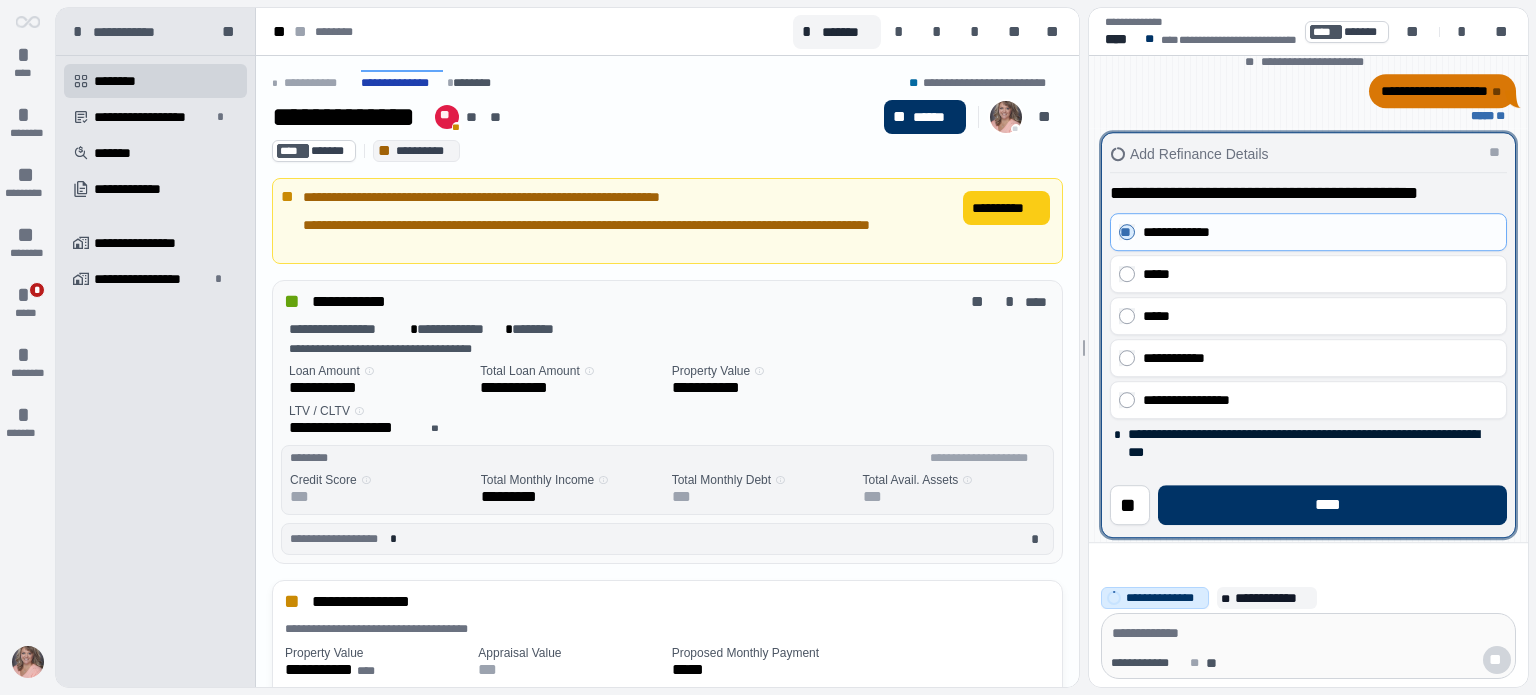 click on "****" at bounding box center [1332, 505] 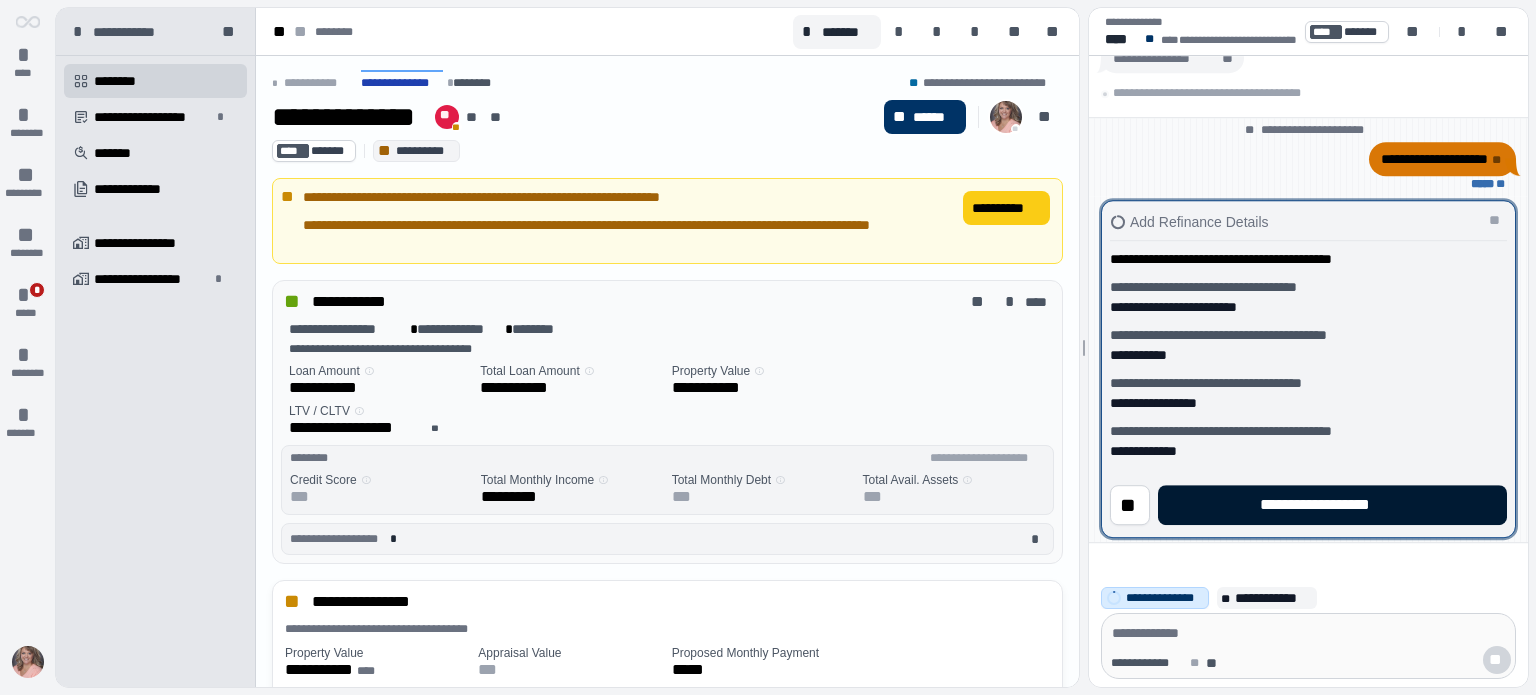click on "**********" at bounding box center (1332, 505) 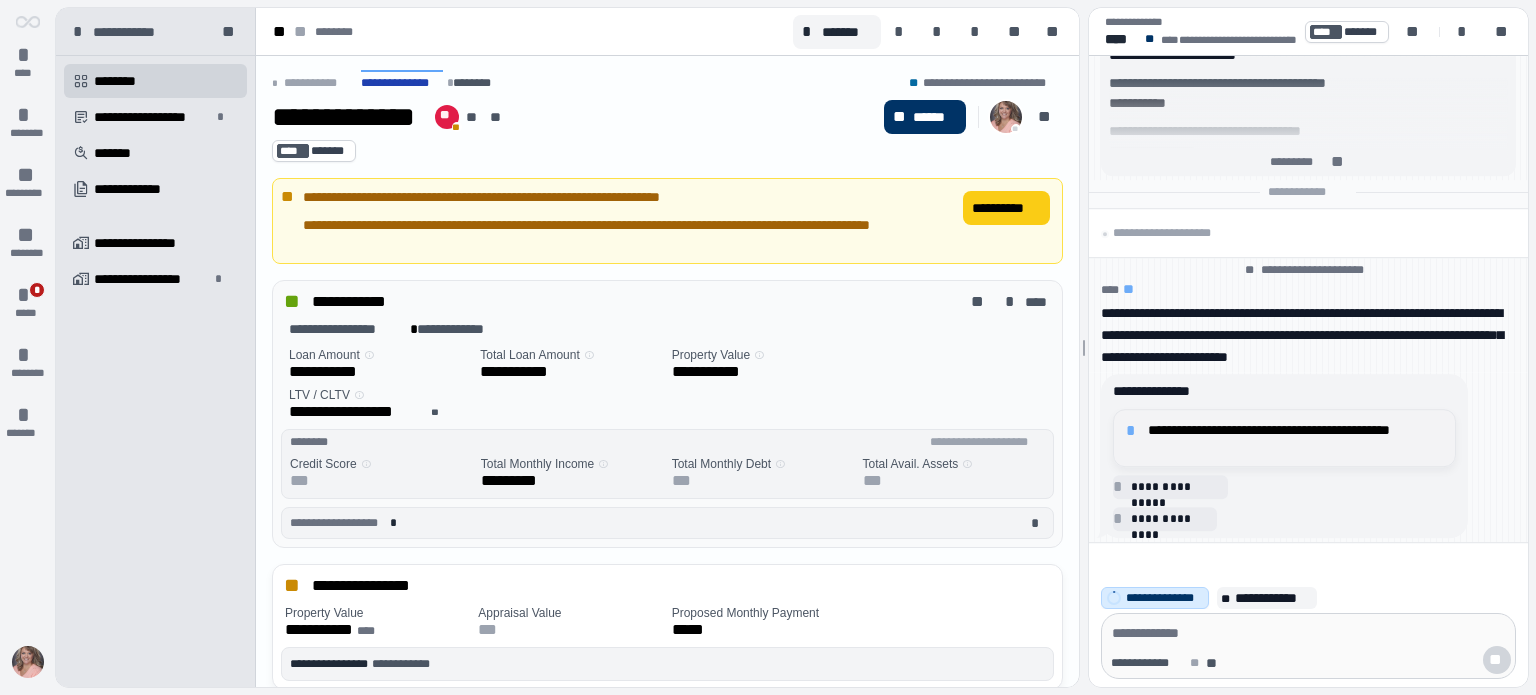 click on "**********" at bounding box center (1295, 438) 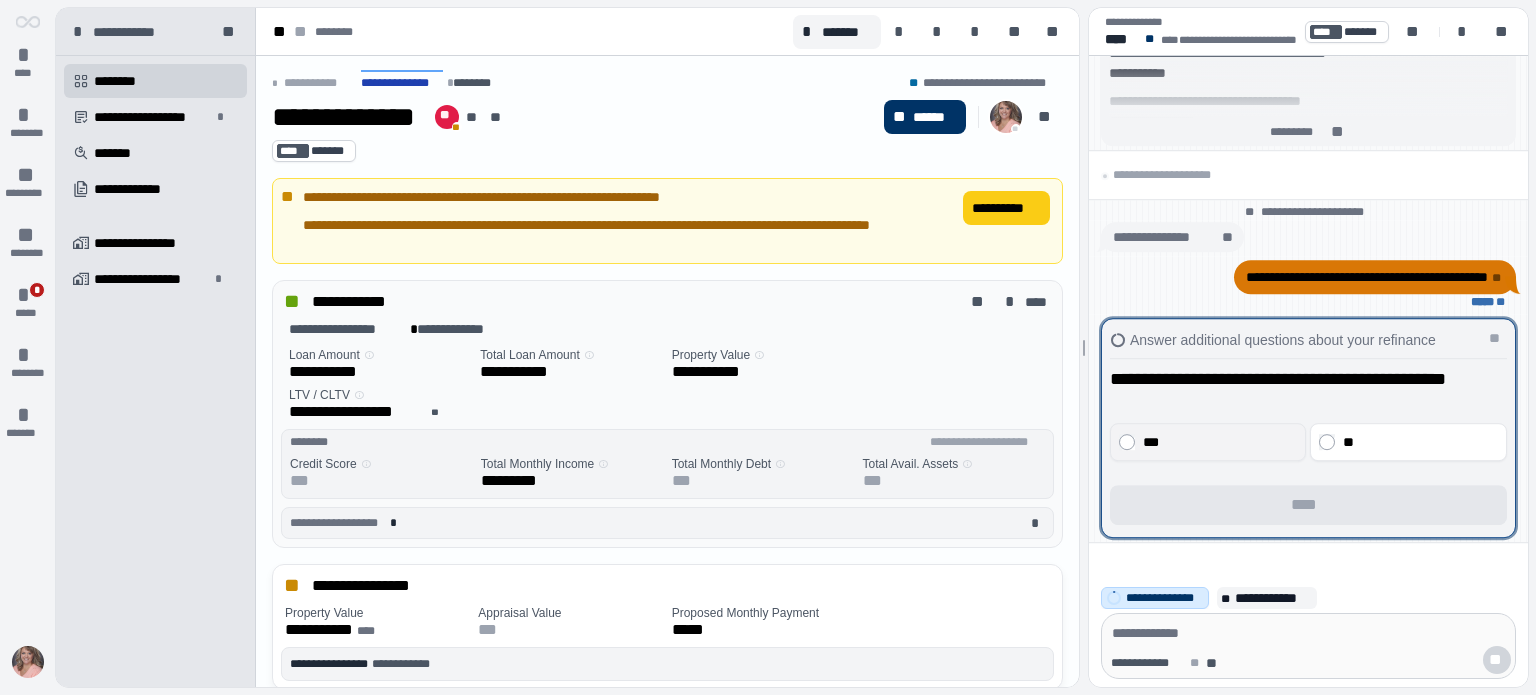 click on "***" at bounding box center [1218, 442] 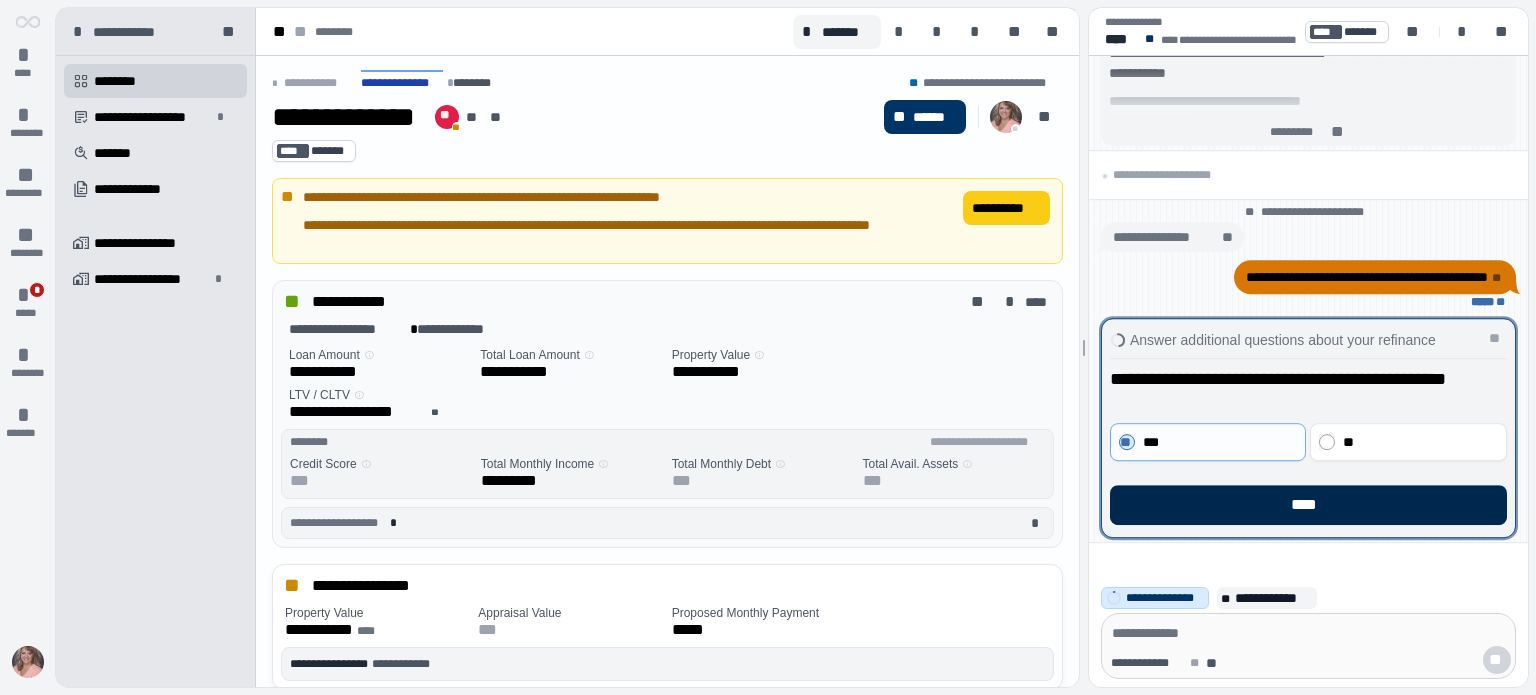 click on "****" at bounding box center [1308, 505] 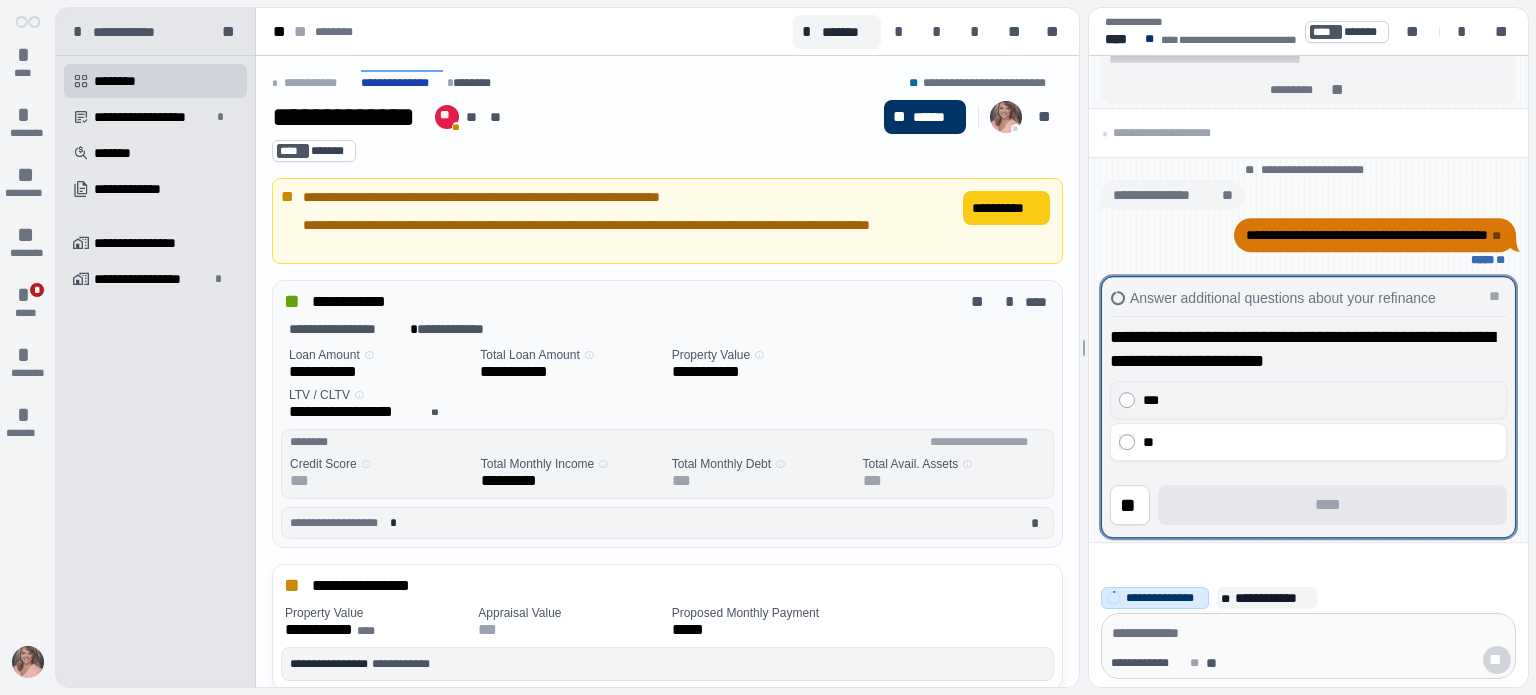 click on "***" at bounding box center [1315, 400] 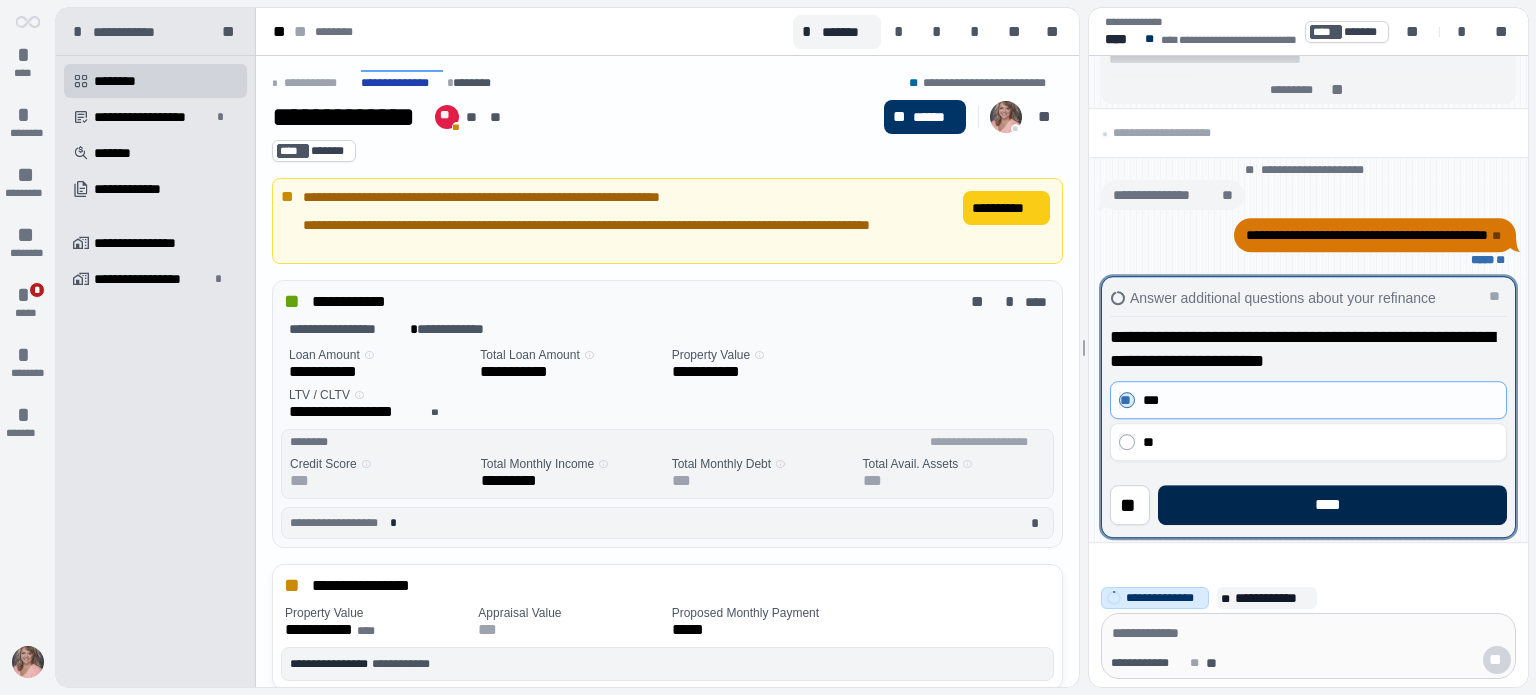click on "****" at bounding box center [1332, 505] 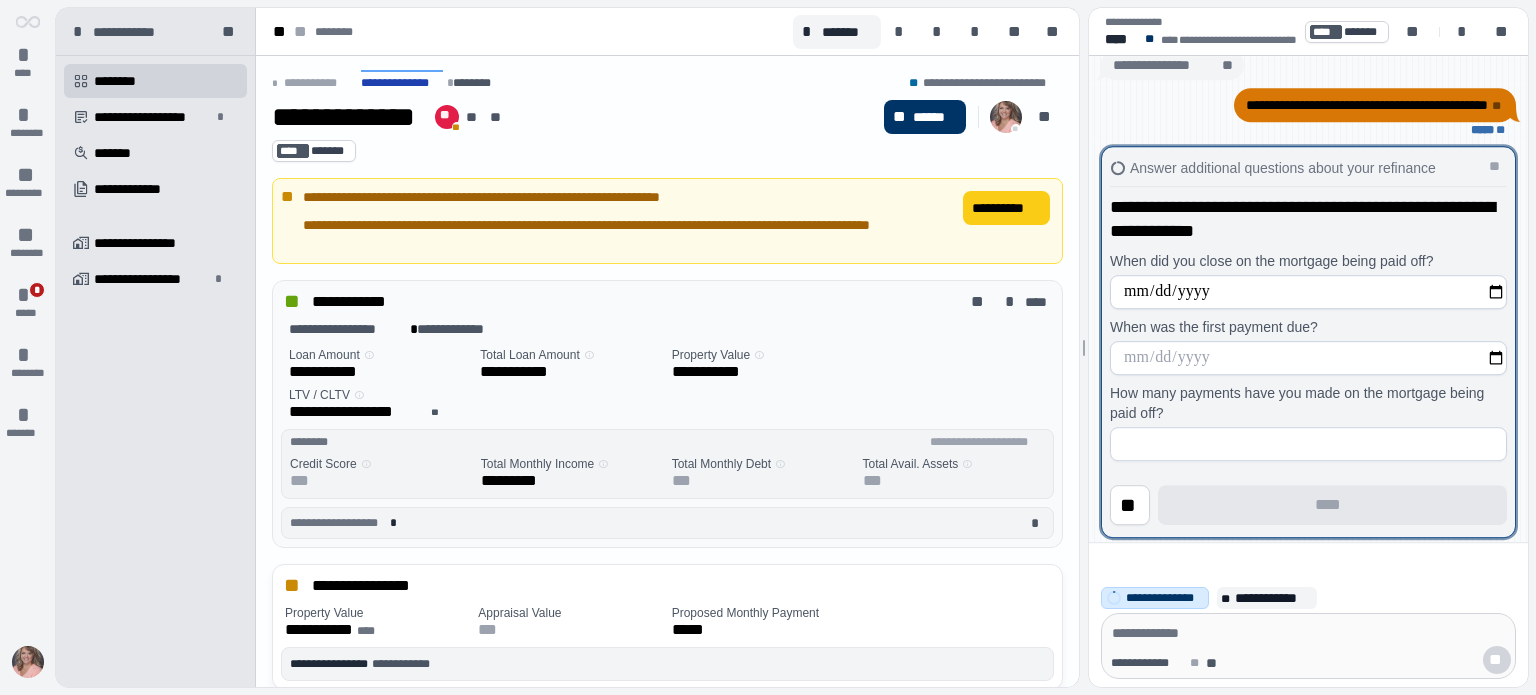 type on "**********" 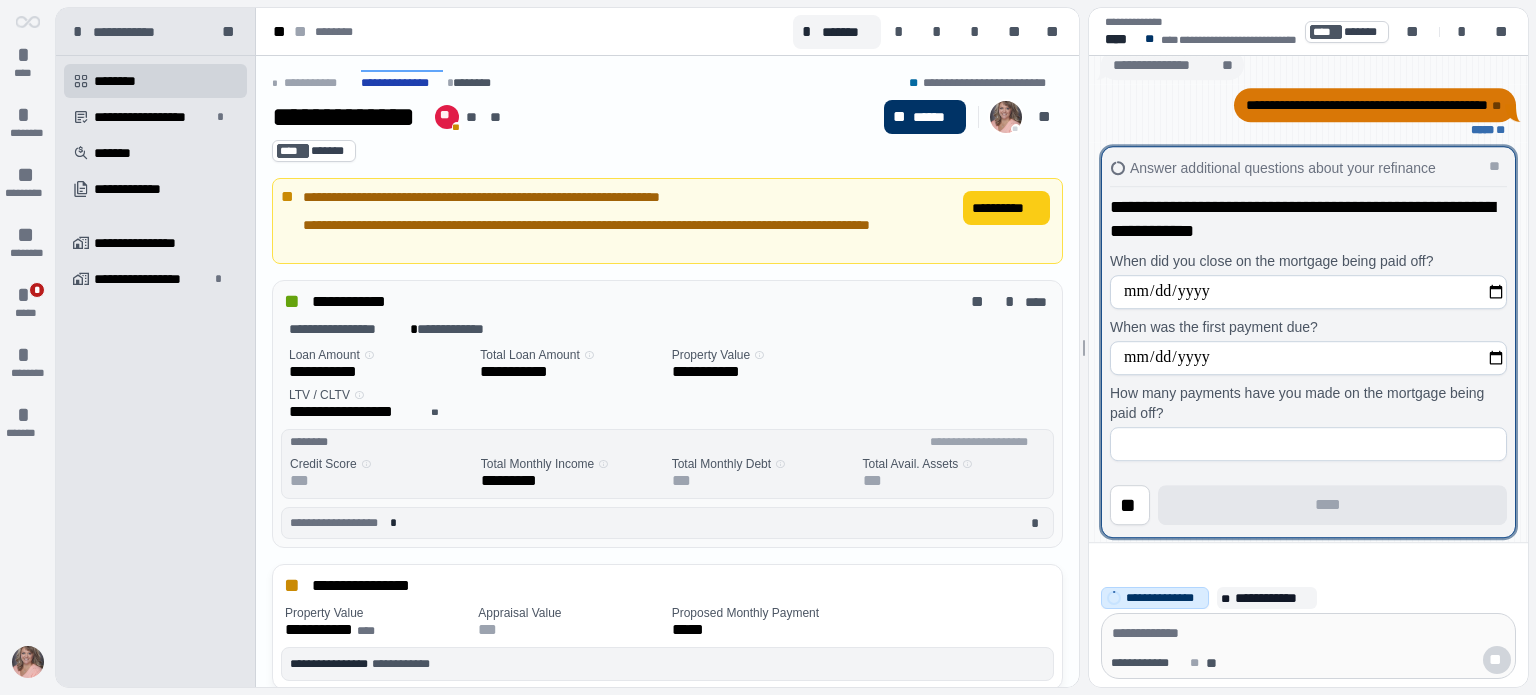 type on "**********" 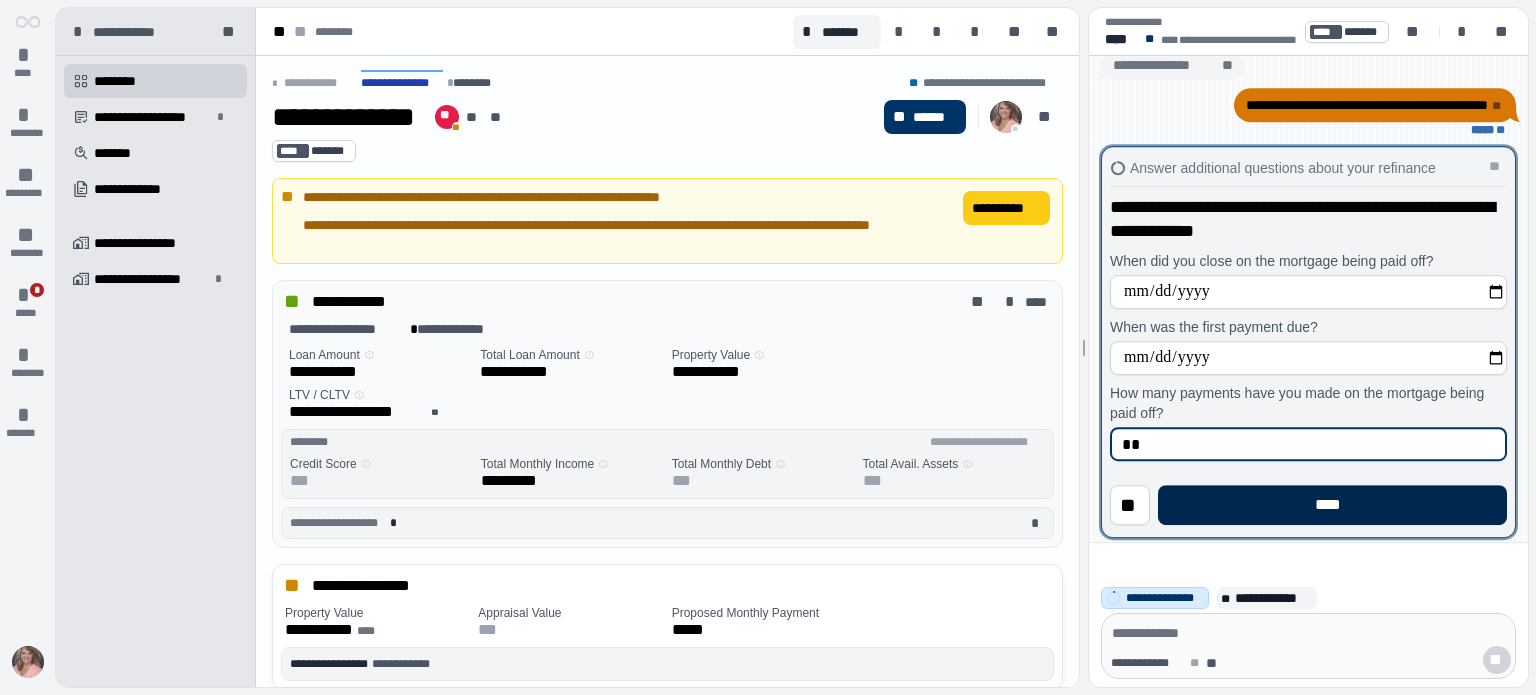 type on "**" 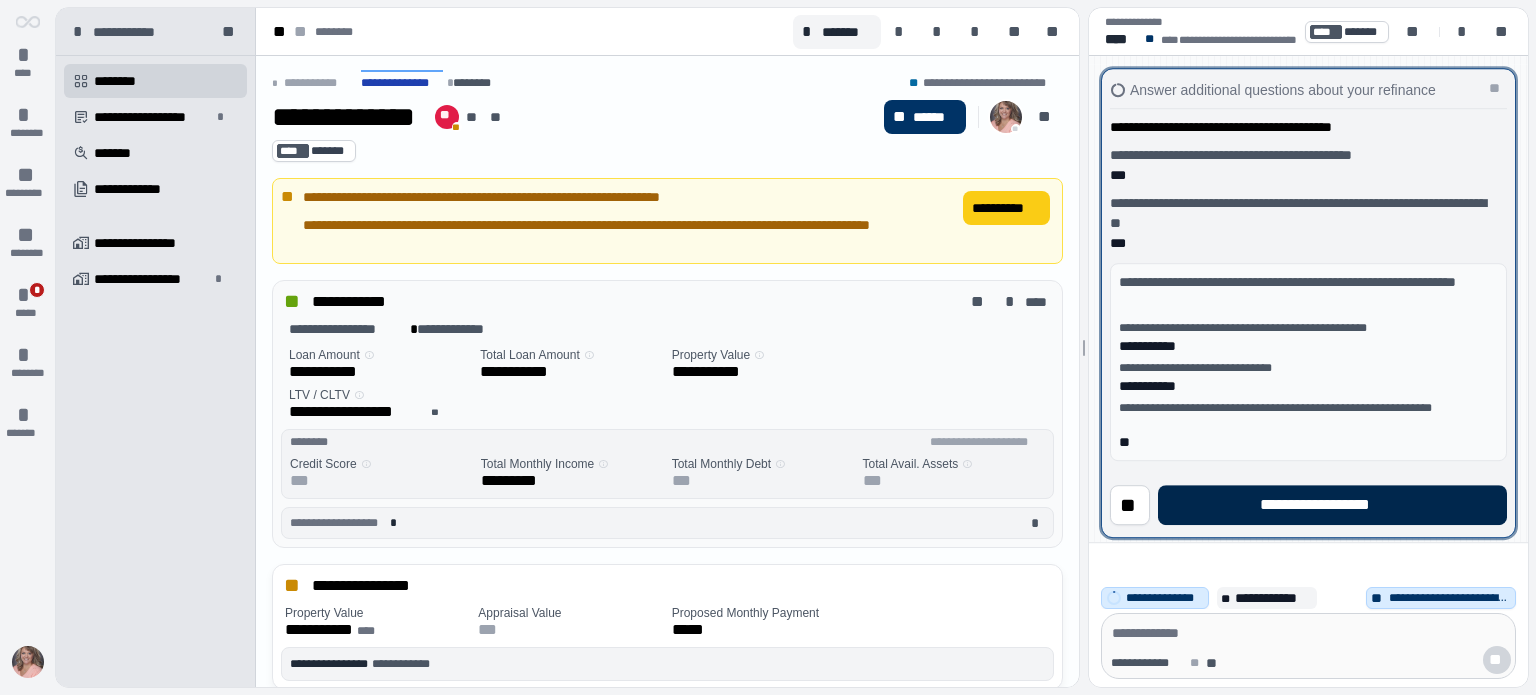 click on "**********" at bounding box center [1332, 505] 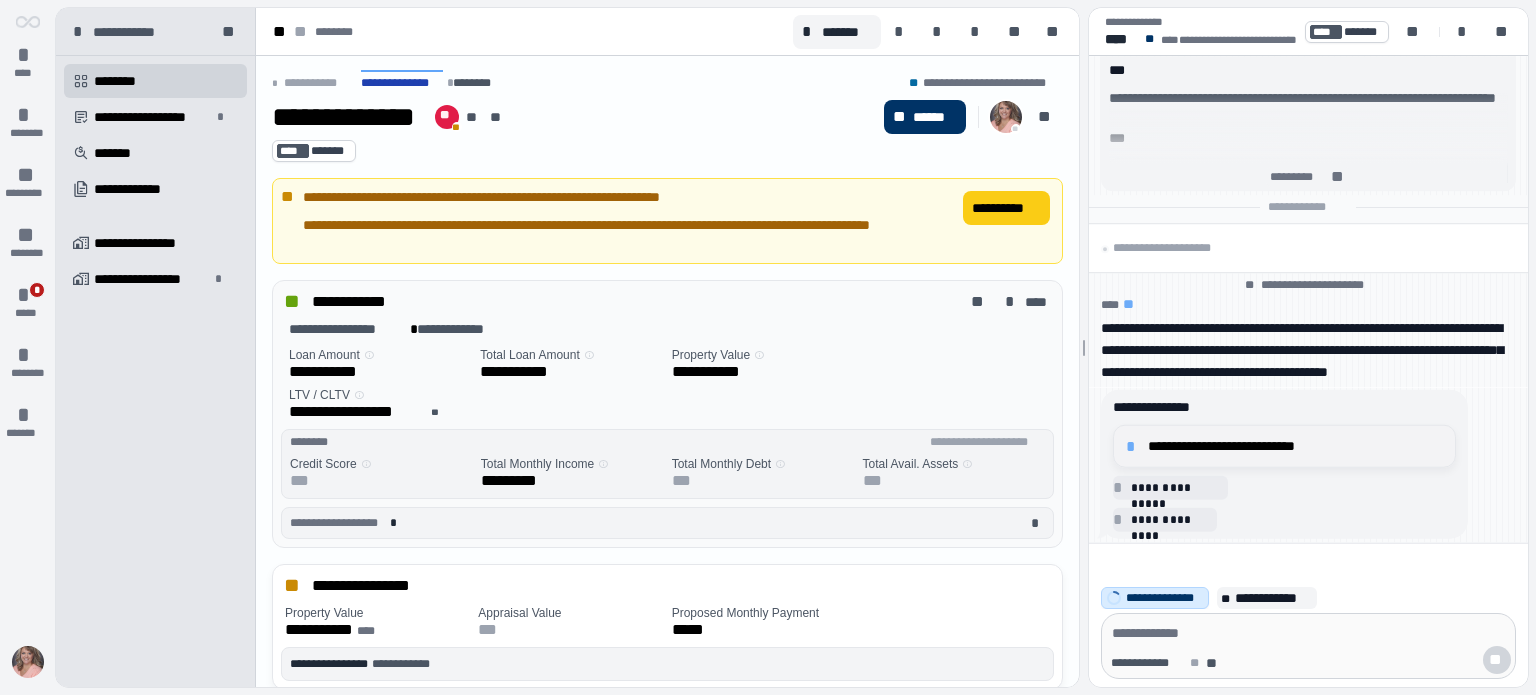 click on "**********" at bounding box center (1295, 446) 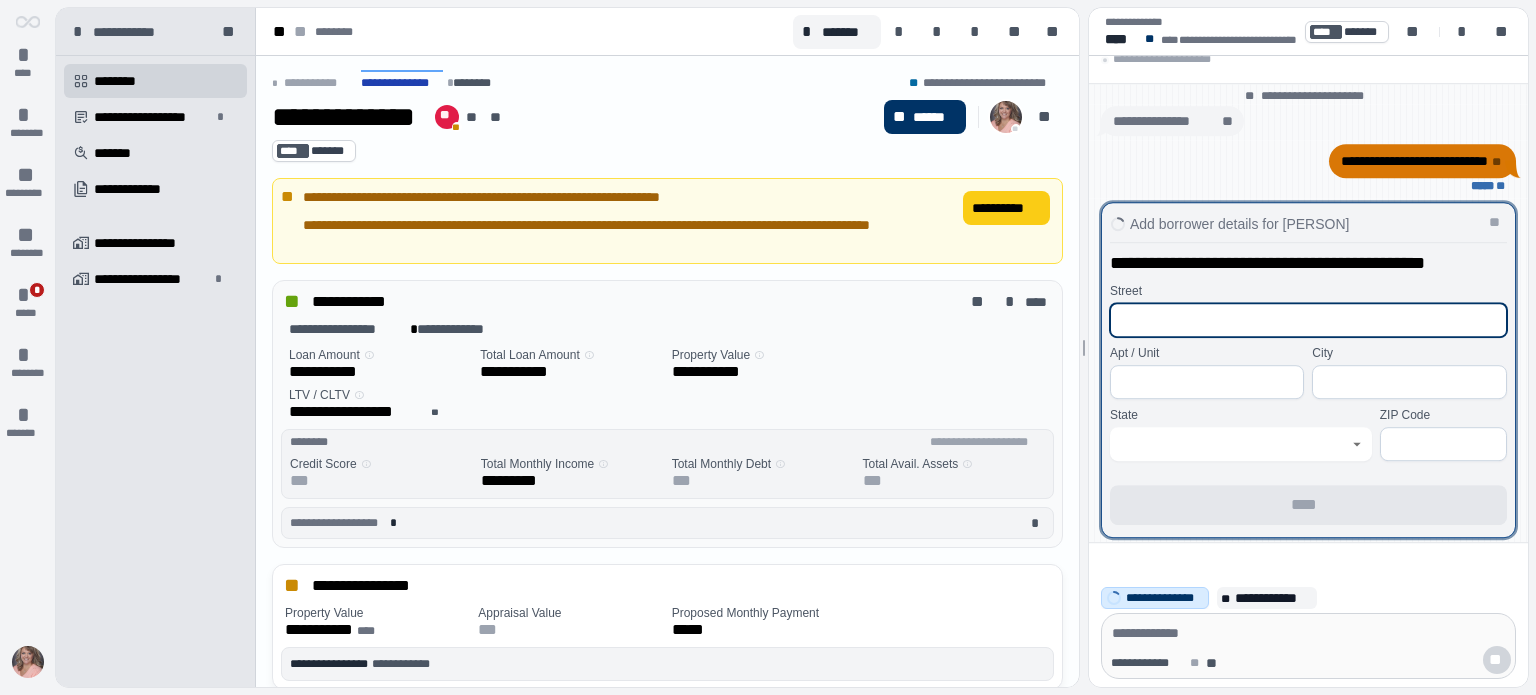 click at bounding box center (1308, 320) 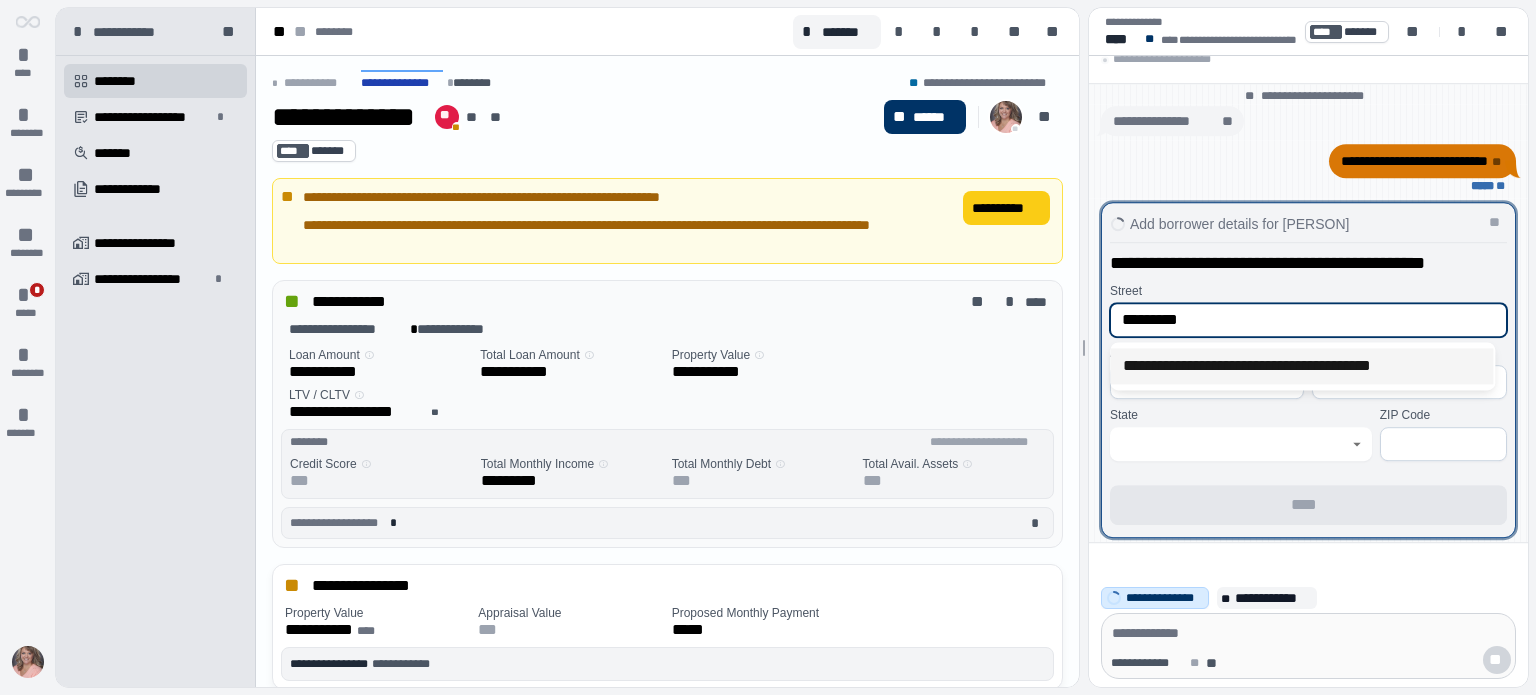 click on "**********" at bounding box center [1301, 366] 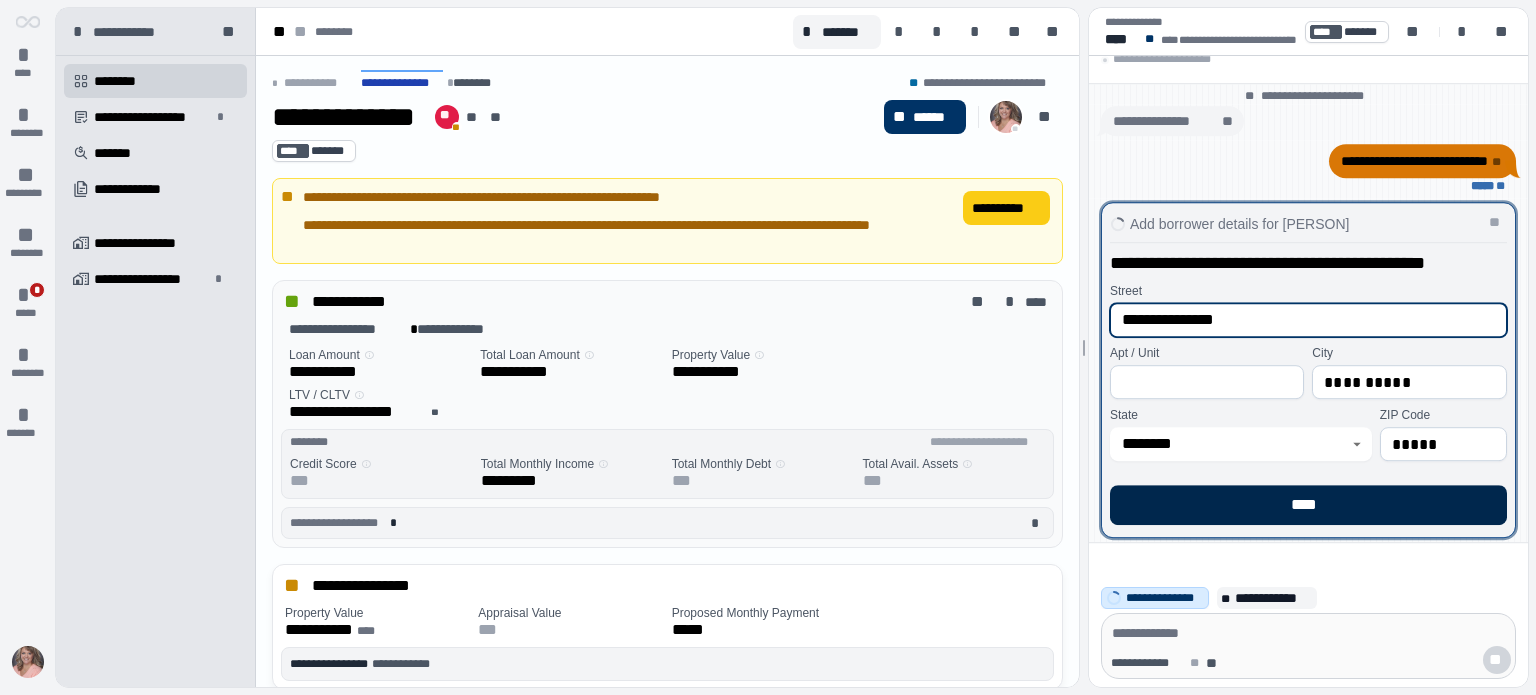 type on "**********" 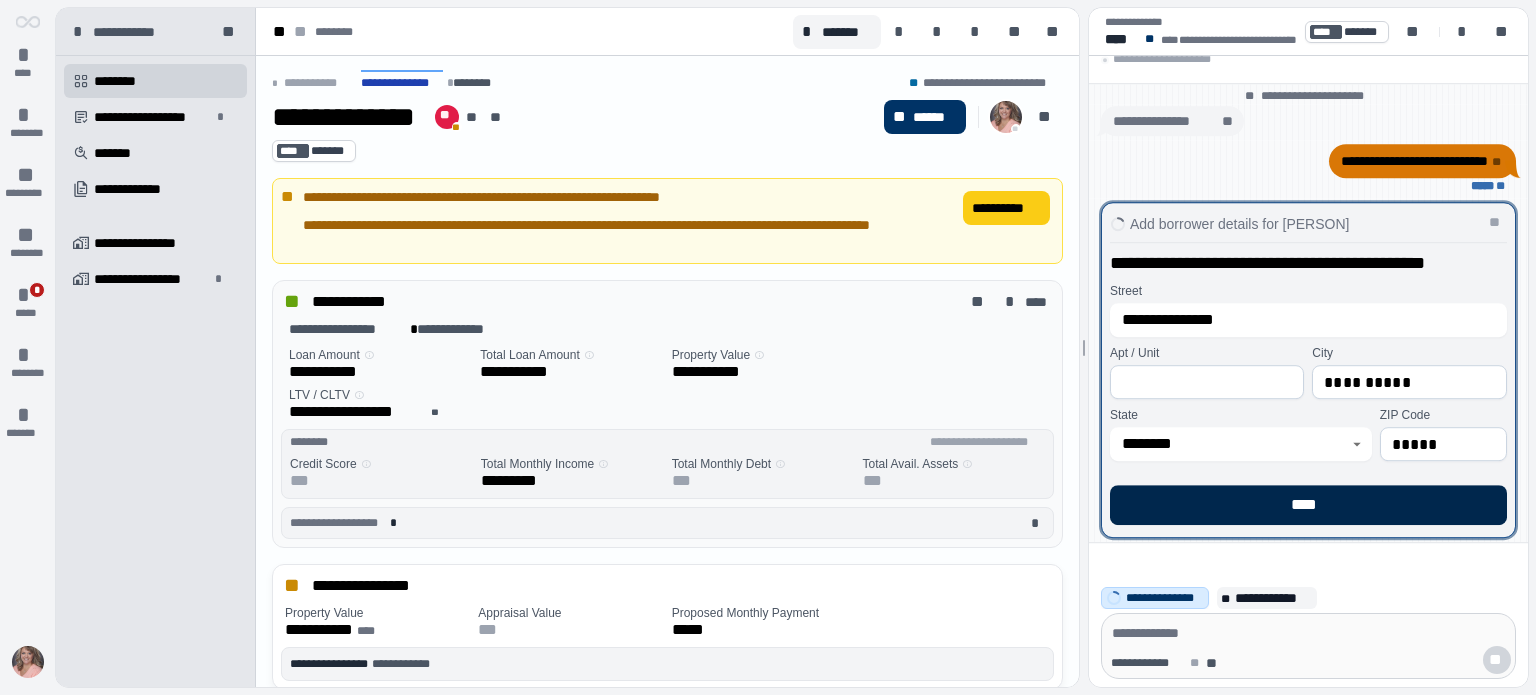 click on "****" at bounding box center [1308, 505] 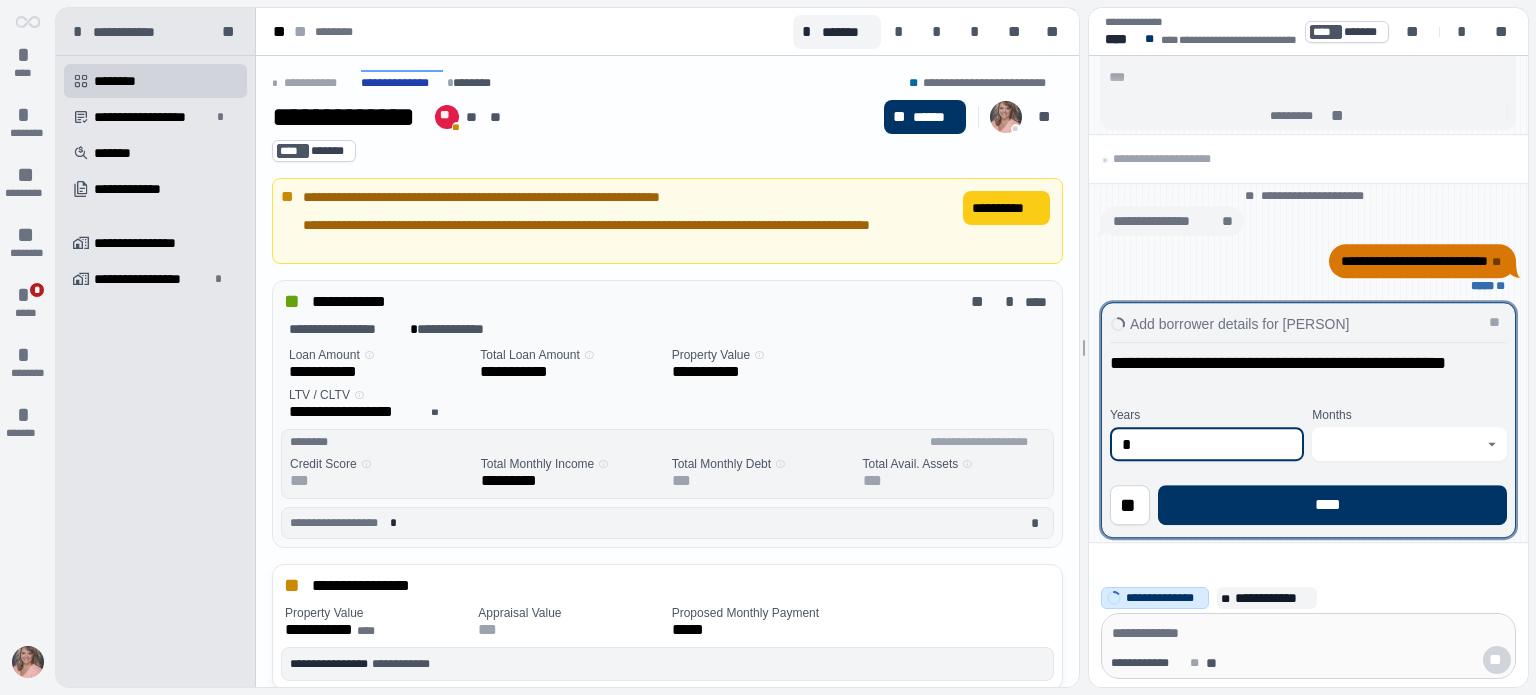 type on "*" 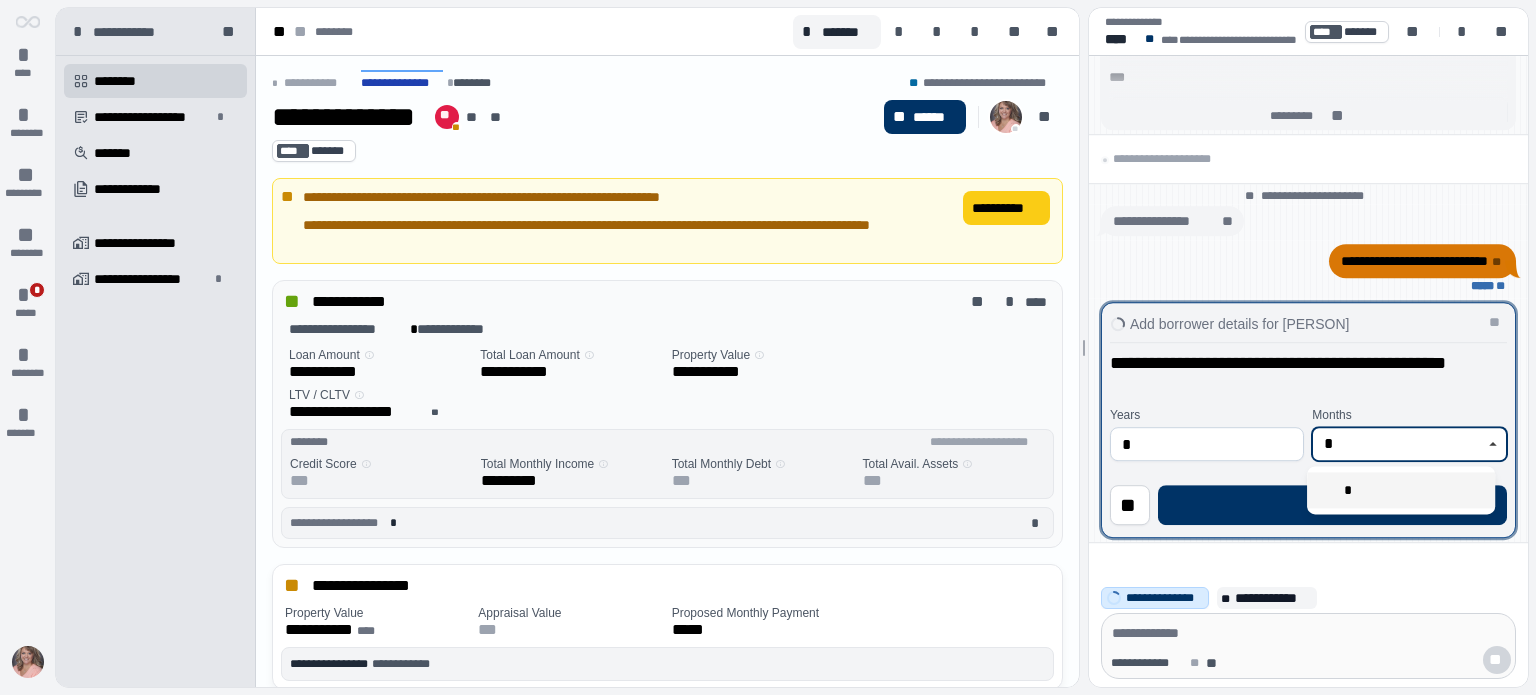 click on "*" at bounding box center [1401, 490] 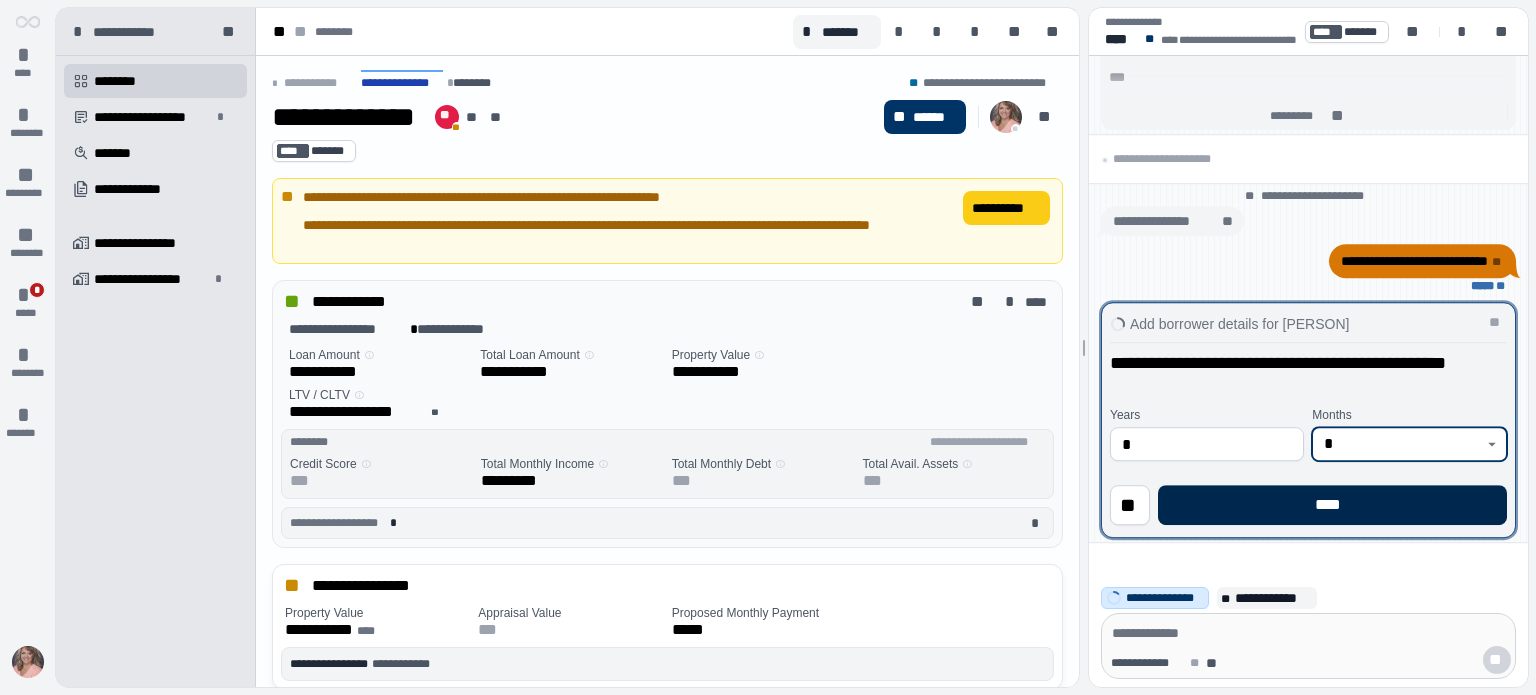 type on "*" 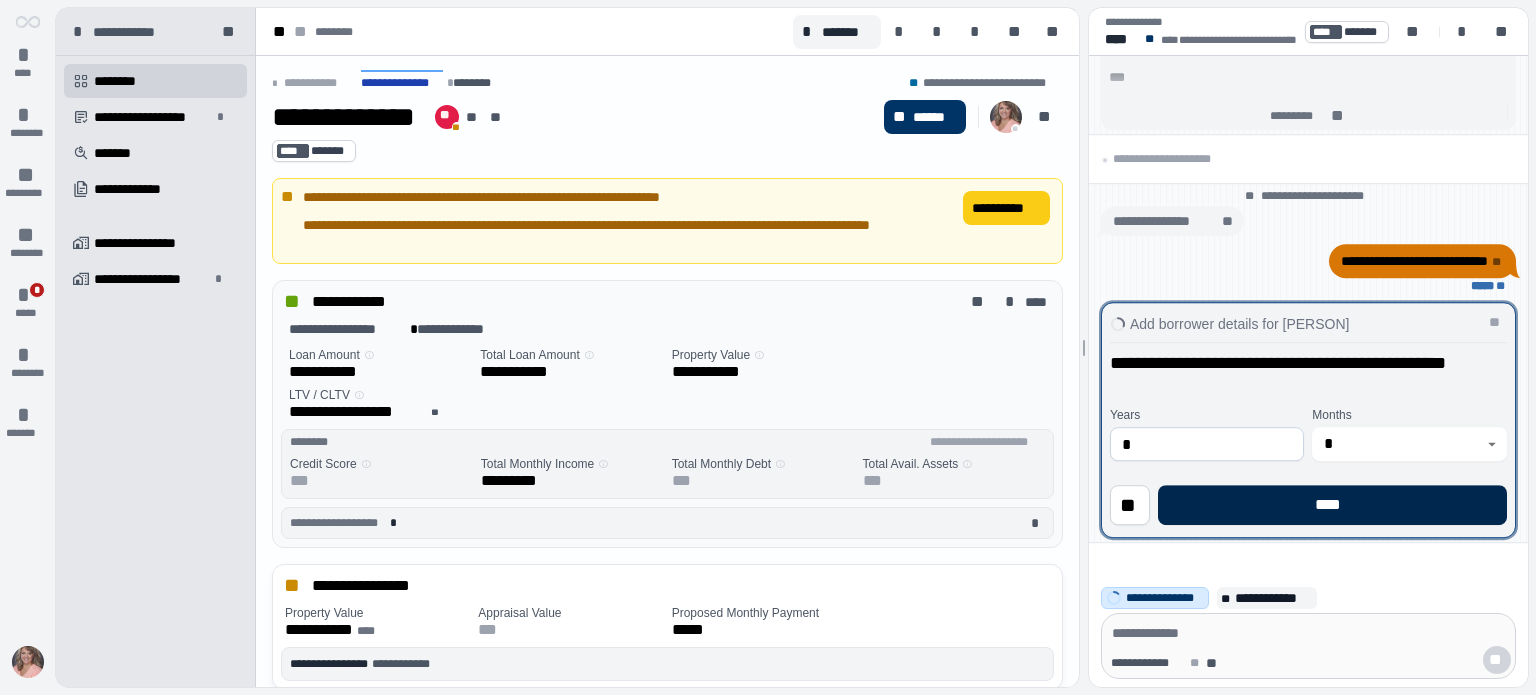 click on "****" at bounding box center [1332, 505] 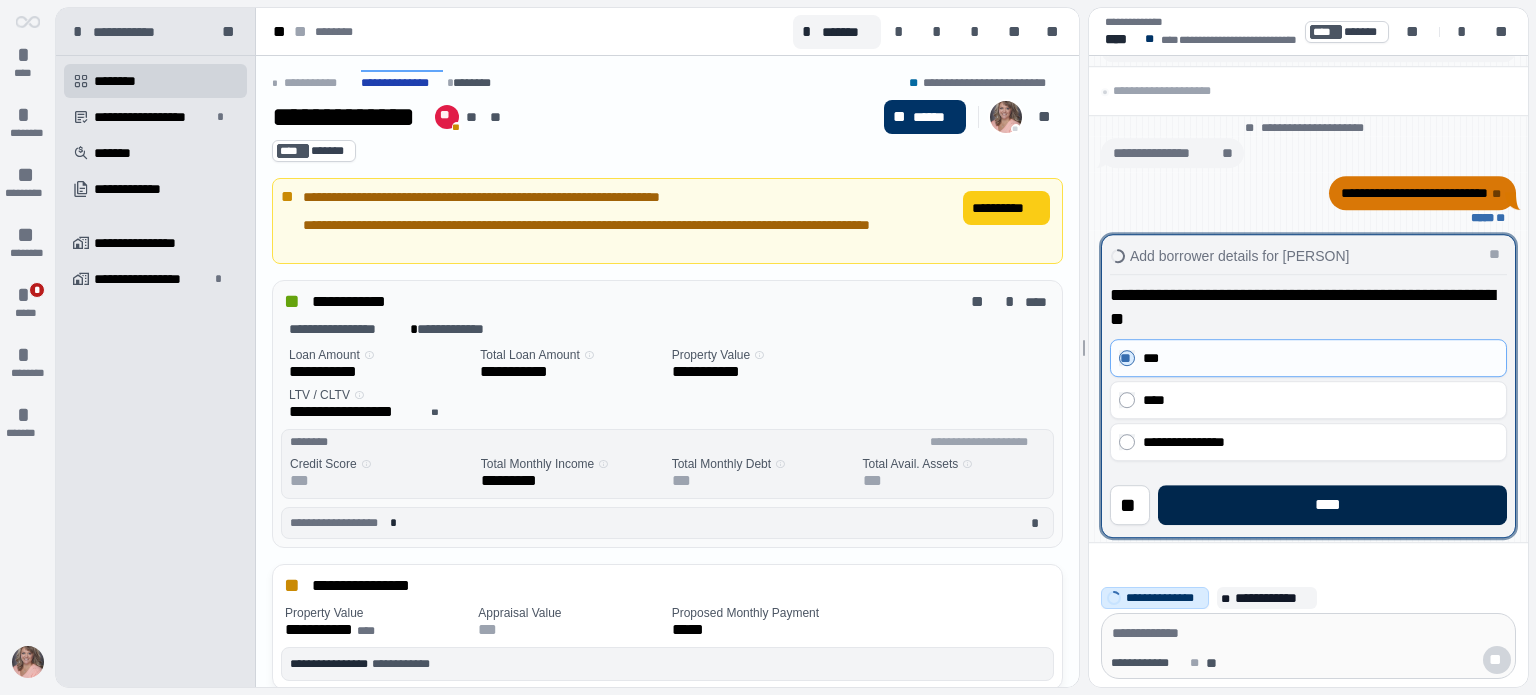 click on "****" at bounding box center (1332, 505) 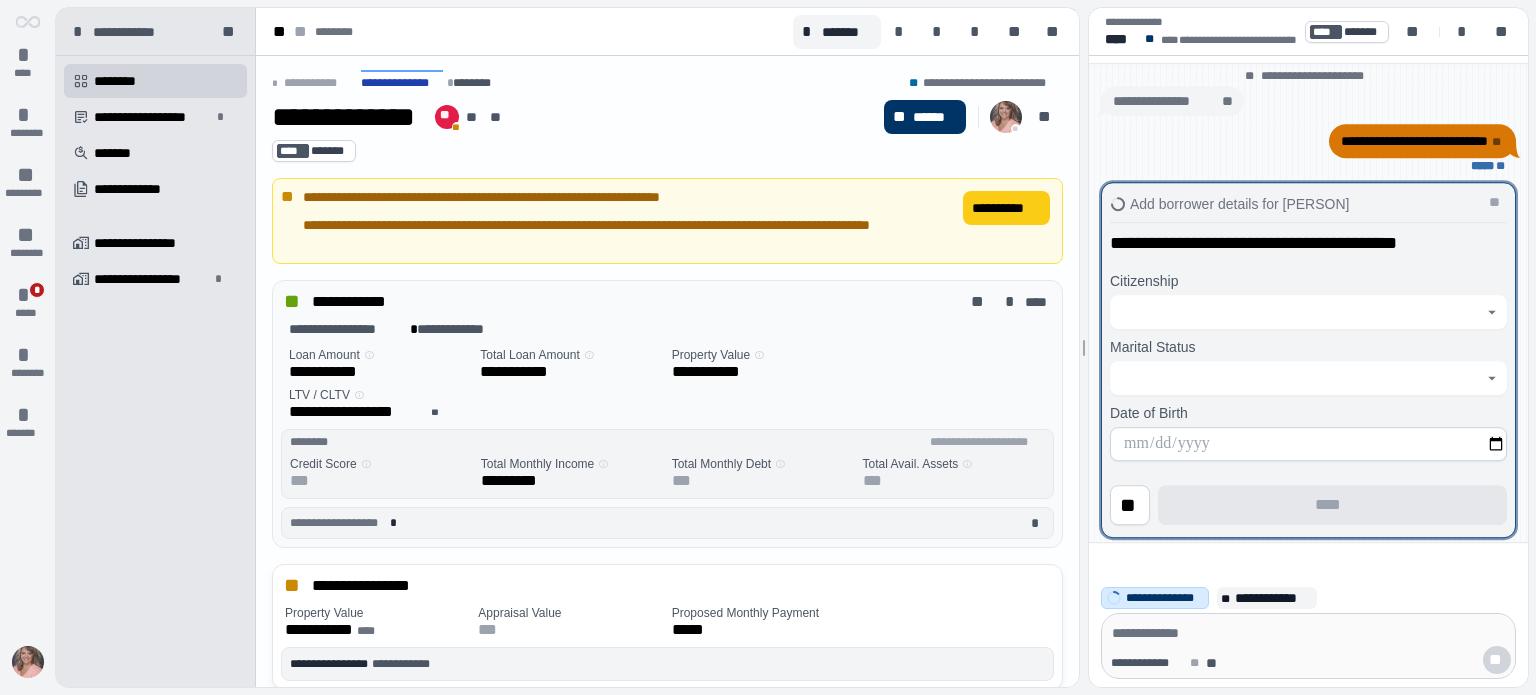 click at bounding box center (1297, 312) 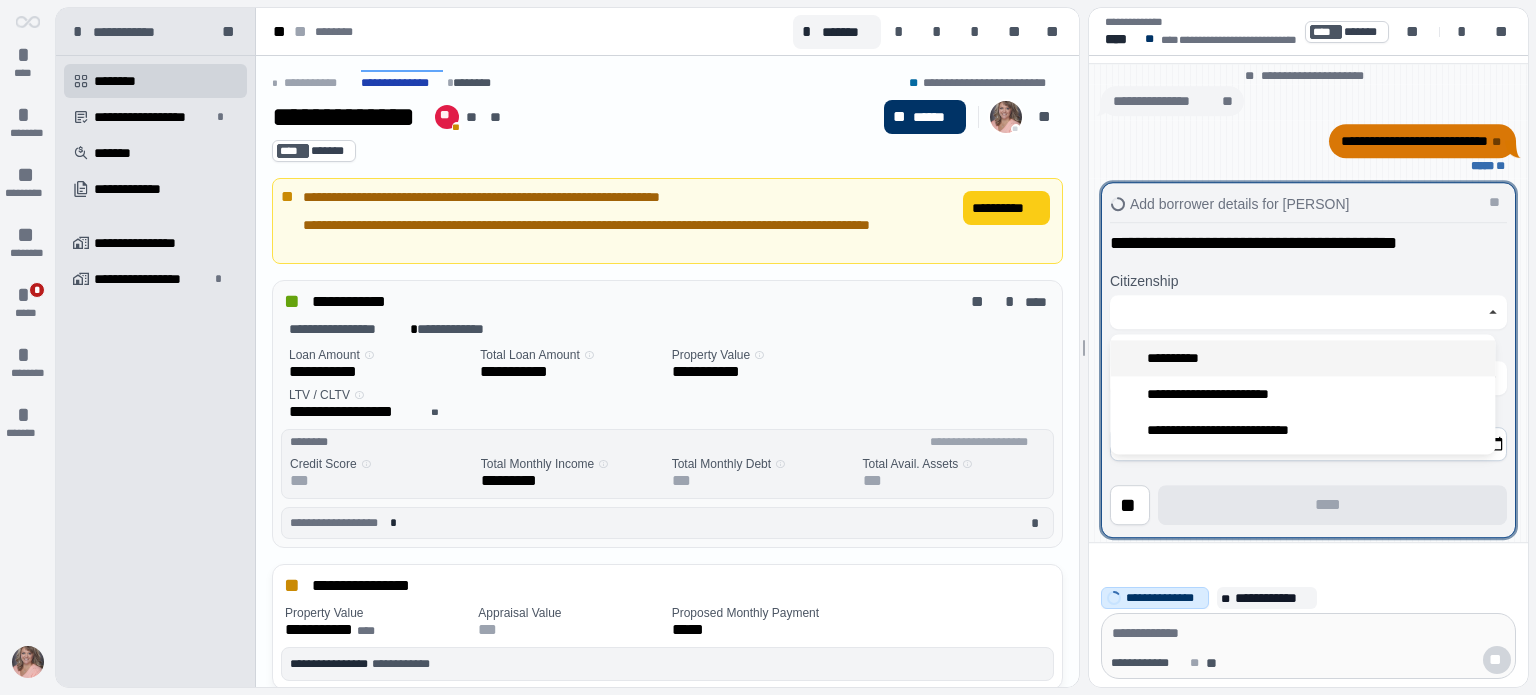 click on "**********" at bounding box center (1302, 358) 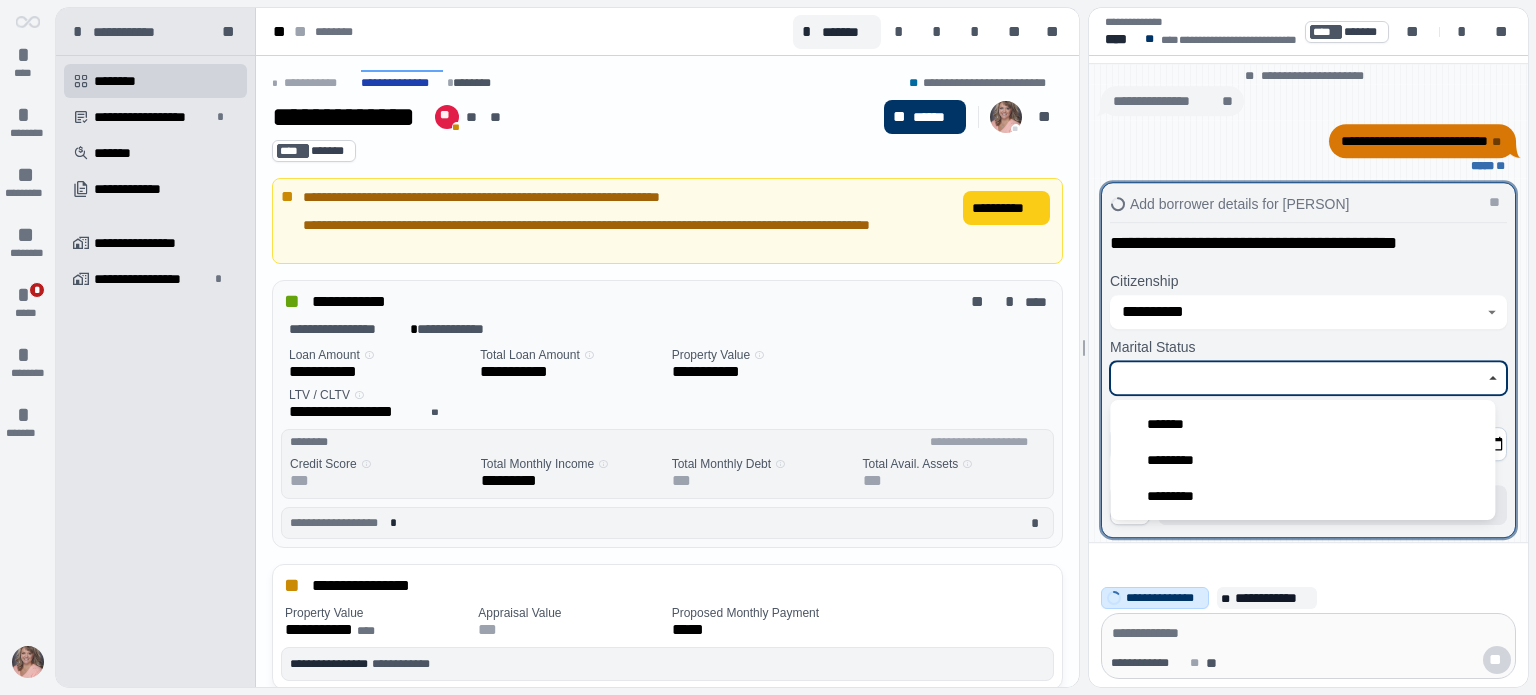click at bounding box center [1297, 378] 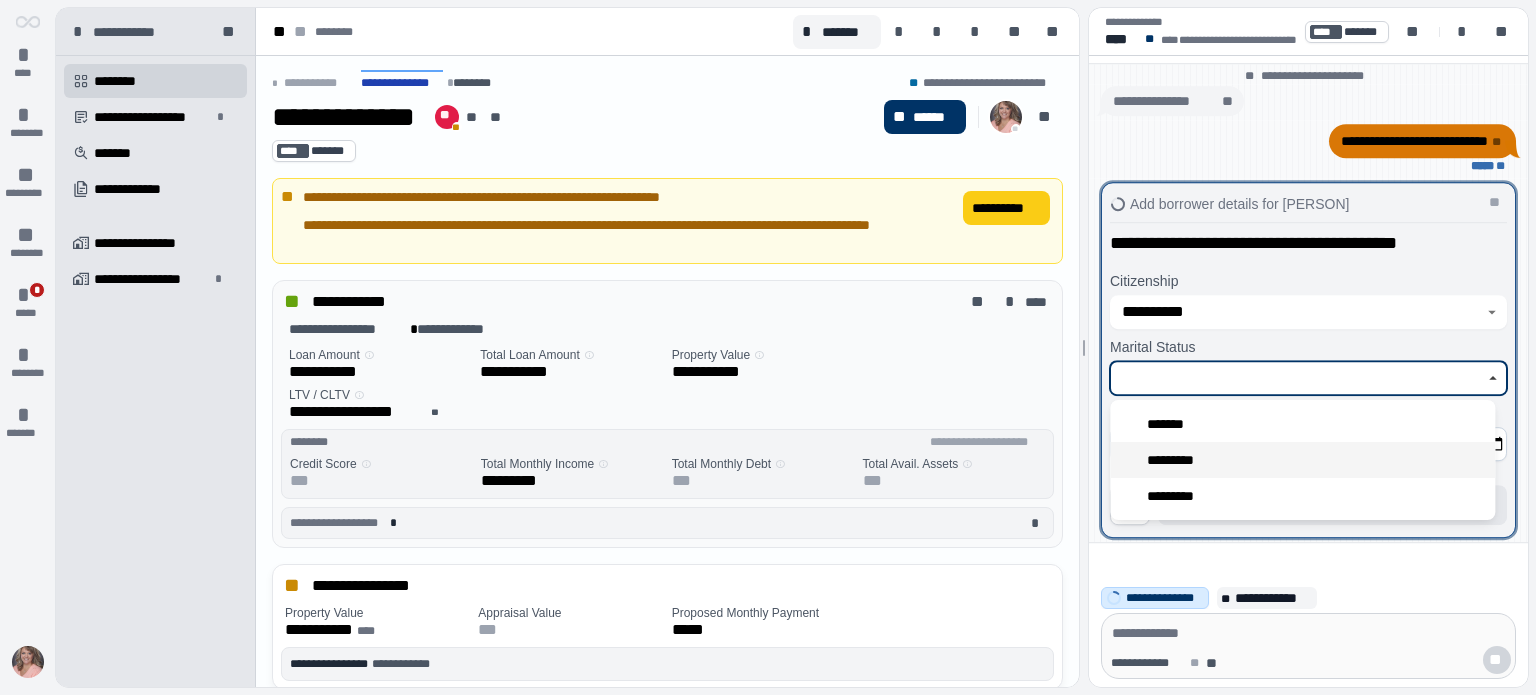 click on "*********" at bounding box center (1302, 460) 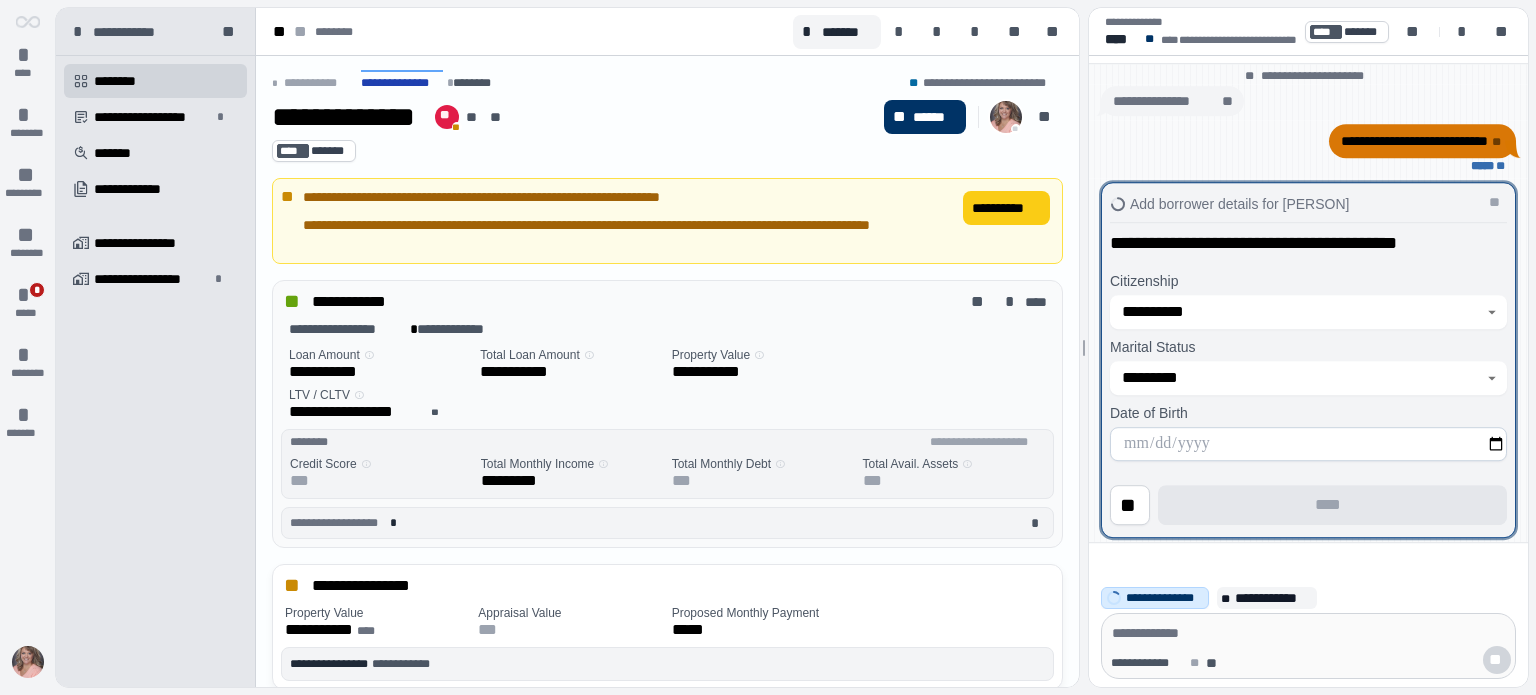 click at bounding box center (1308, 444) 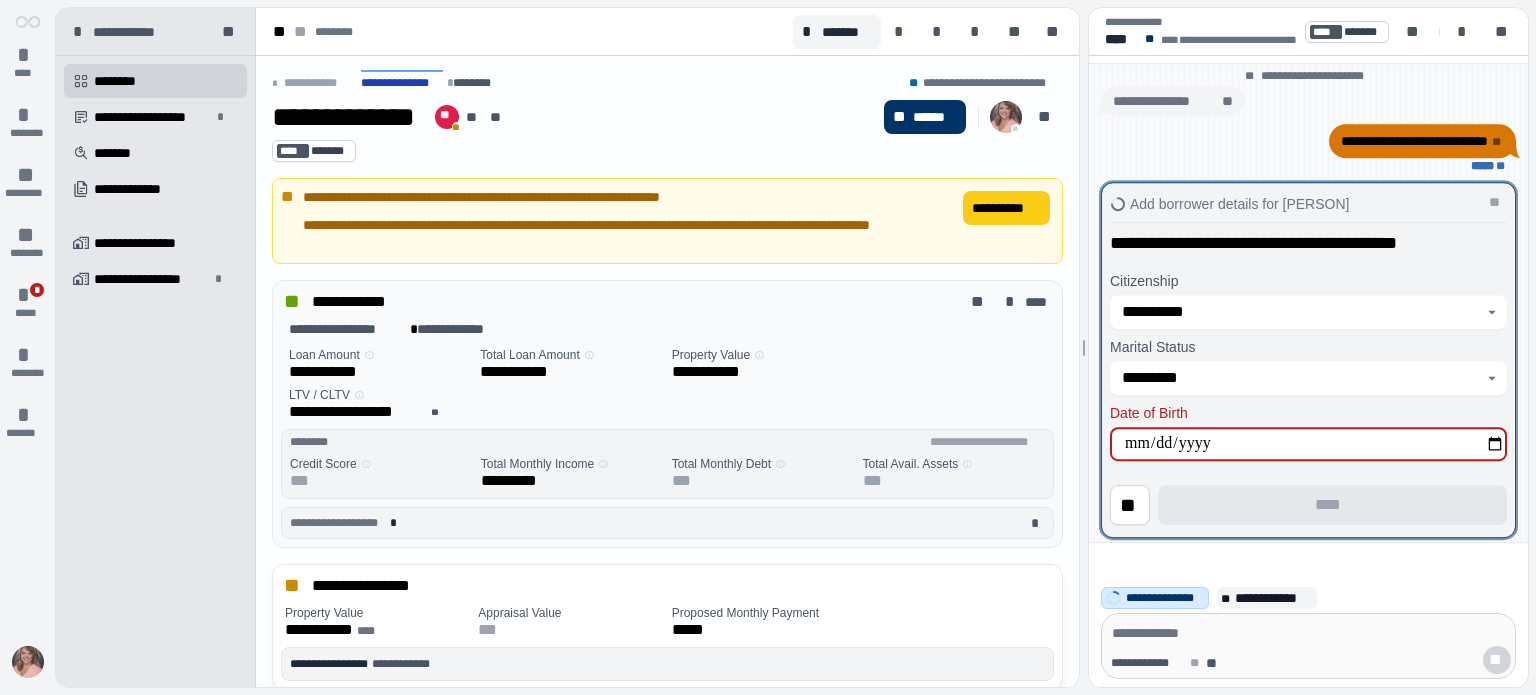 type on "**********" 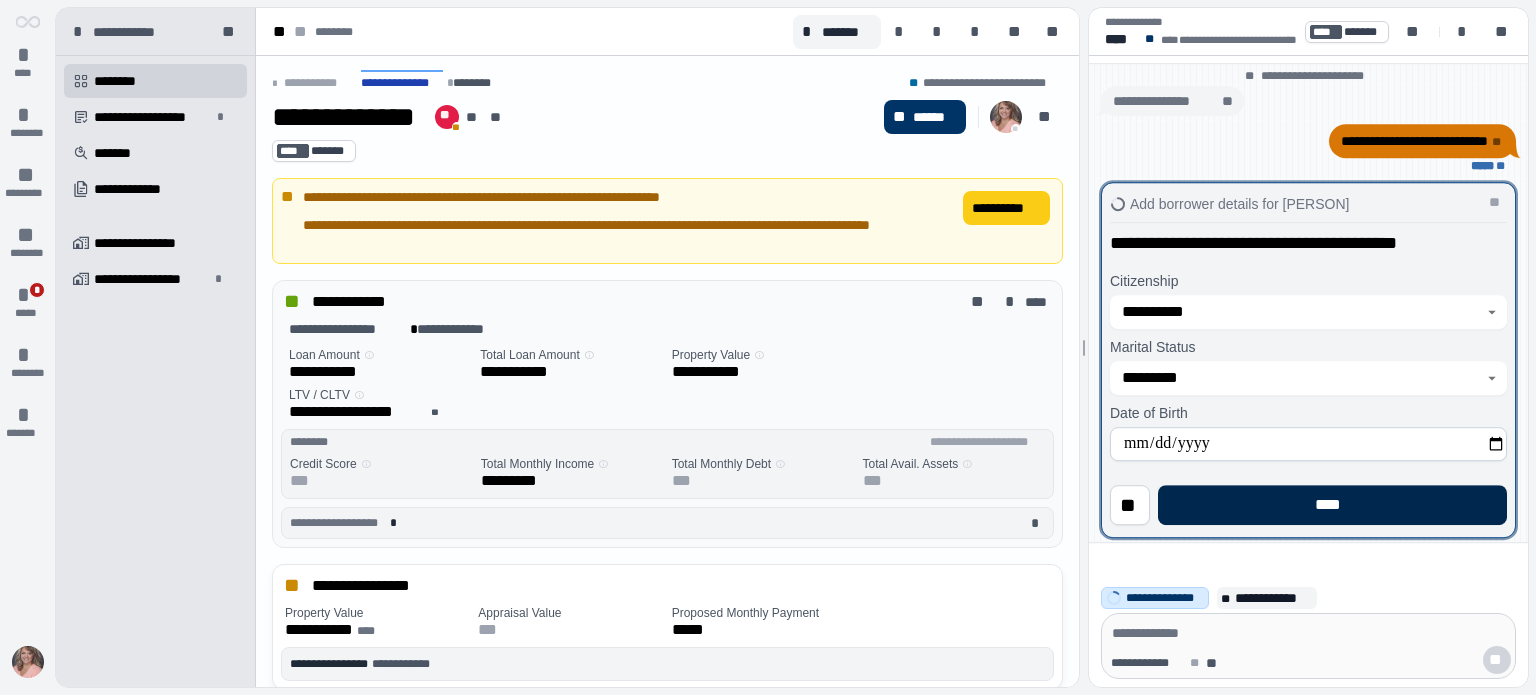 click on "****" at bounding box center (1332, 505) 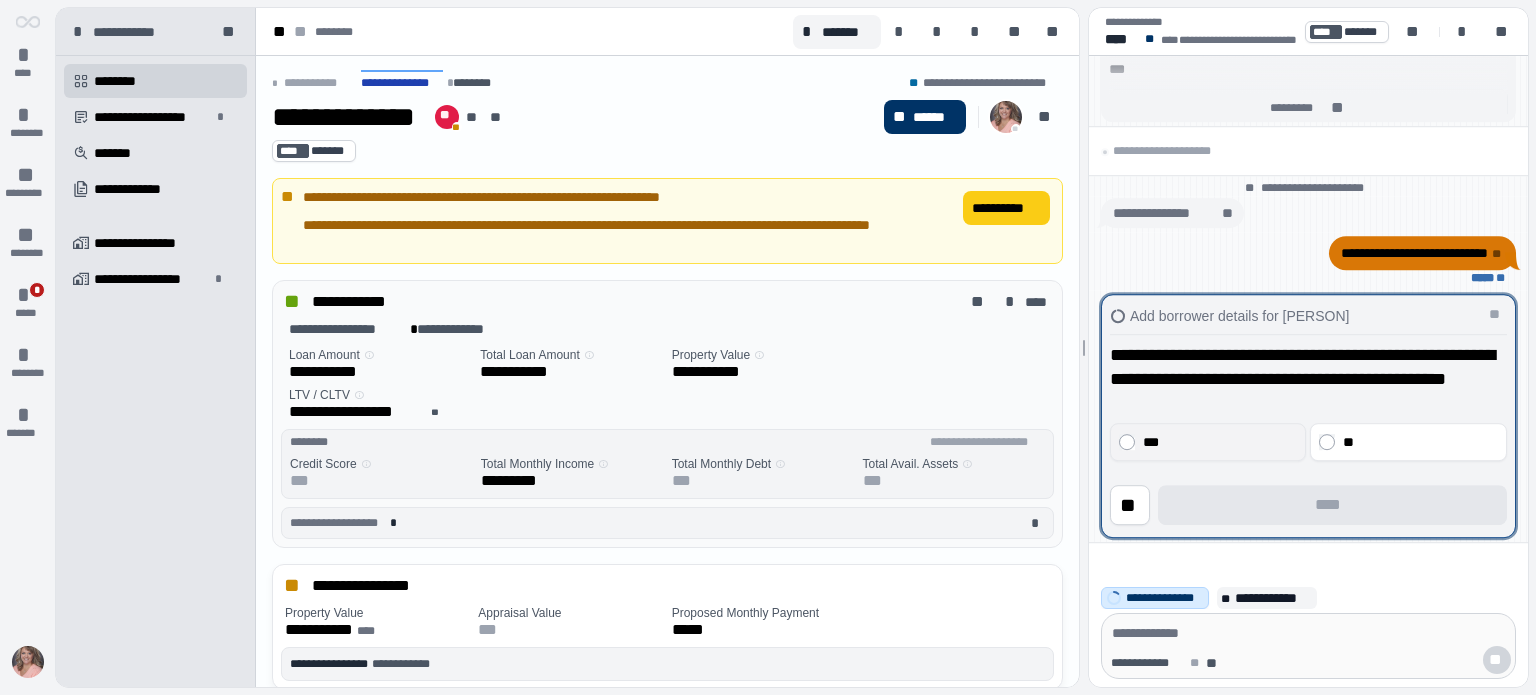 click on "***" at bounding box center [1218, 442] 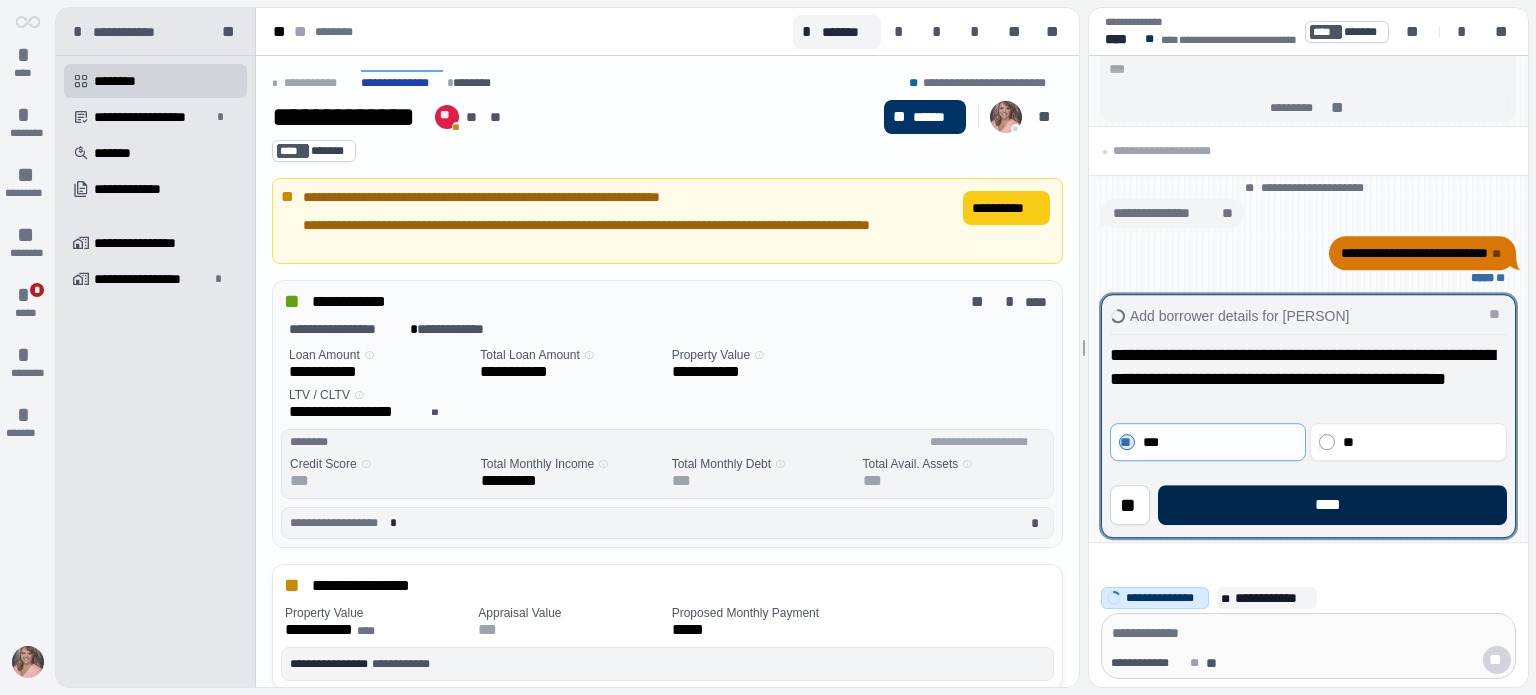 click on "****" at bounding box center [1332, 505] 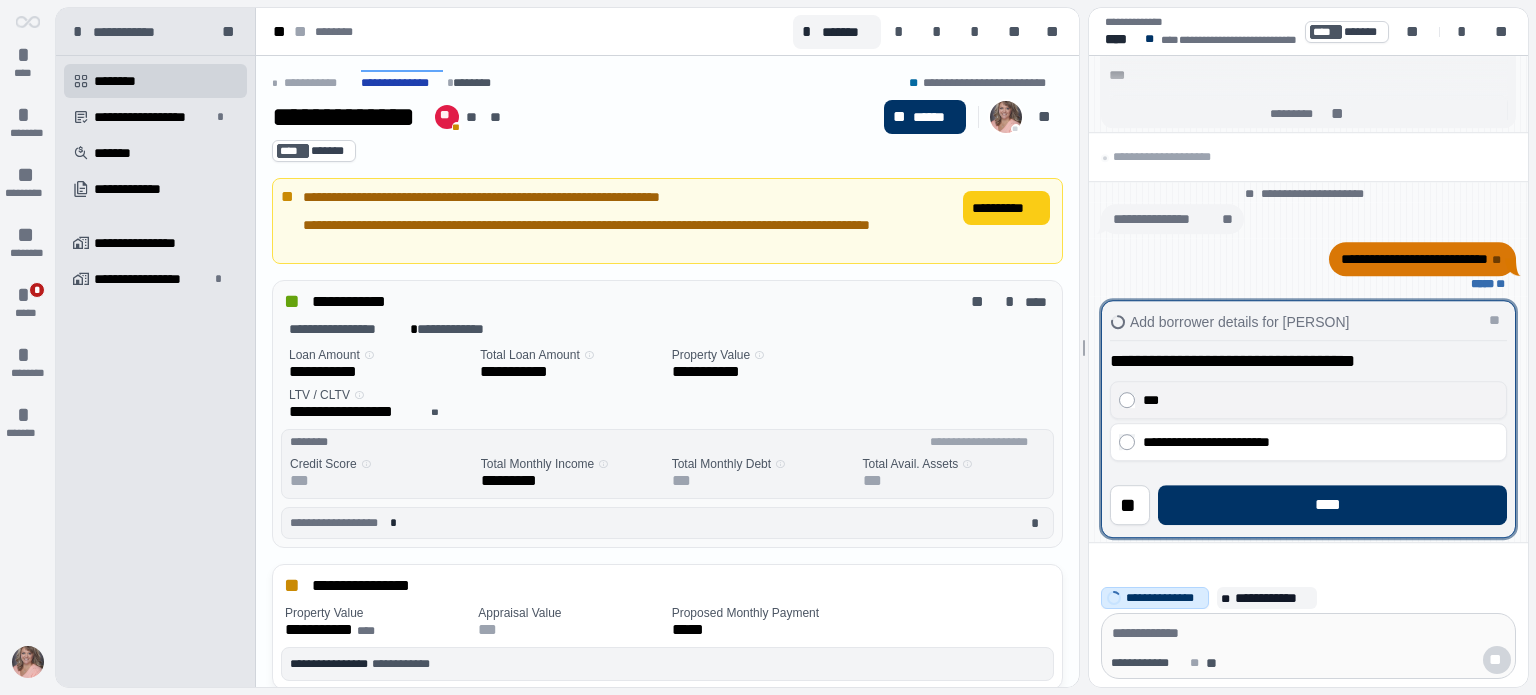 click on "***" at bounding box center [1315, 400] 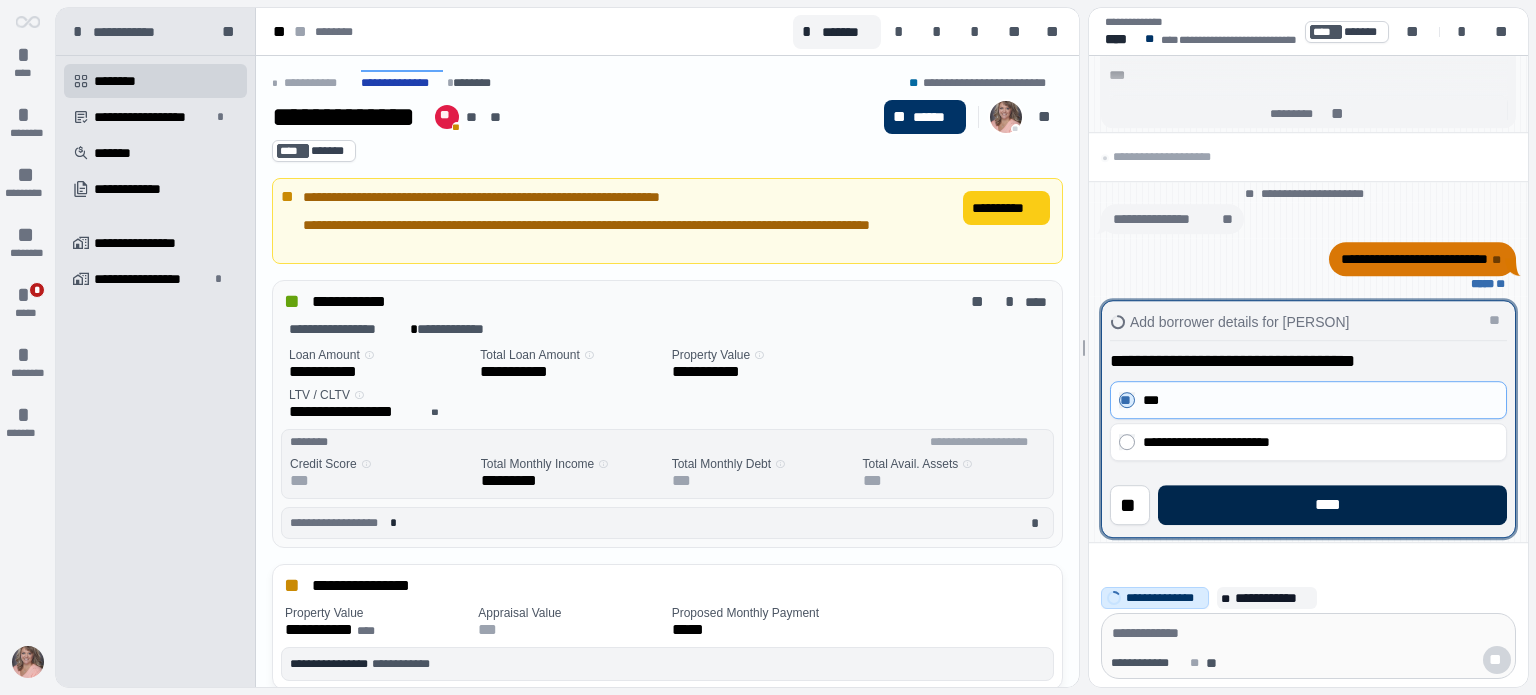 click on "****" at bounding box center (1332, 505) 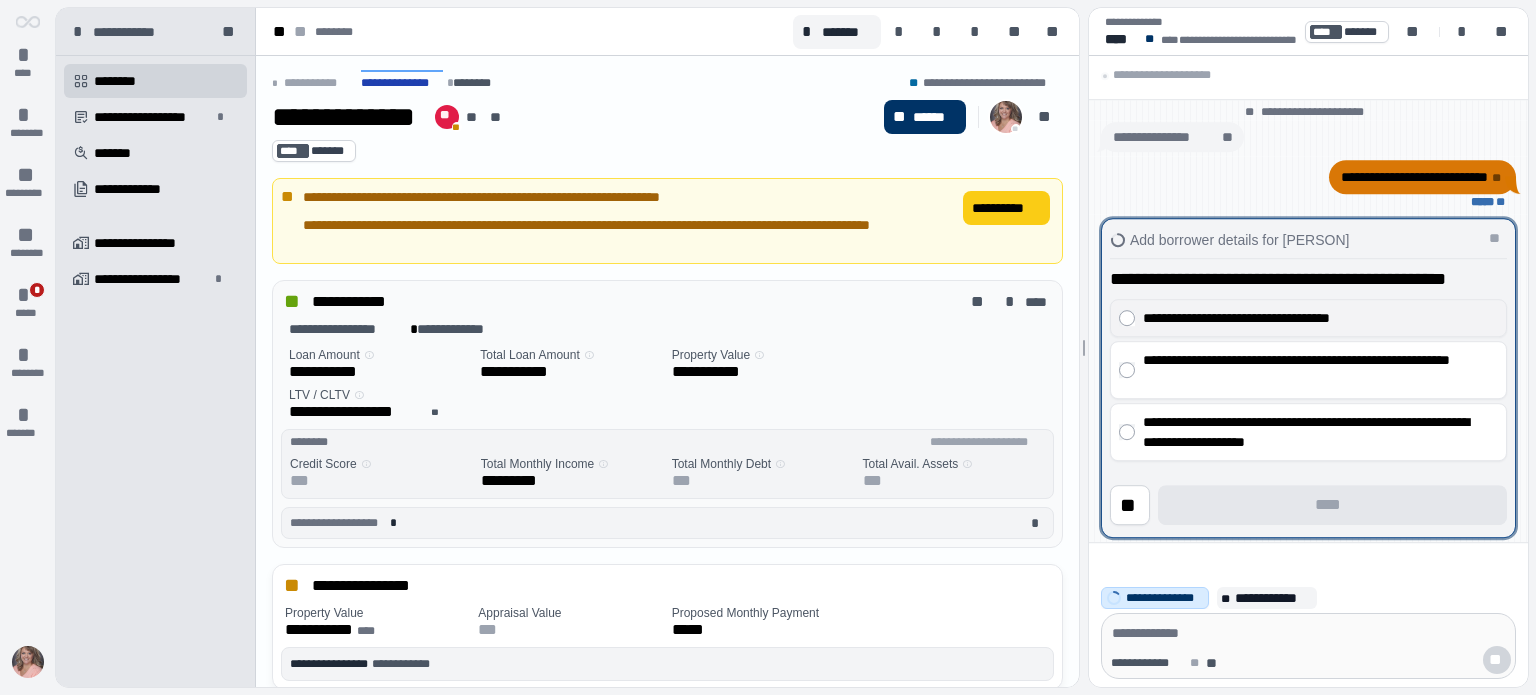 click on "**********" at bounding box center [1315, 318] 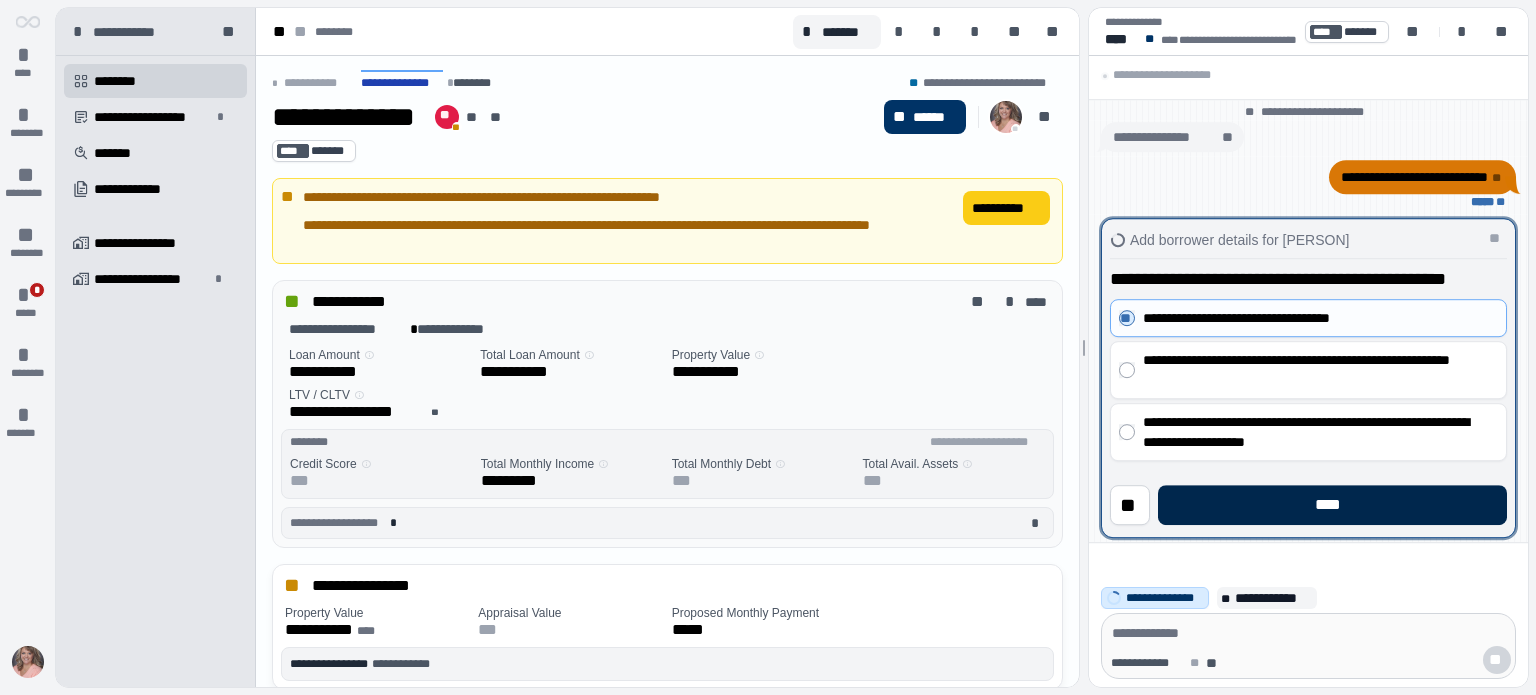 click on "****" at bounding box center [1332, 505] 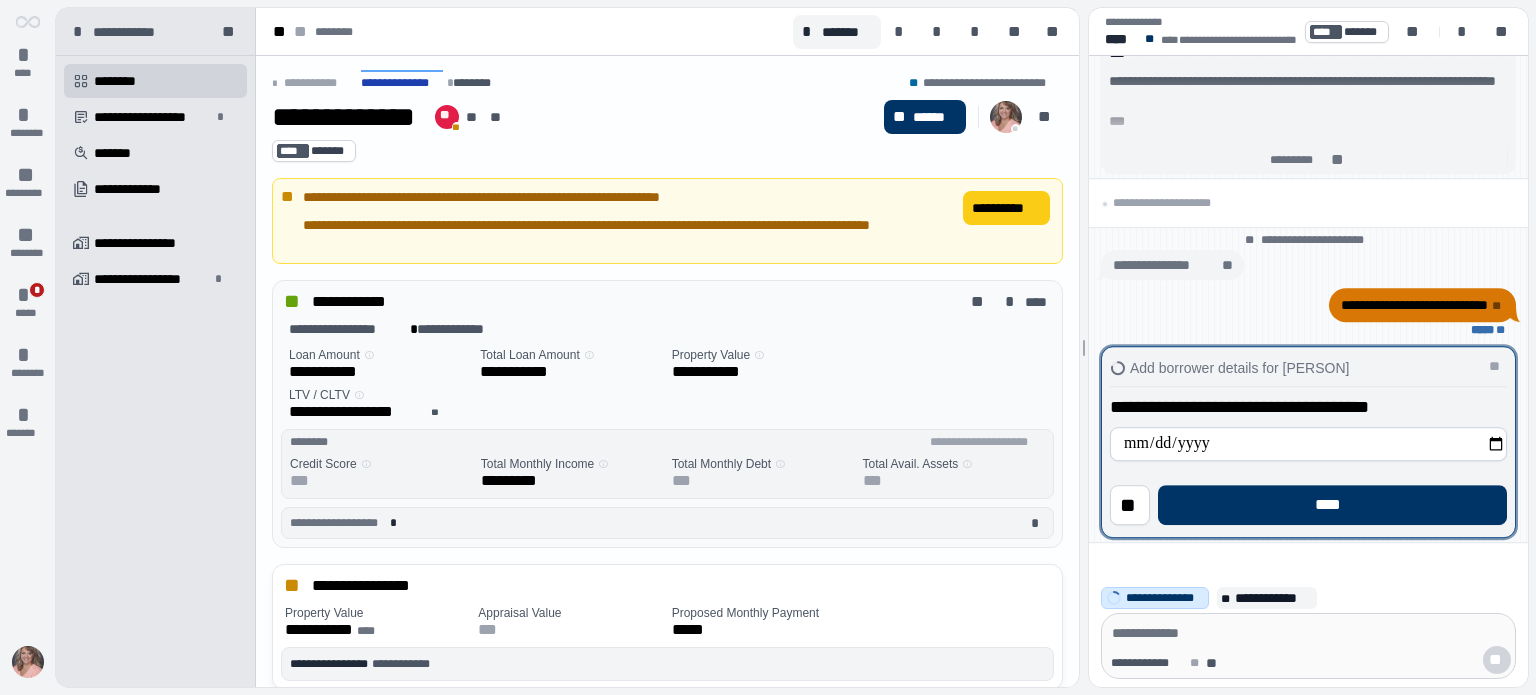 type on "**********" 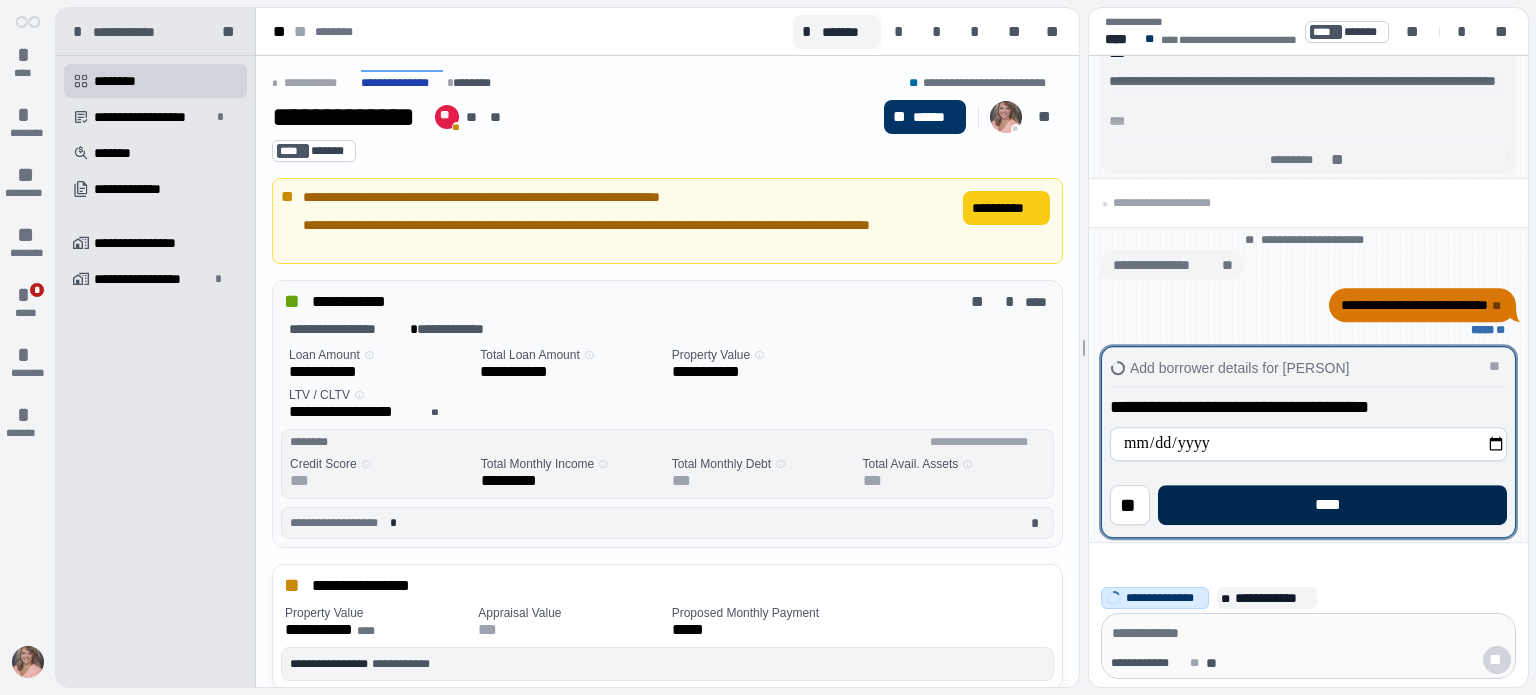 click on "****" at bounding box center [1332, 505] 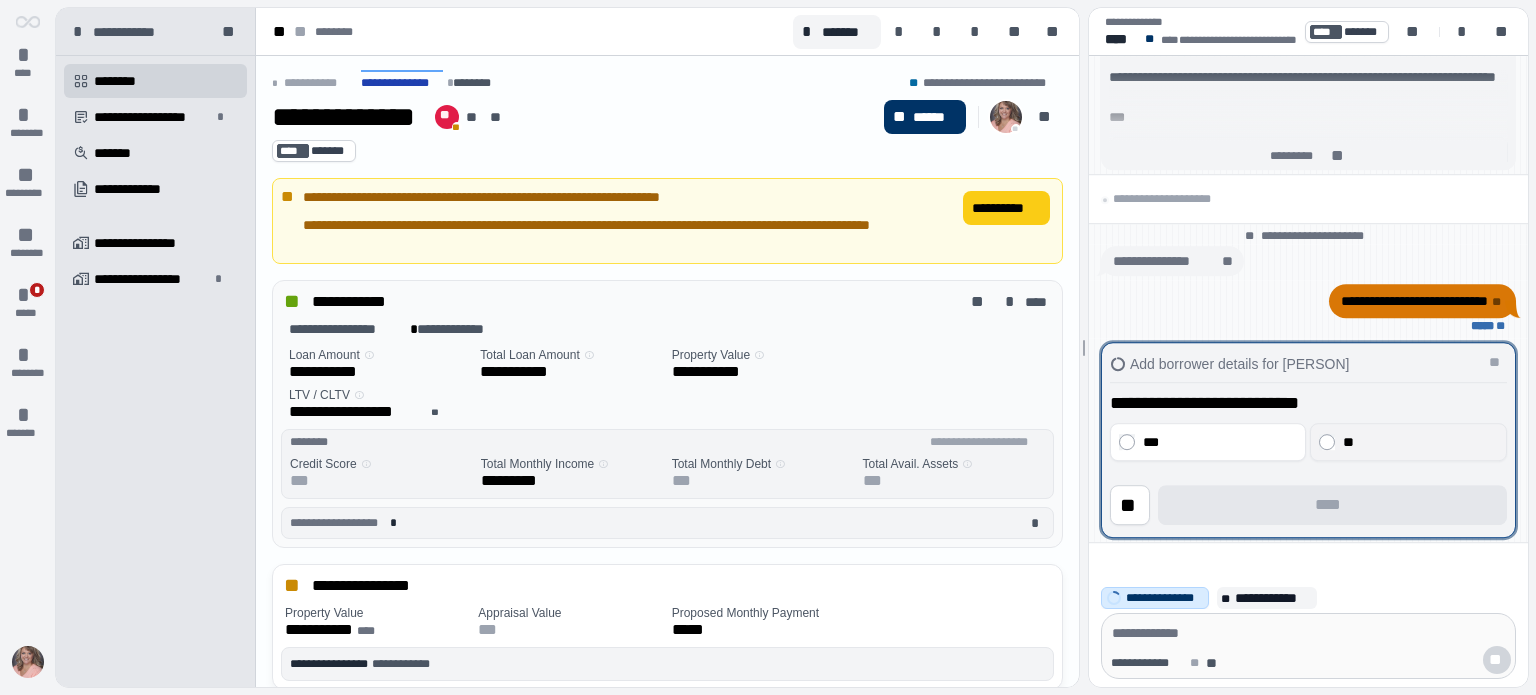 click on "**" at bounding box center (1419, 442) 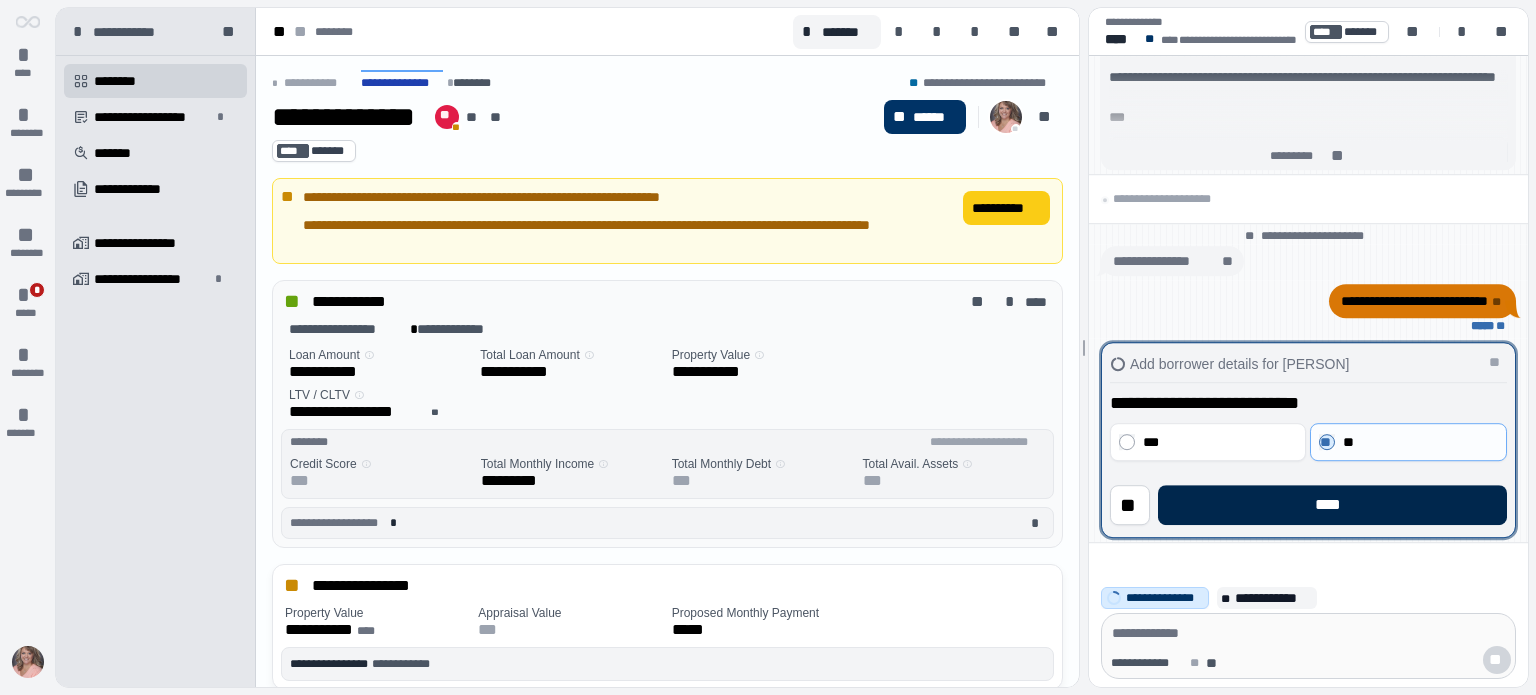 click on "****" at bounding box center (1332, 505) 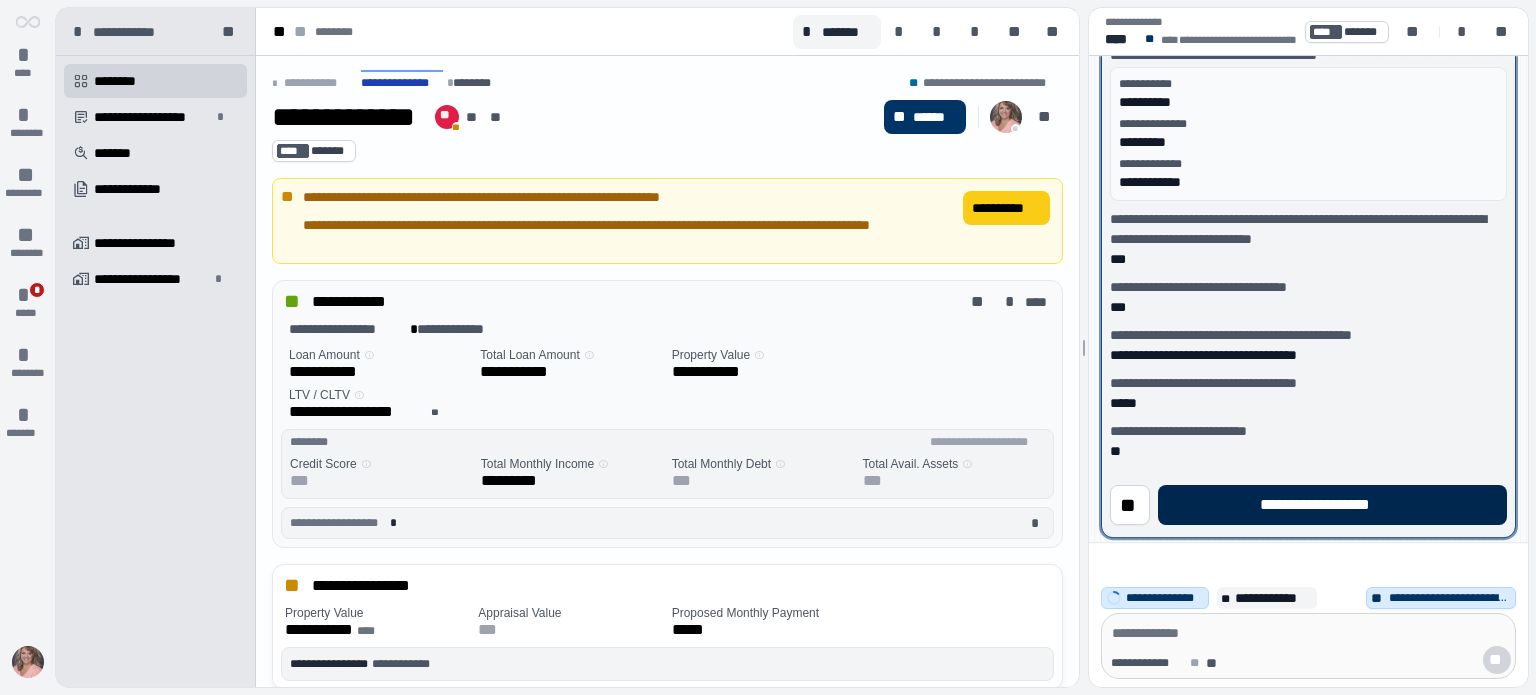 click on "**********" at bounding box center (1332, 505) 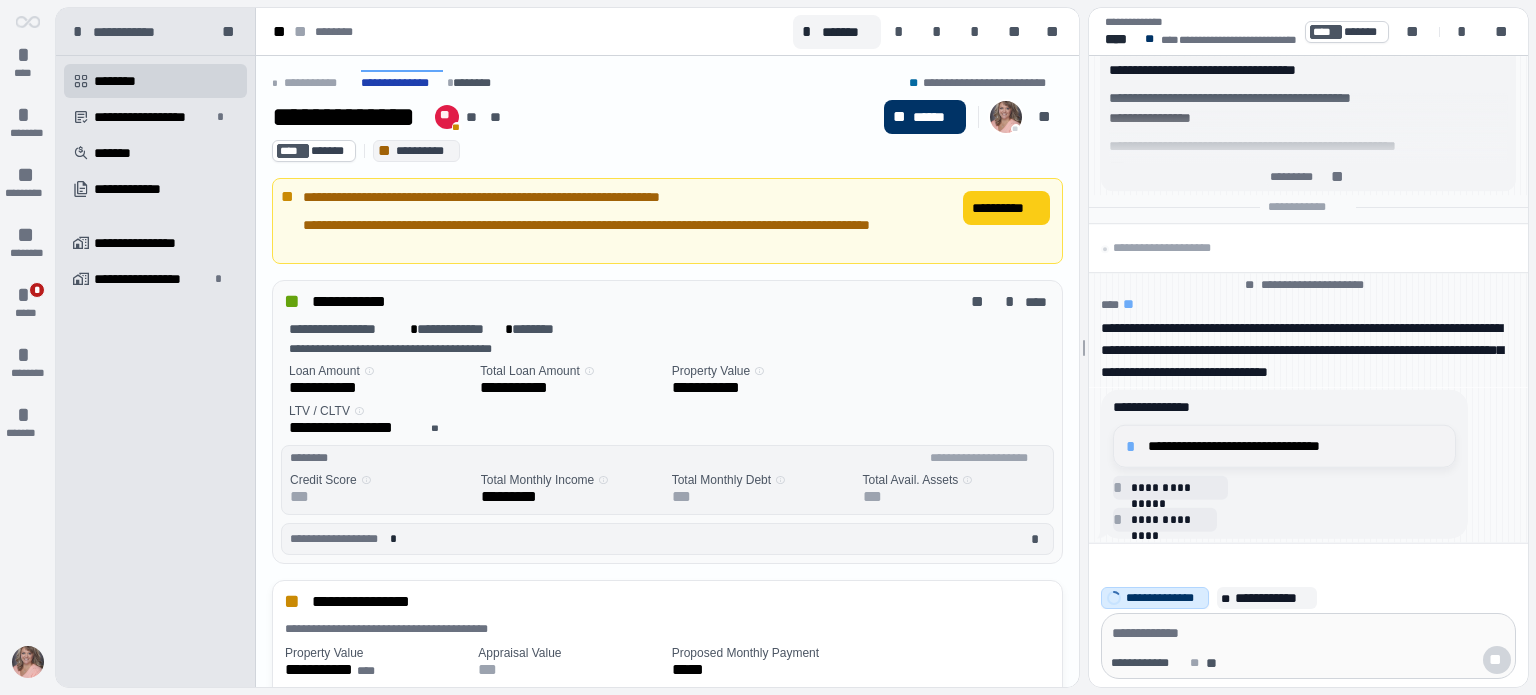 click on "**********" at bounding box center (1295, 446) 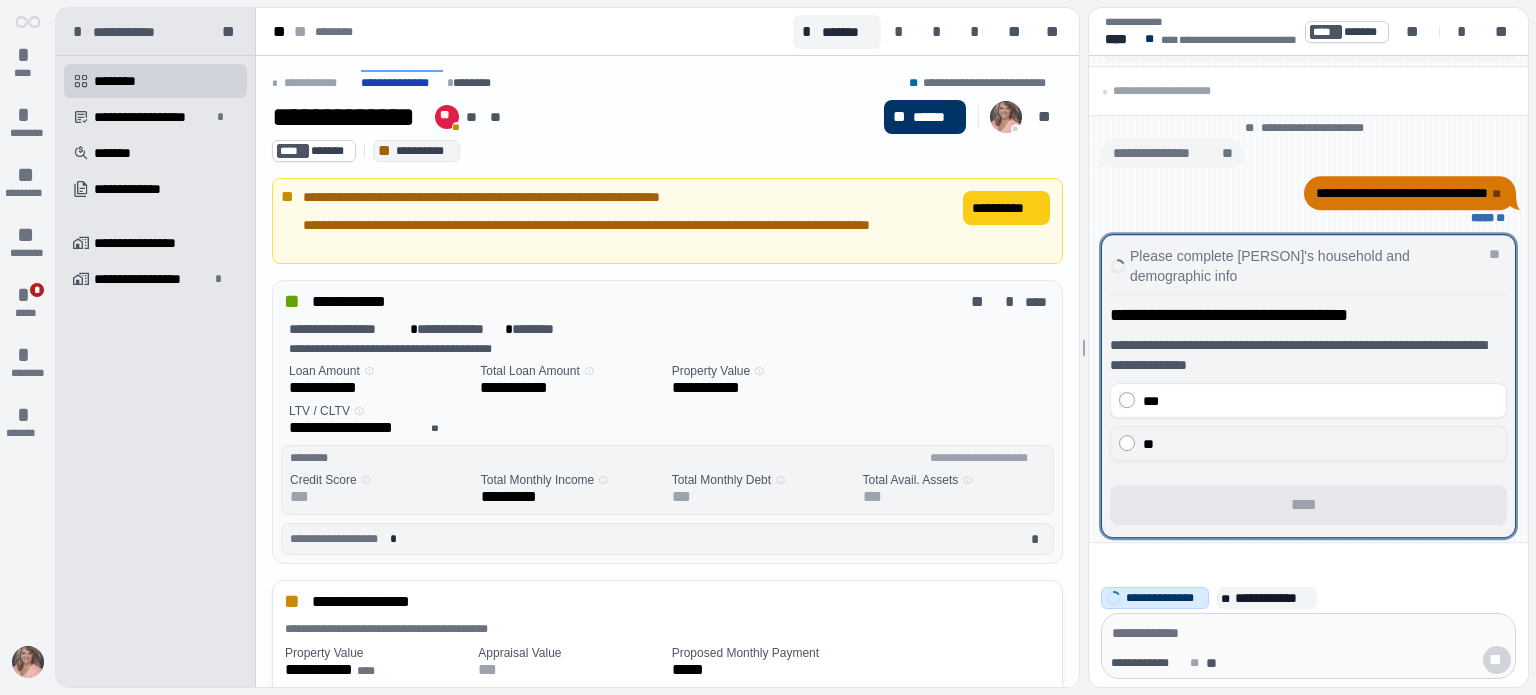 click on "**" at bounding box center (1320, 444) 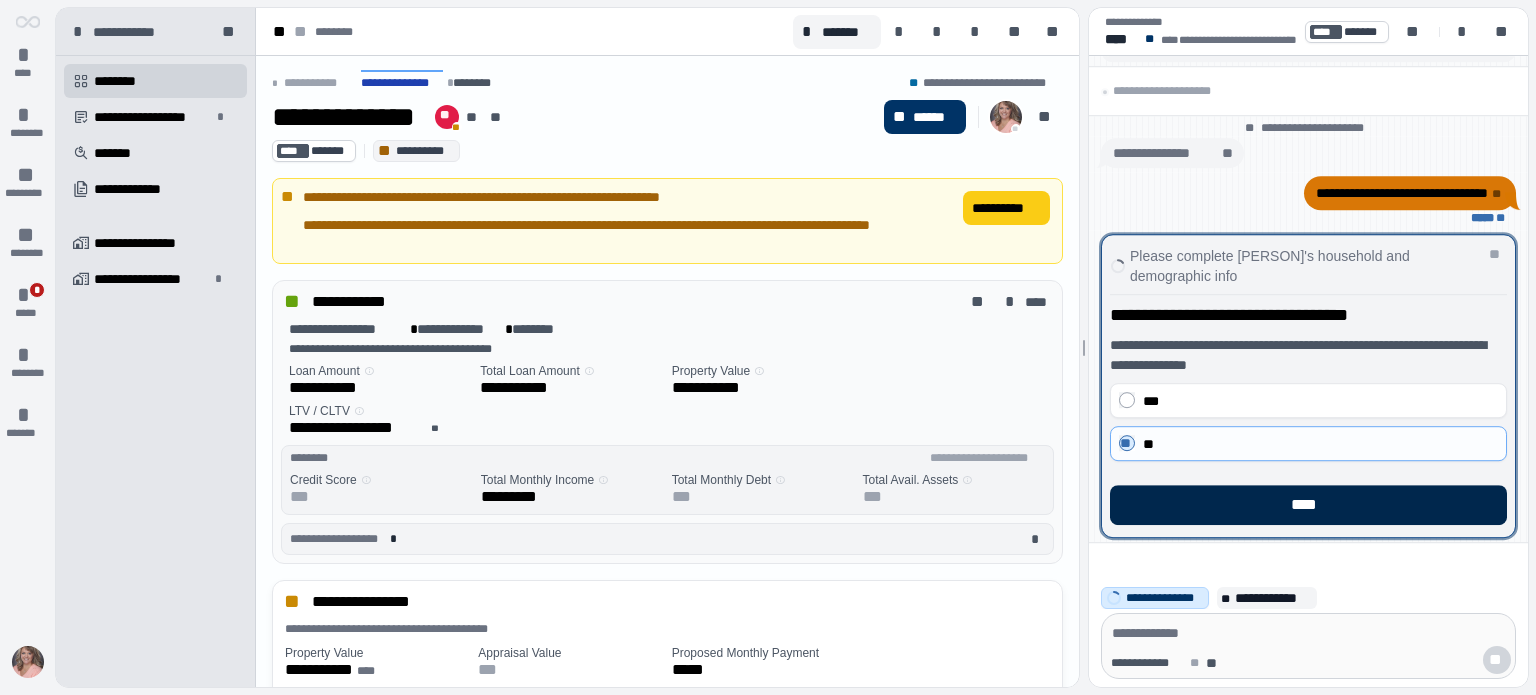 click on "****" at bounding box center (1308, 505) 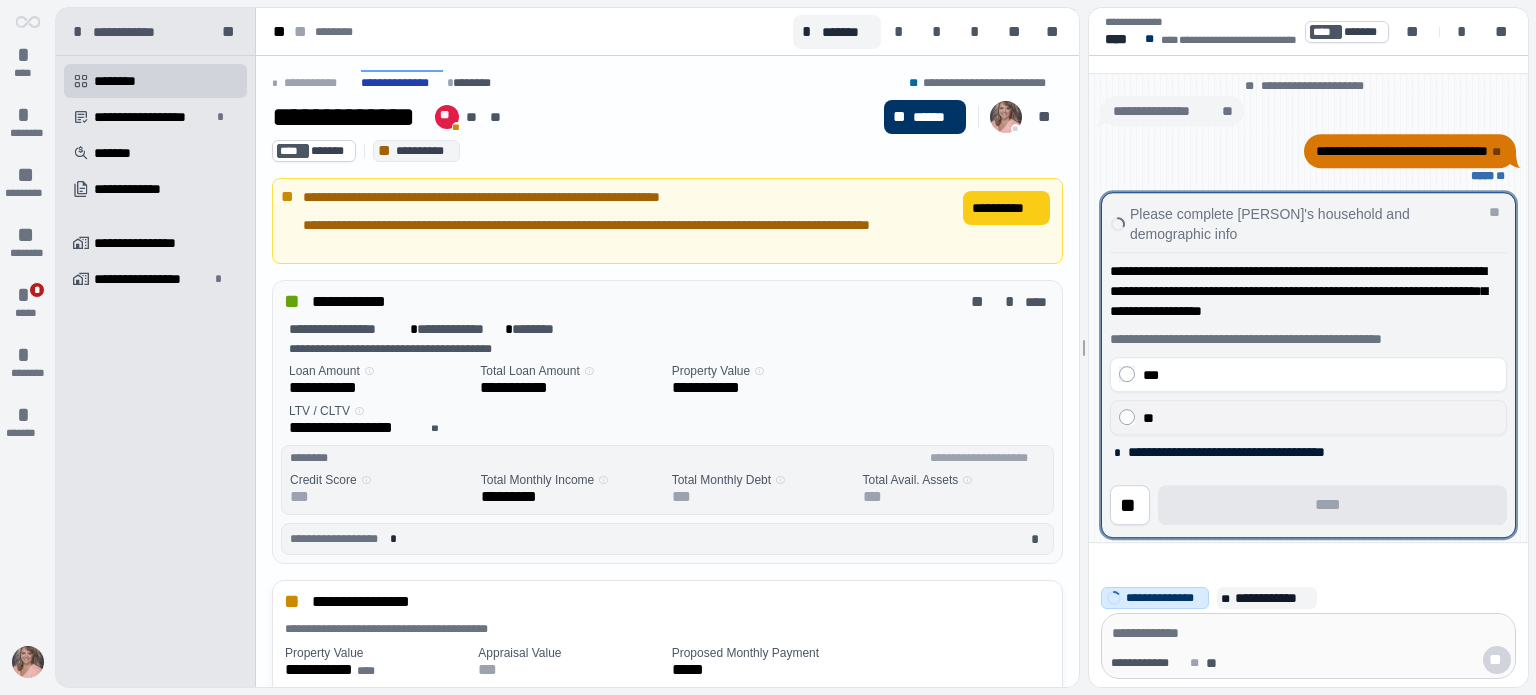 click on "**" at bounding box center [1148, 418] 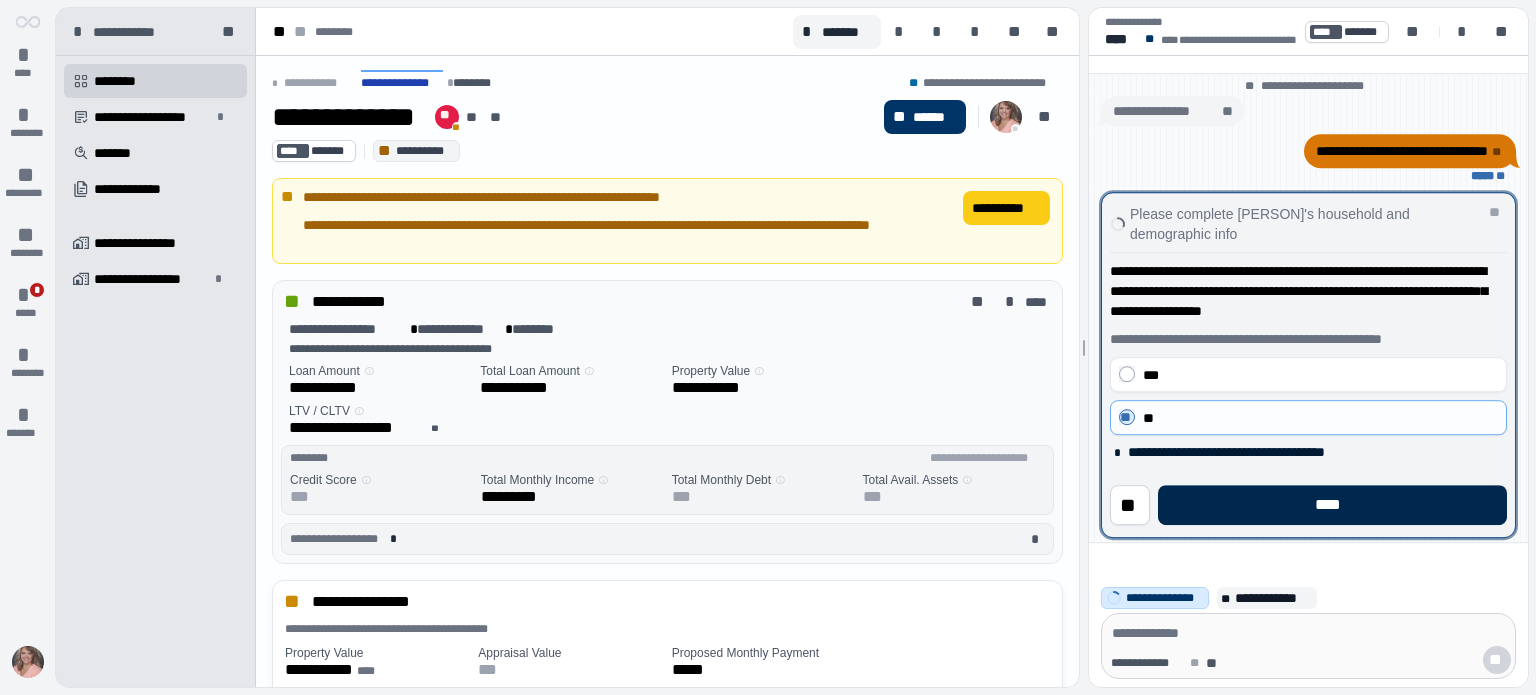 click on "****" at bounding box center (1332, 505) 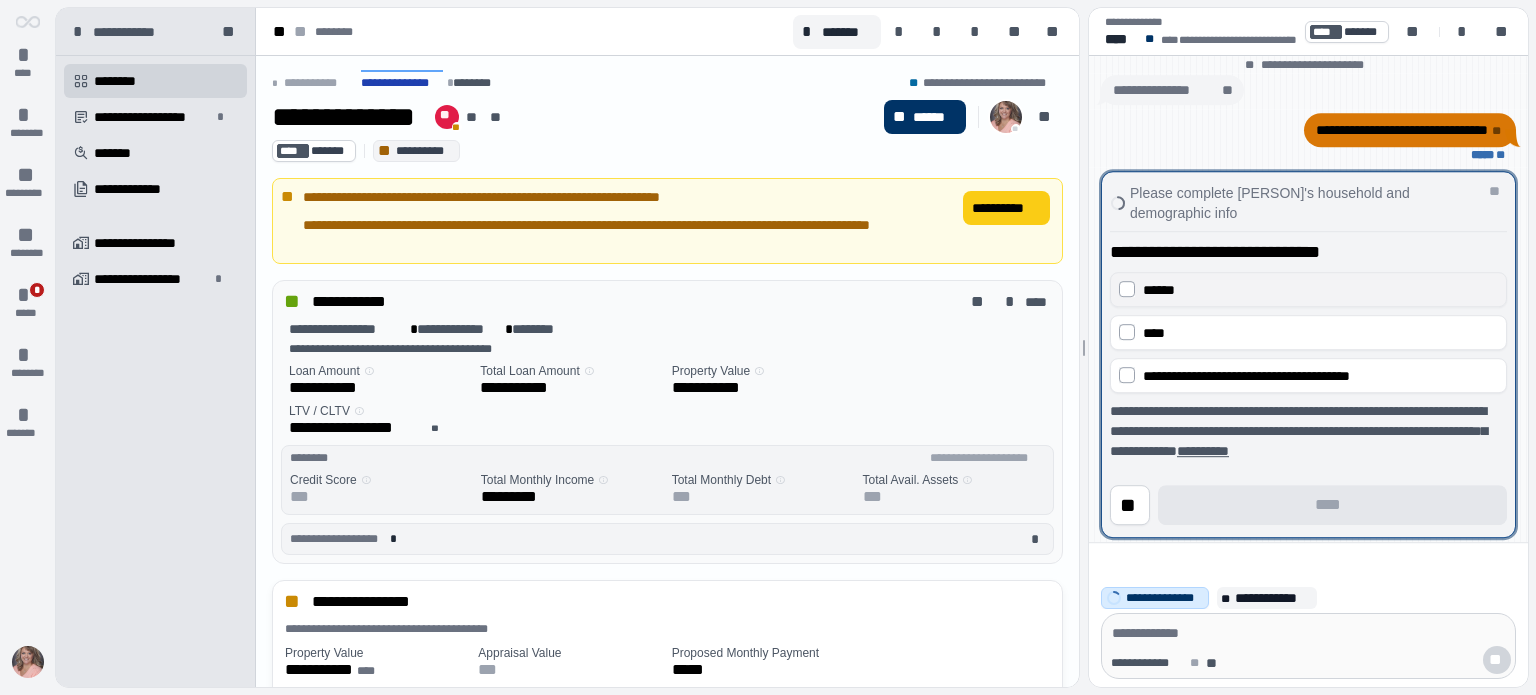 click on "******" at bounding box center (1320, 290) 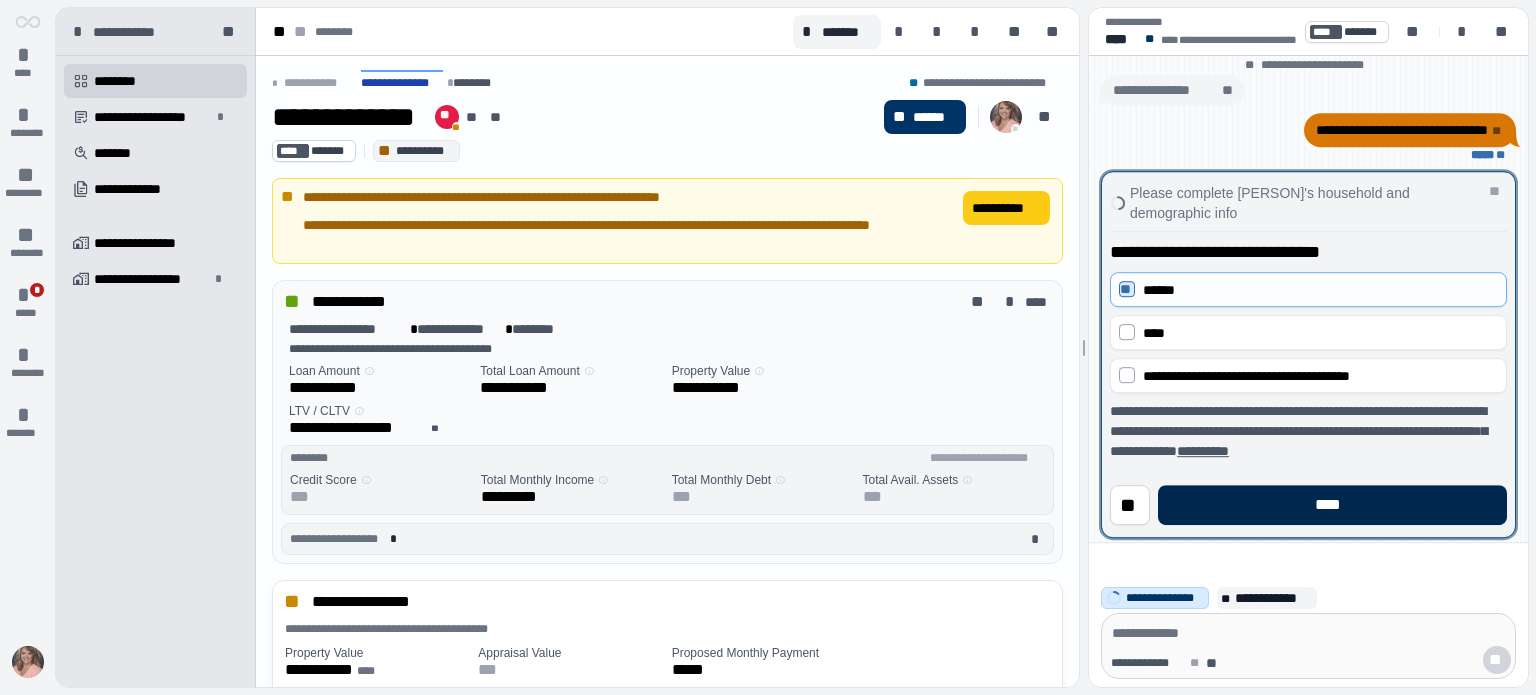 click on "****" at bounding box center [1332, 505] 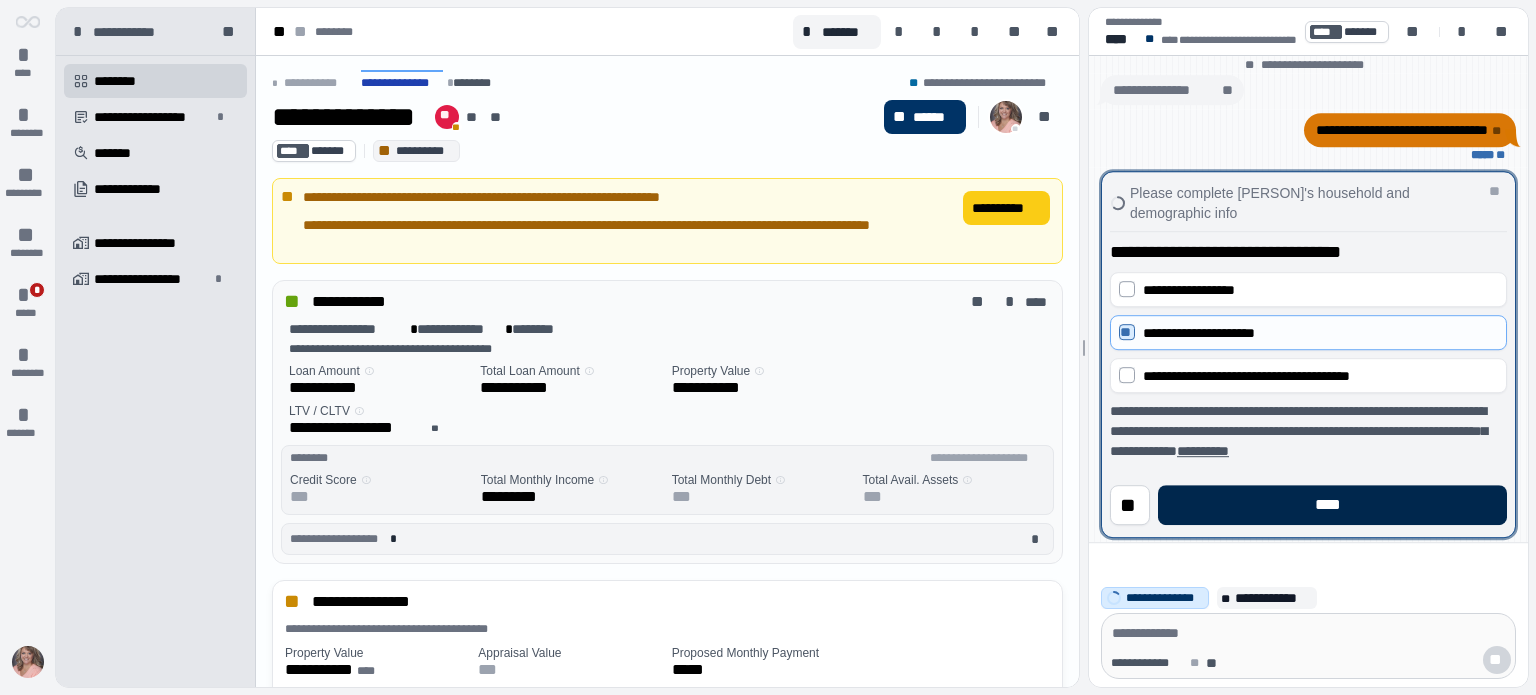 click on "****" at bounding box center (1332, 505) 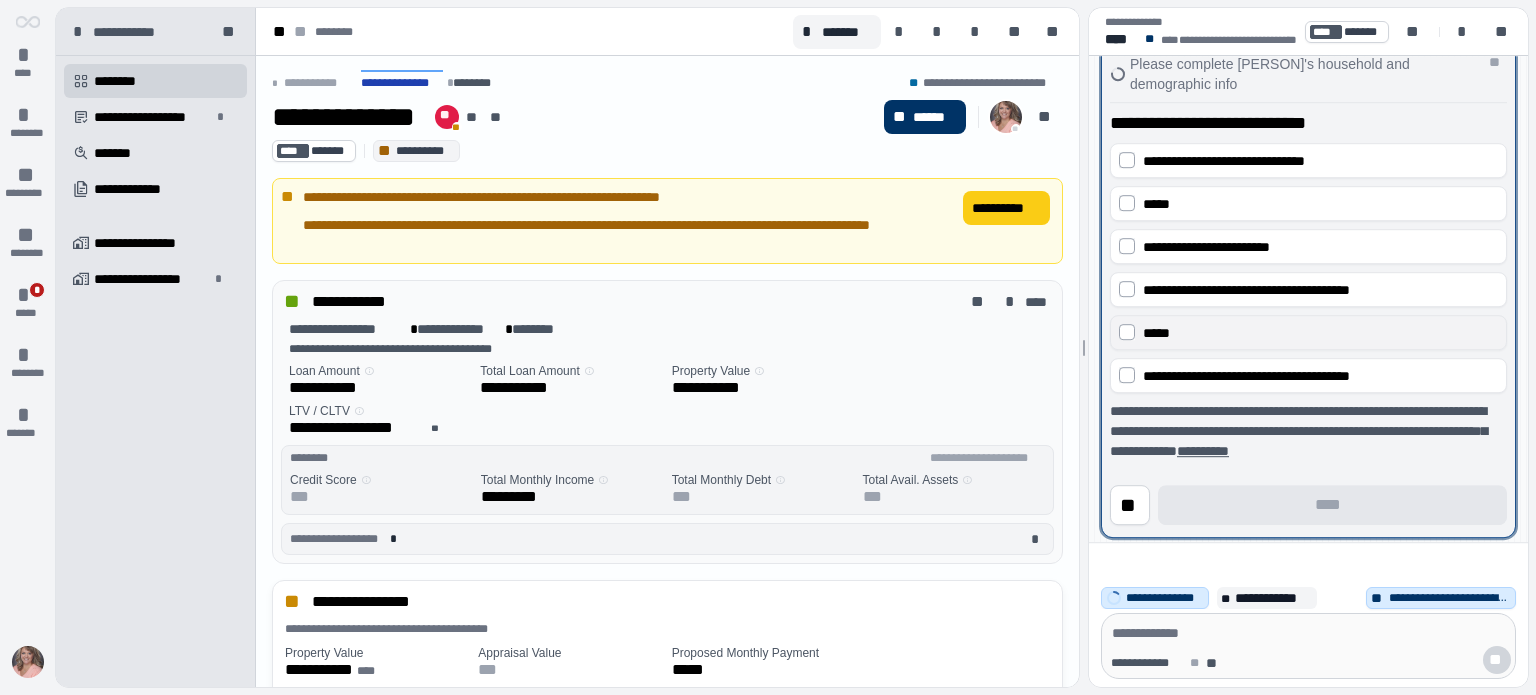 click on "*****" at bounding box center [1156, 333] 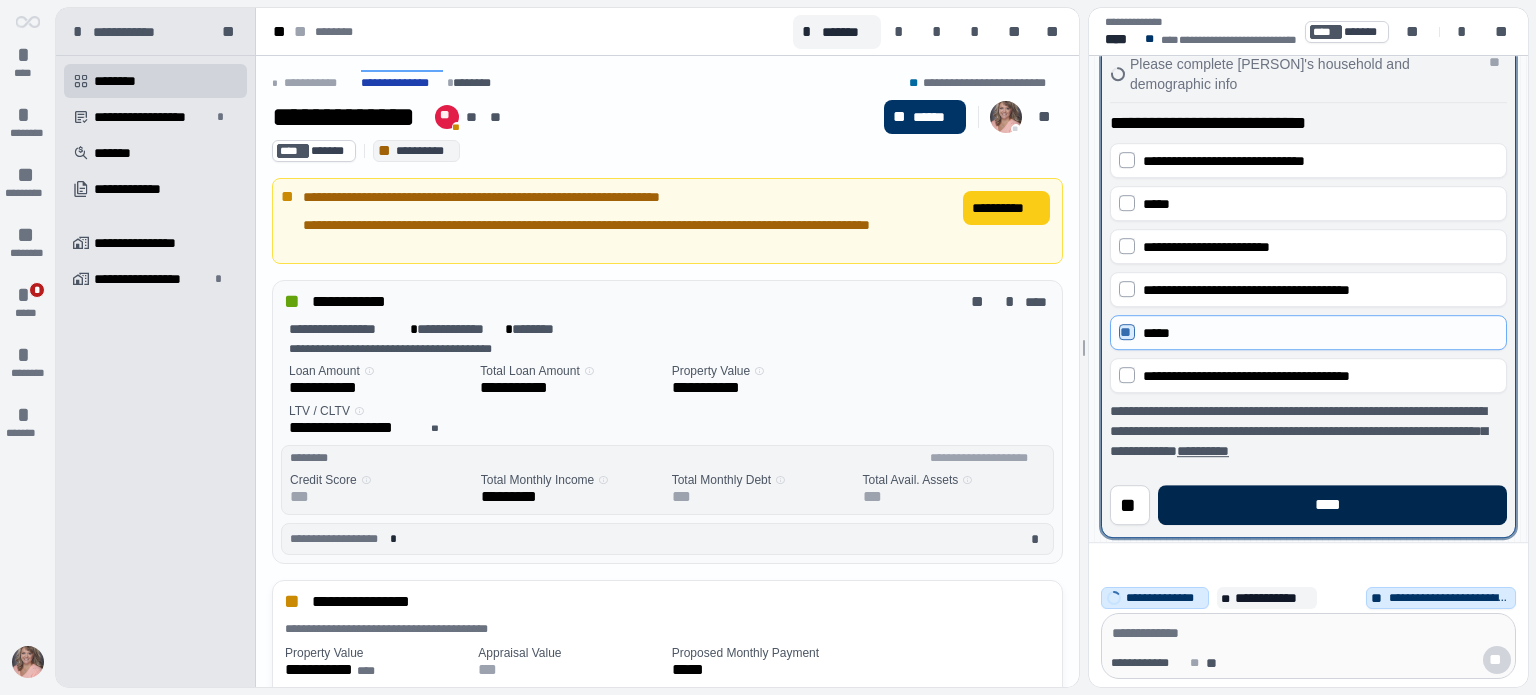 click on "****" at bounding box center (1332, 505) 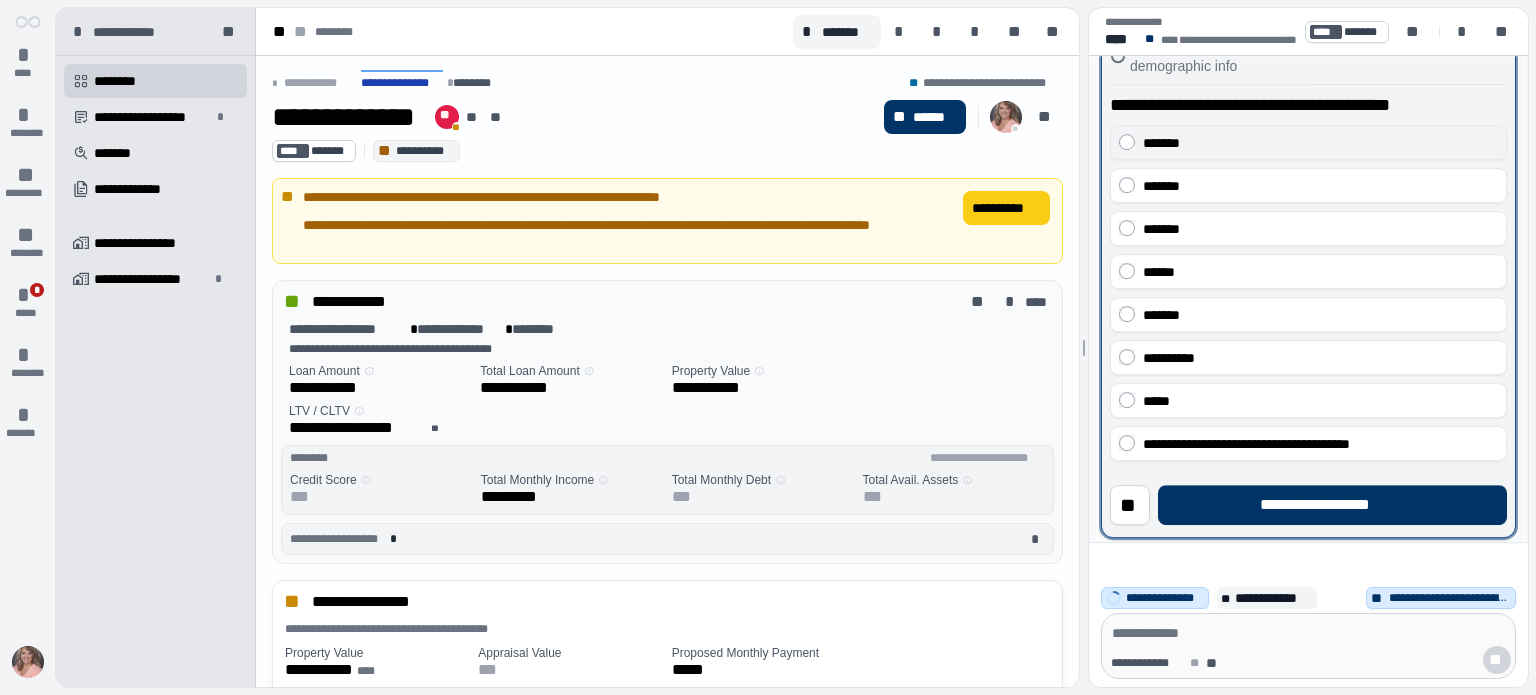 click on "*******" at bounding box center [1308, 142] 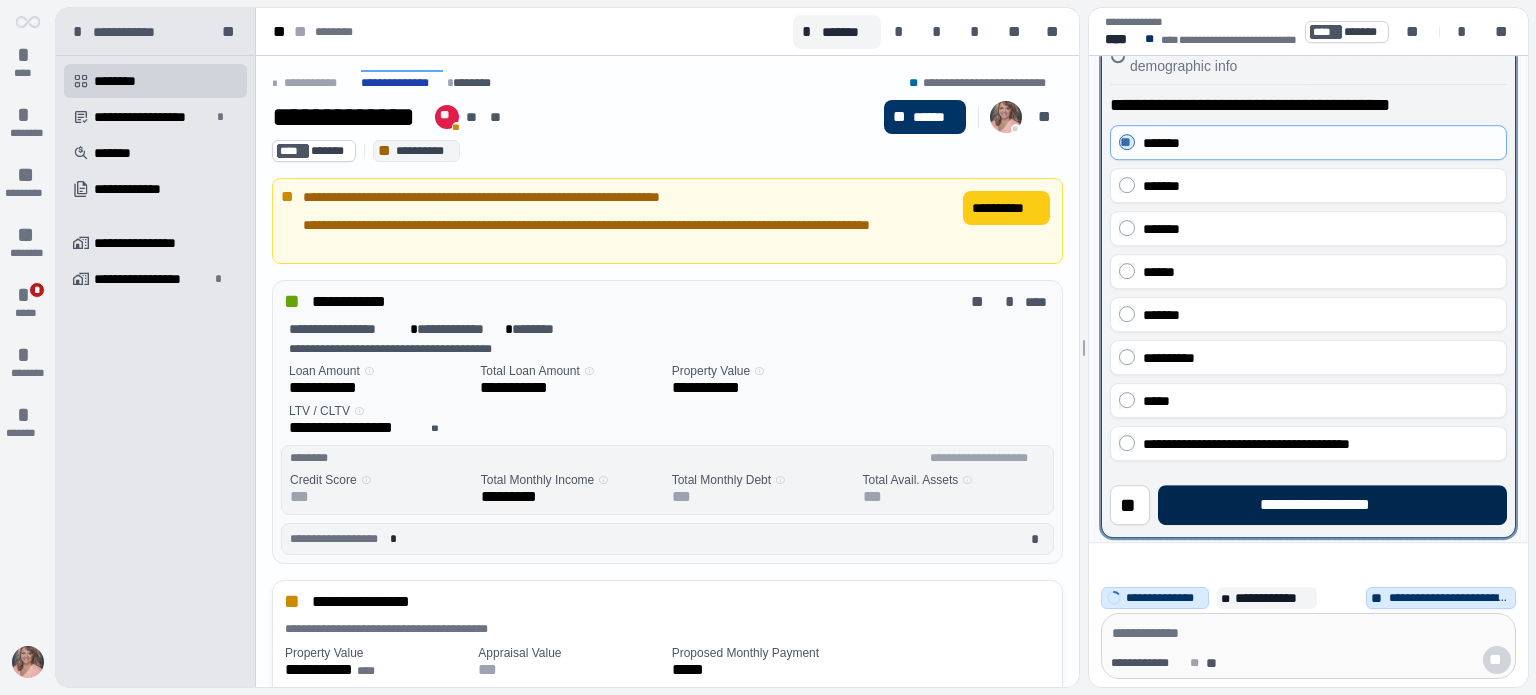 click on "**********" at bounding box center [1332, 505] 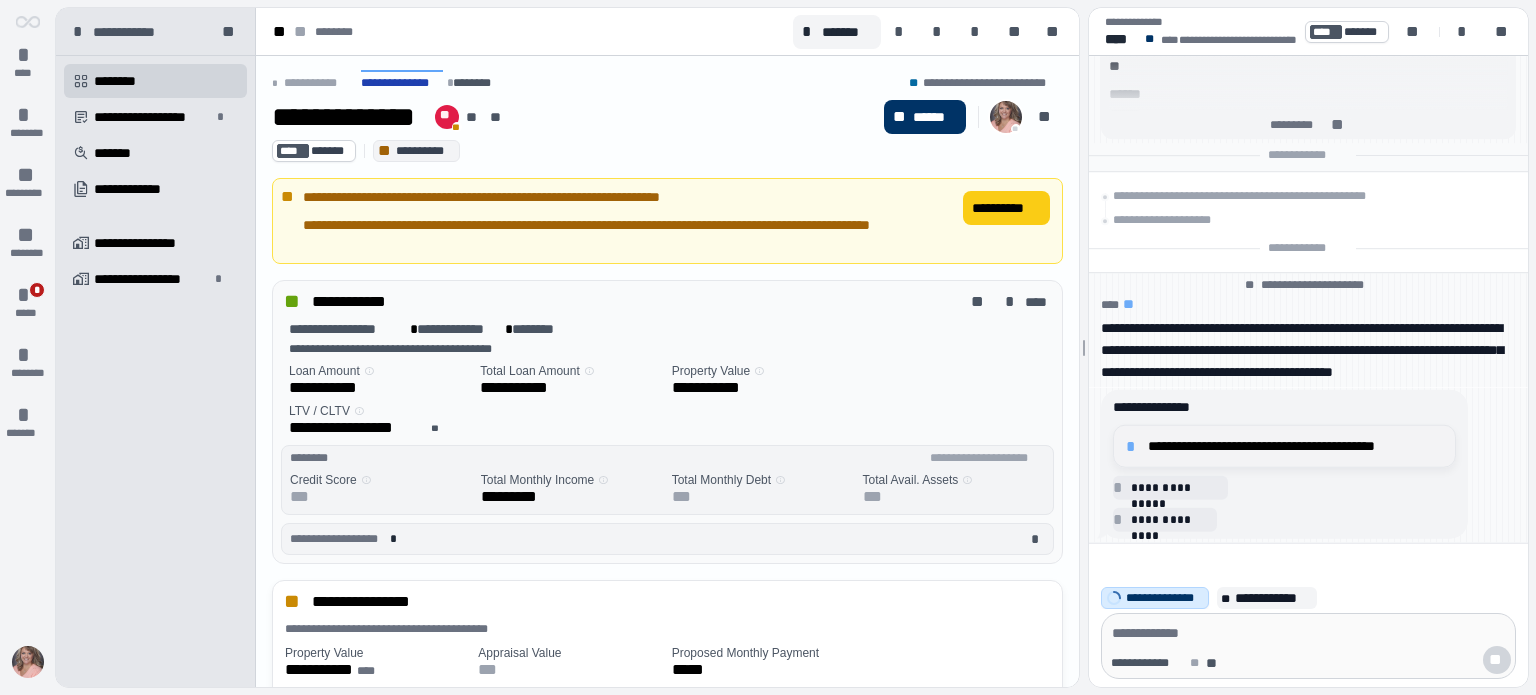 click on "**********" at bounding box center (1295, 446) 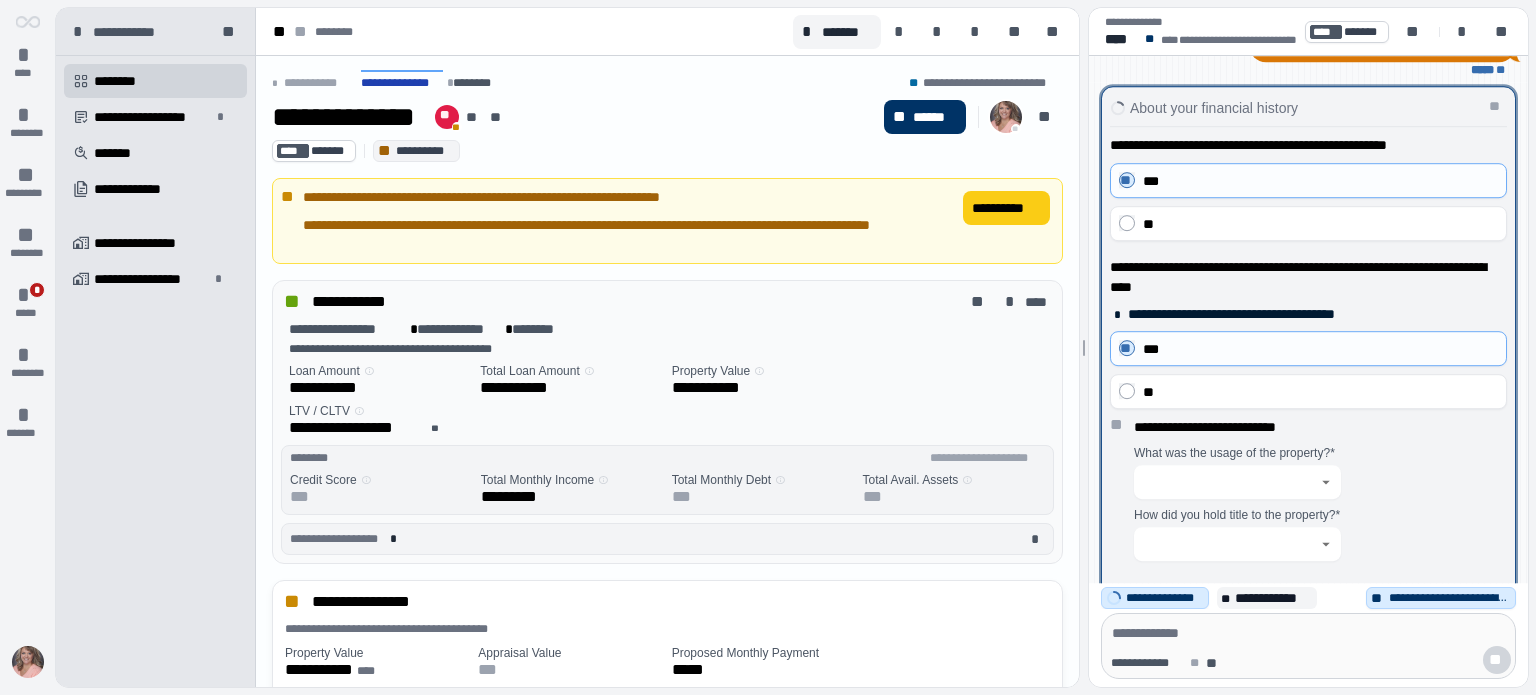 scroll, scrollTop: 0, scrollLeft: 0, axis: both 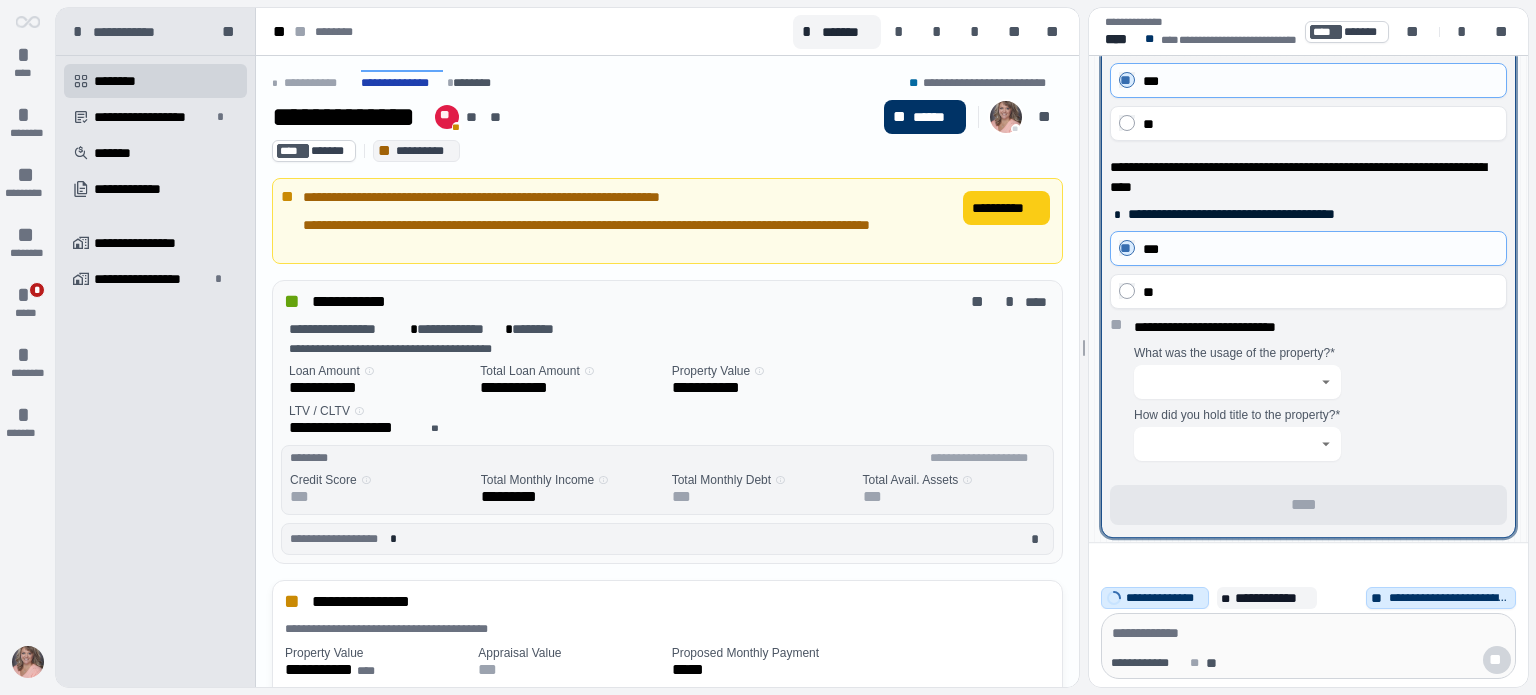 click 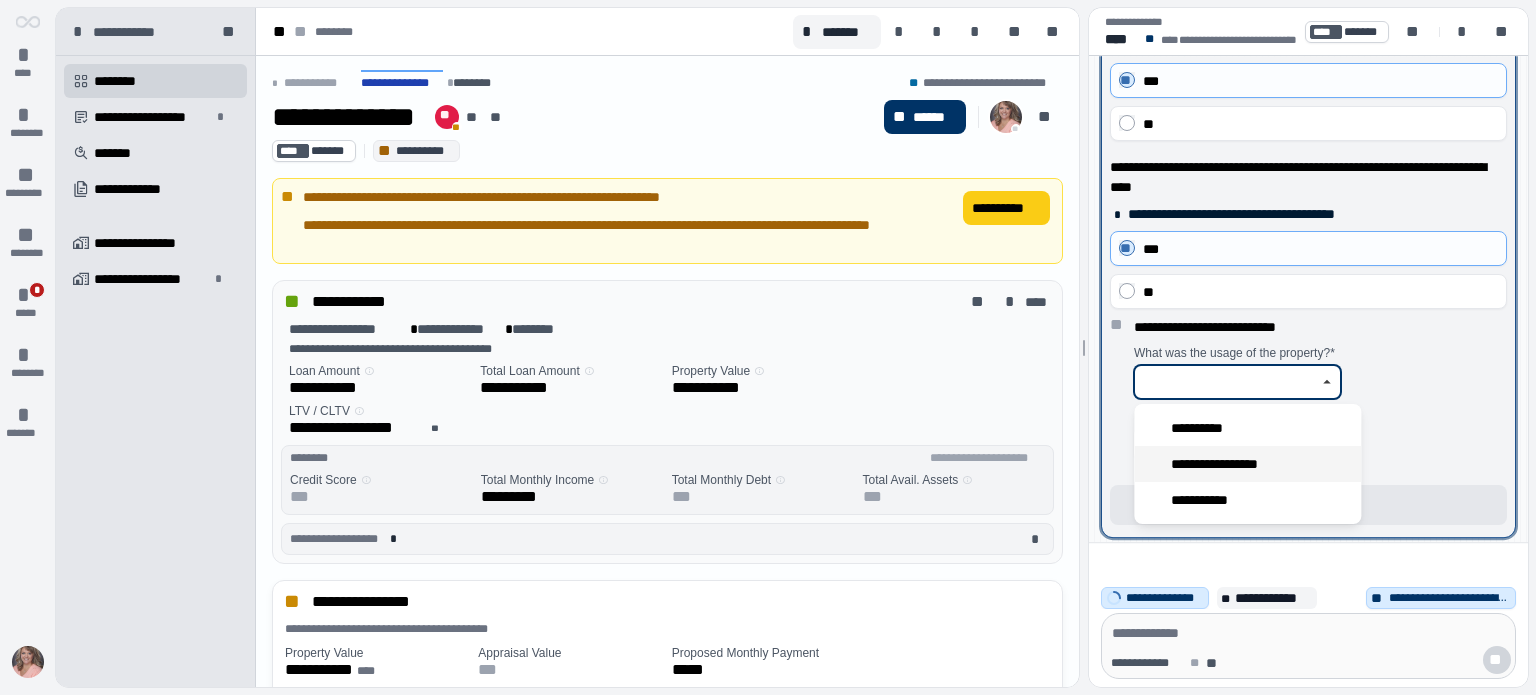 click on "**********" at bounding box center [1227, 464] 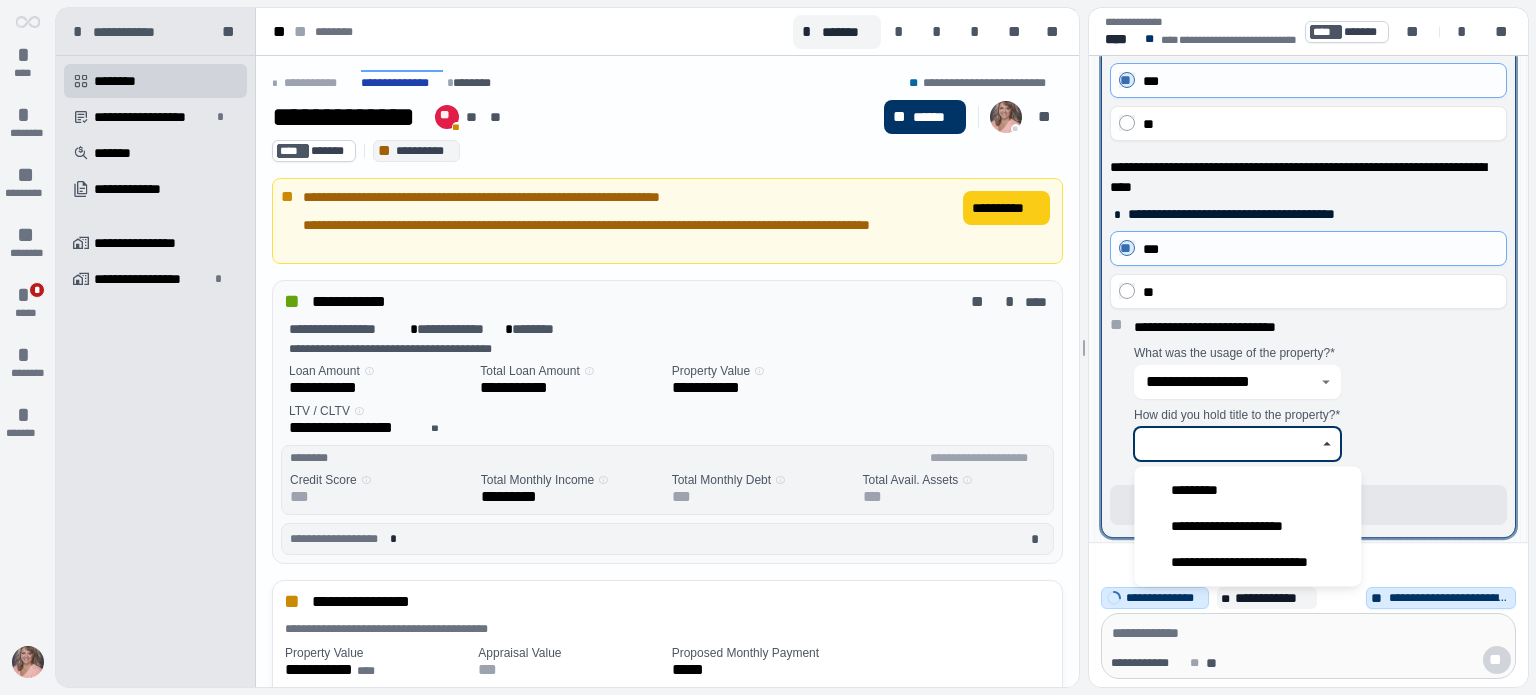click at bounding box center [1226, 444] 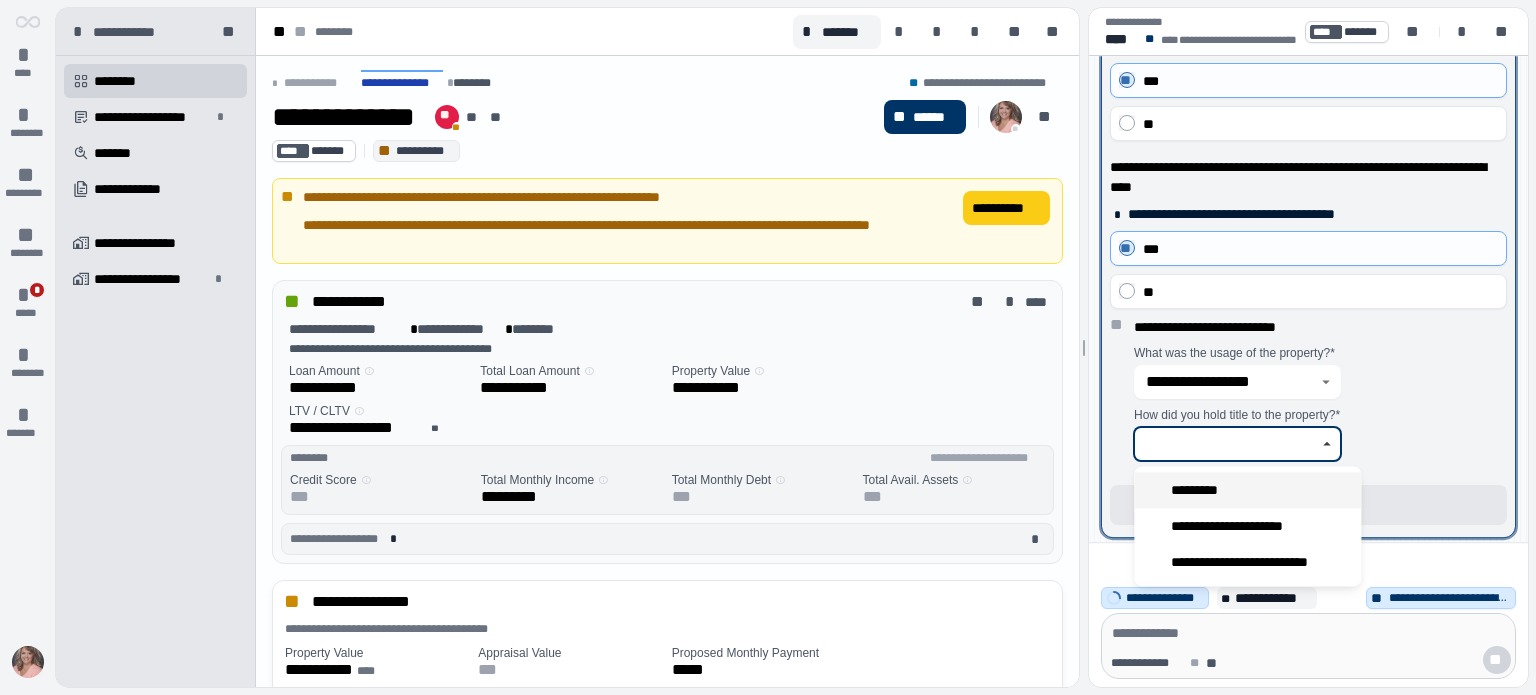 click on "*********" at bounding box center [1247, 490] 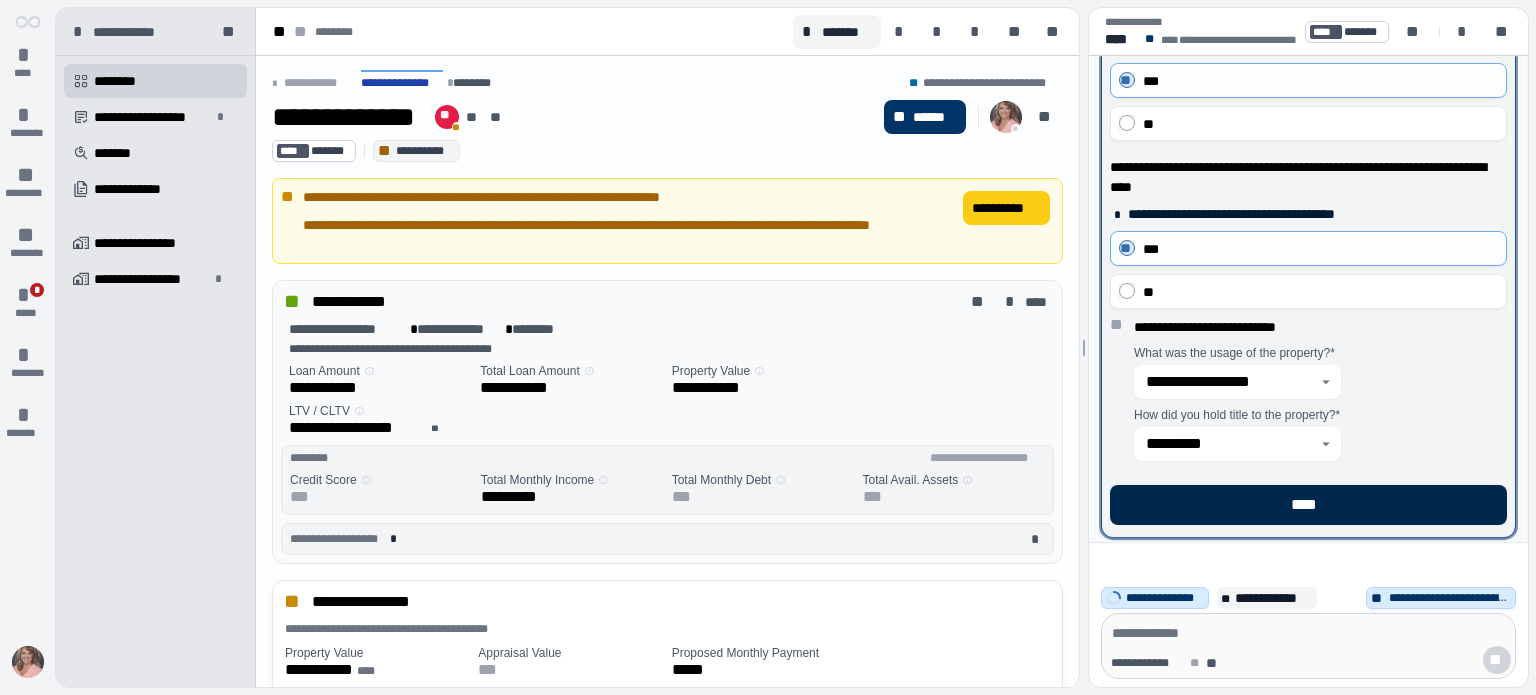 click on "****" at bounding box center (1308, 505) 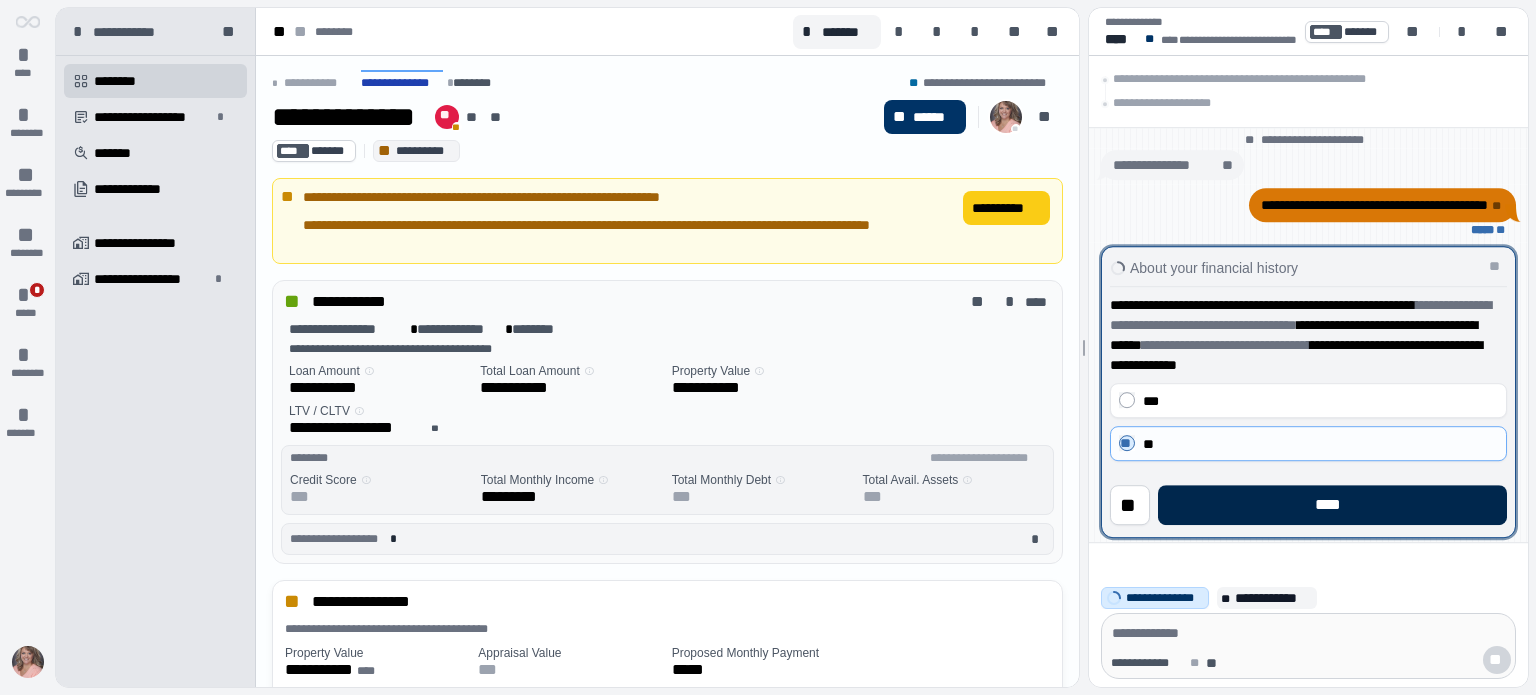 click on "****" at bounding box center (1332, 505) 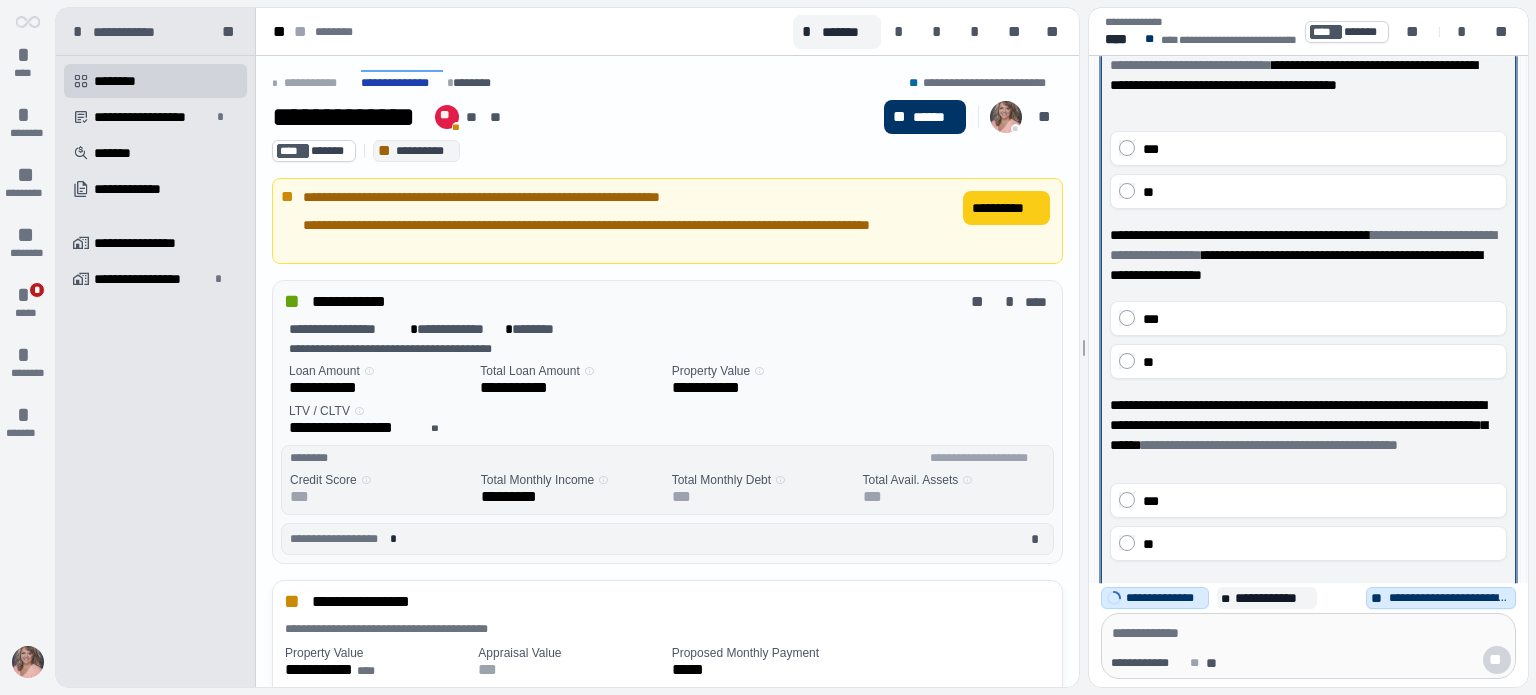 scroll, scrollTop: 200, scrollLeft: 0, axis: vertical 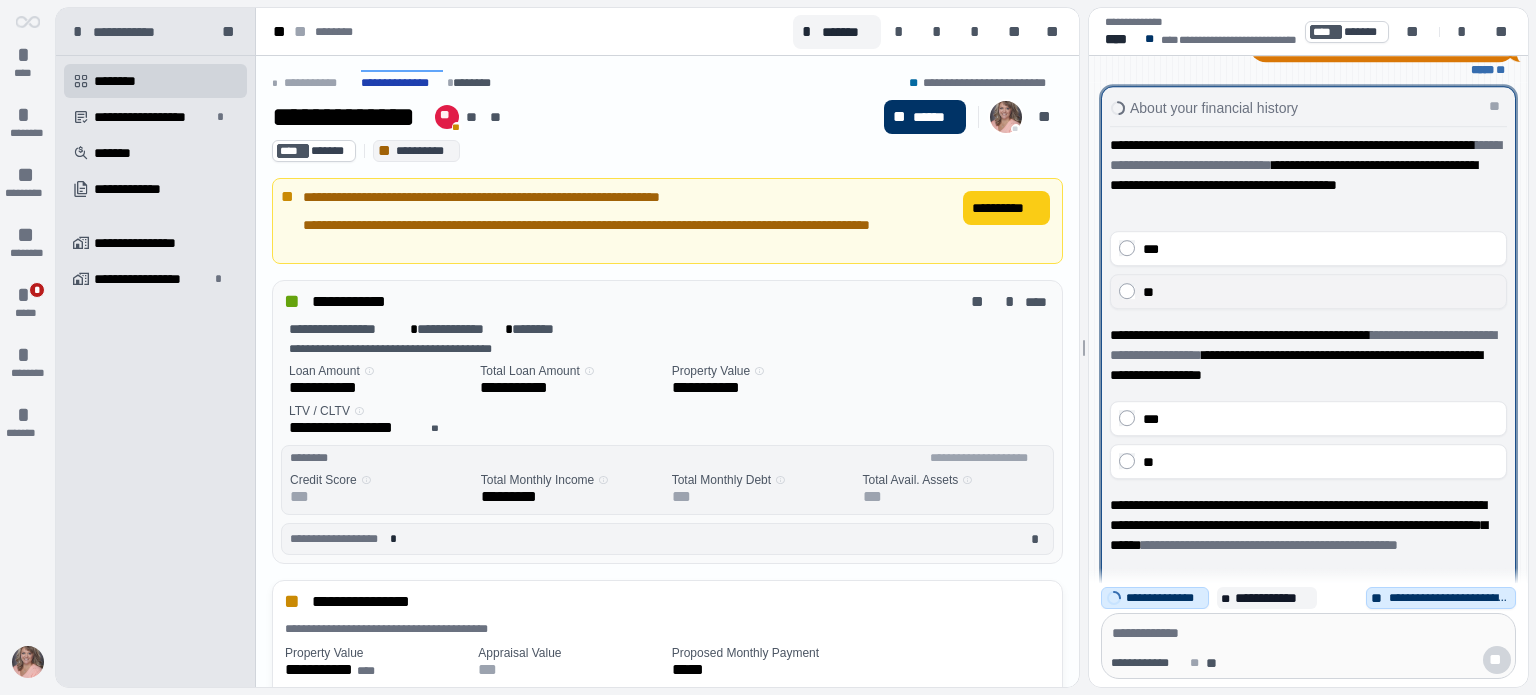 click on "**" at bounding box center (1308, 291) 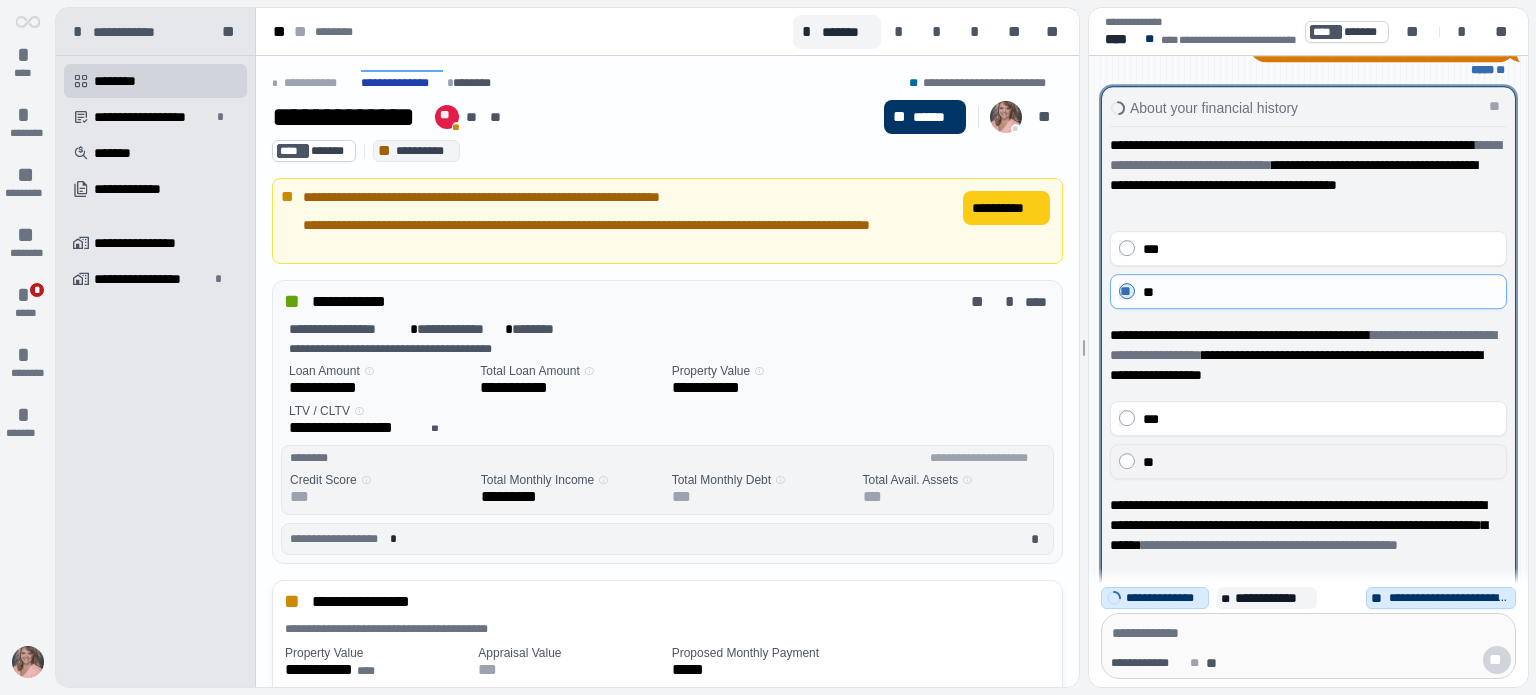 click on "**" at bounding box center [1308, 461] 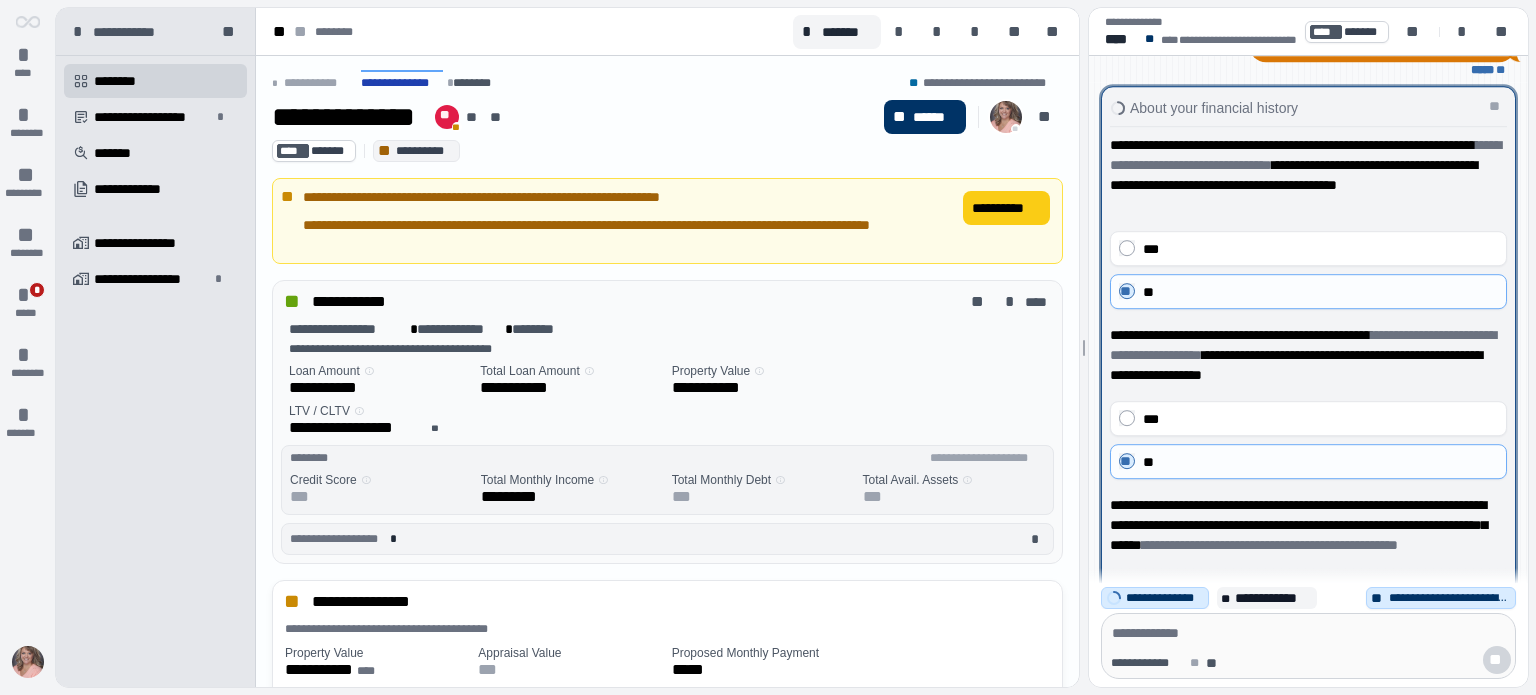 scroll, scrollTop: 100, scrollLeft: 0, axis: vertical 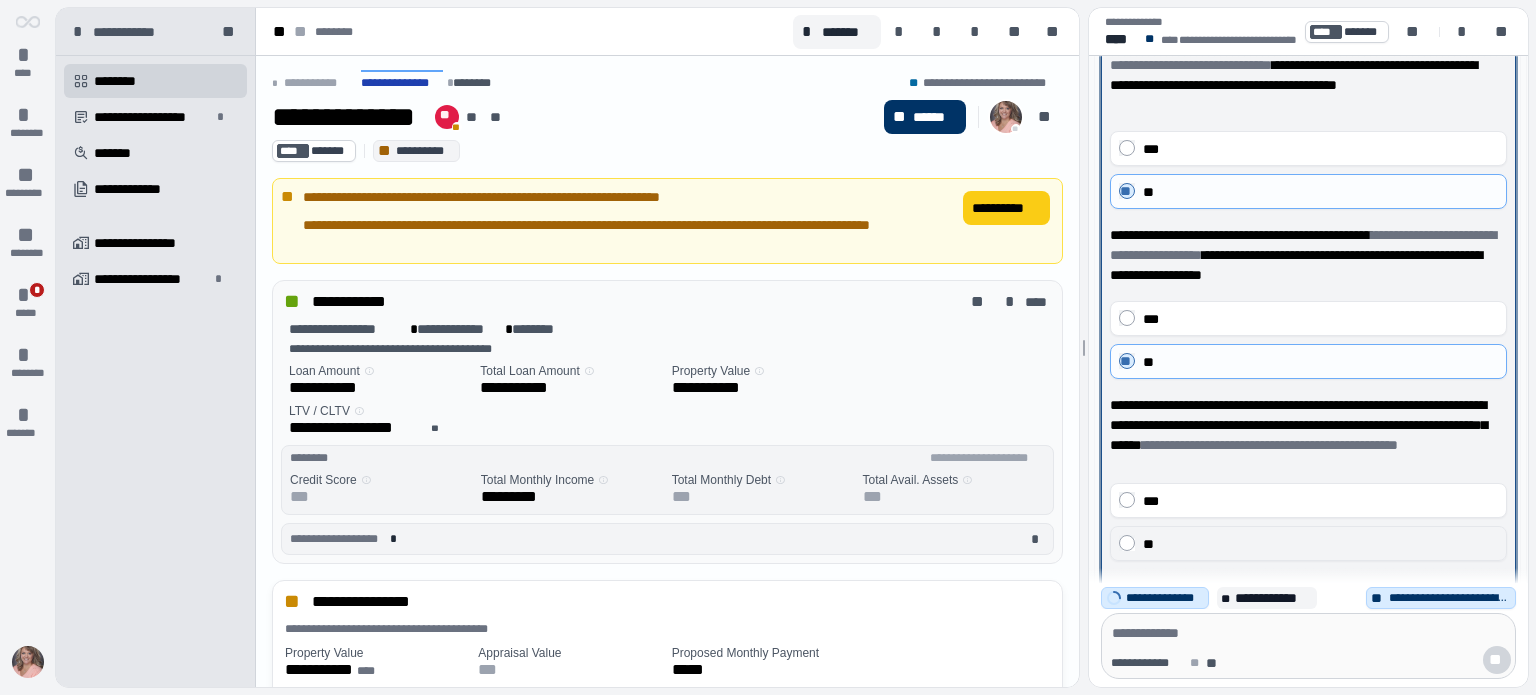 click on "**" at bounding box center (1320, 544) 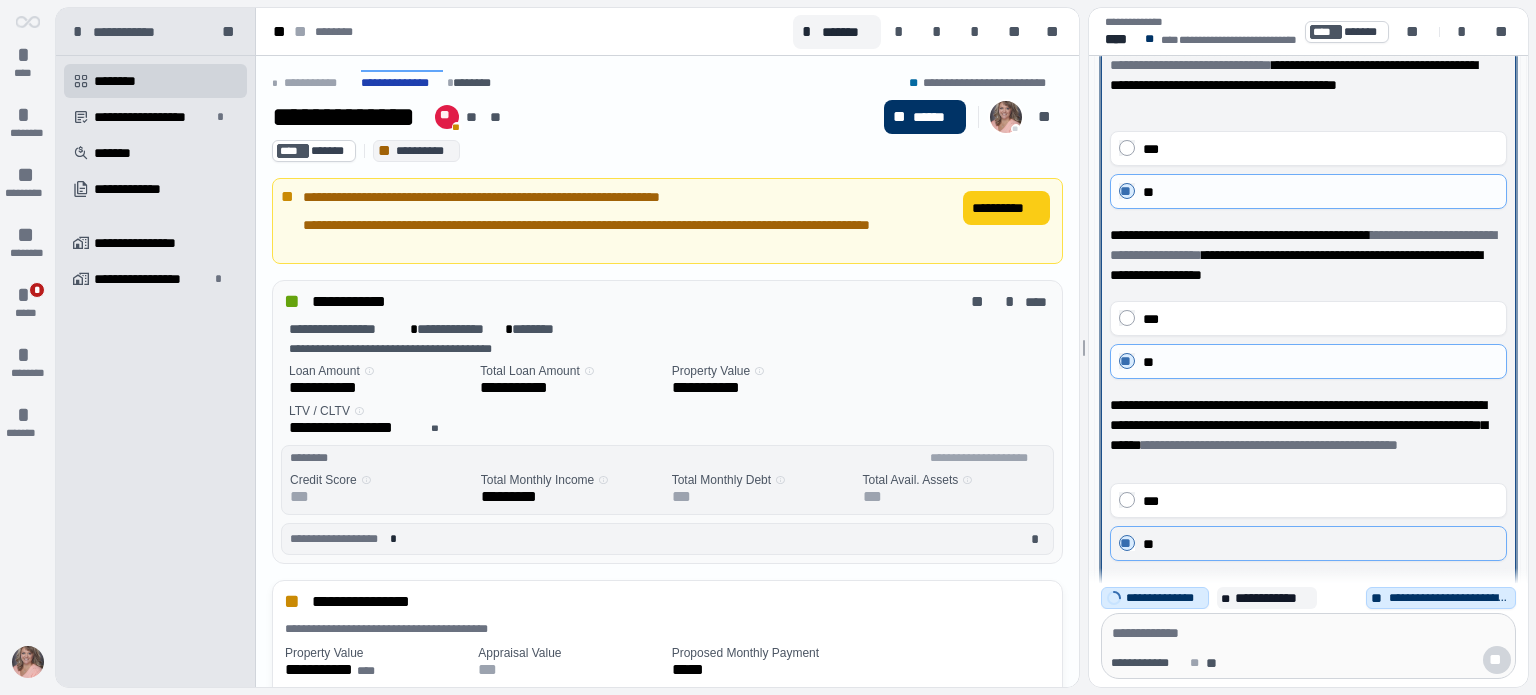 scroll, scrollTop: 0, scrollLeft: 0, axis: both 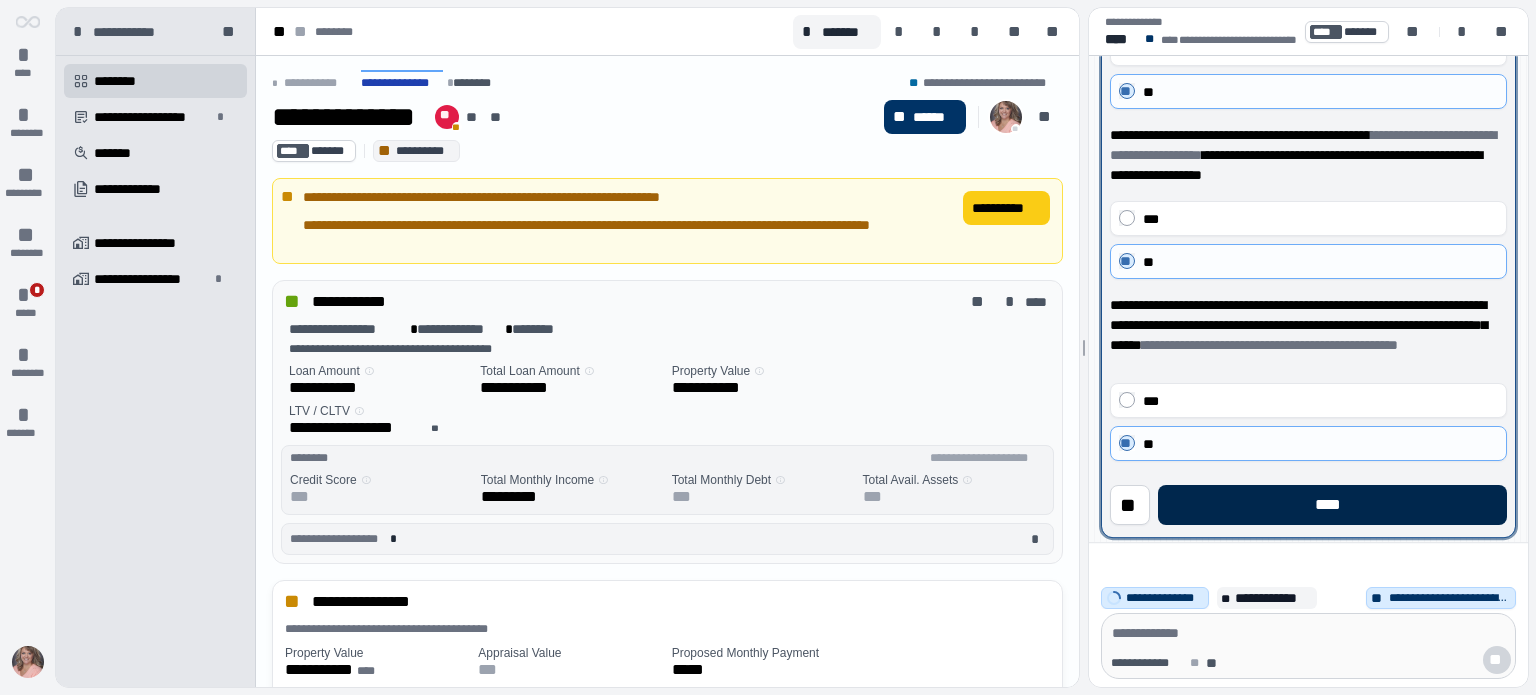 click on "****" at bounding box center (1332, 505) 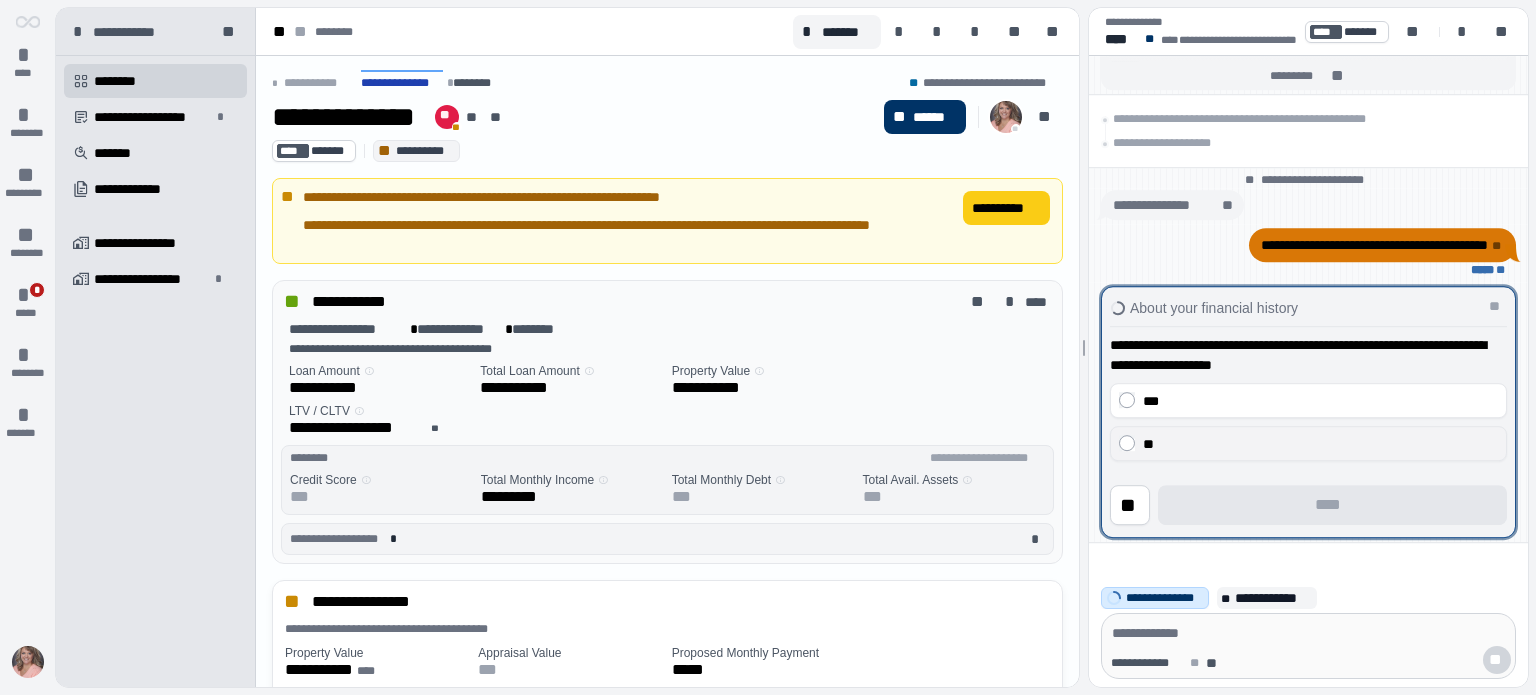 click on "**" at bounding box center (1320, 444) 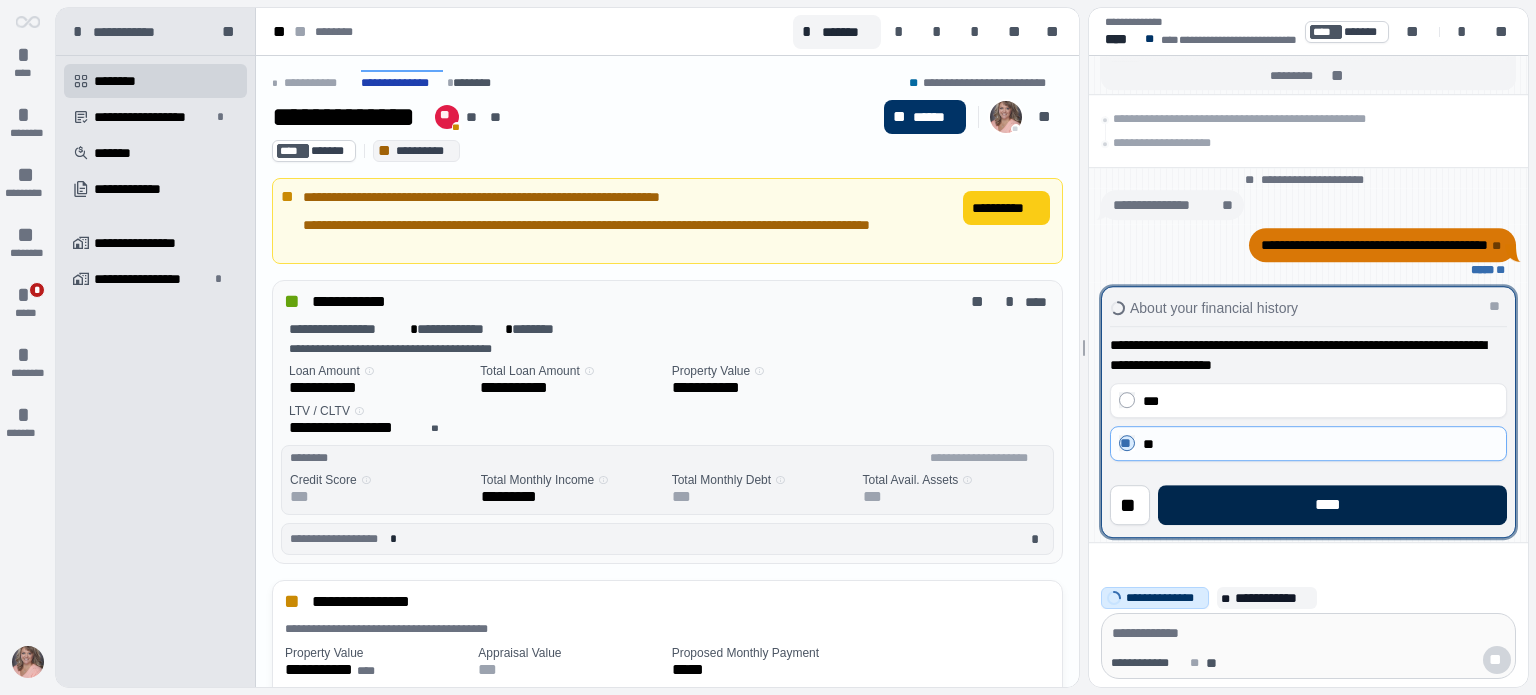 click on "****" at bounding box center [1332, 505] 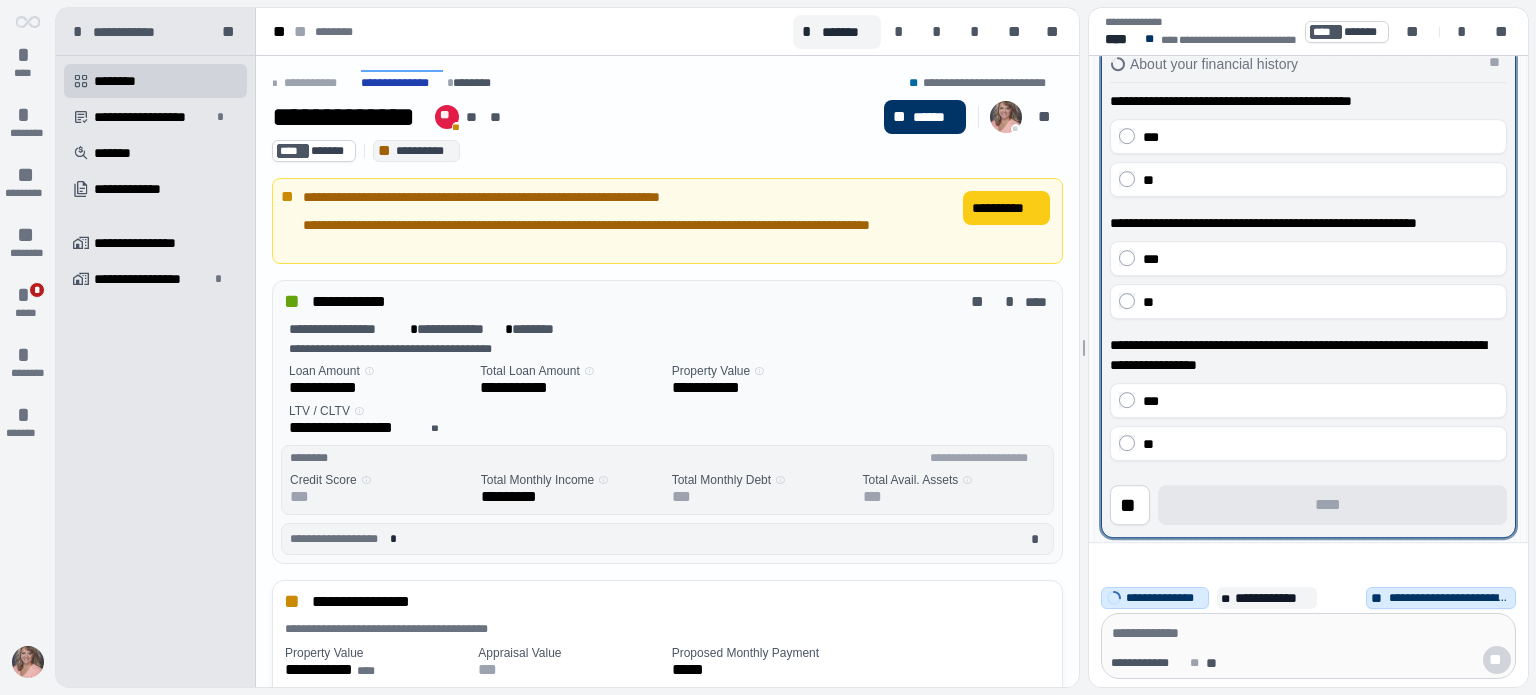 scroll, scrollTop: 200, scrollLeft: 0, axis: vertical 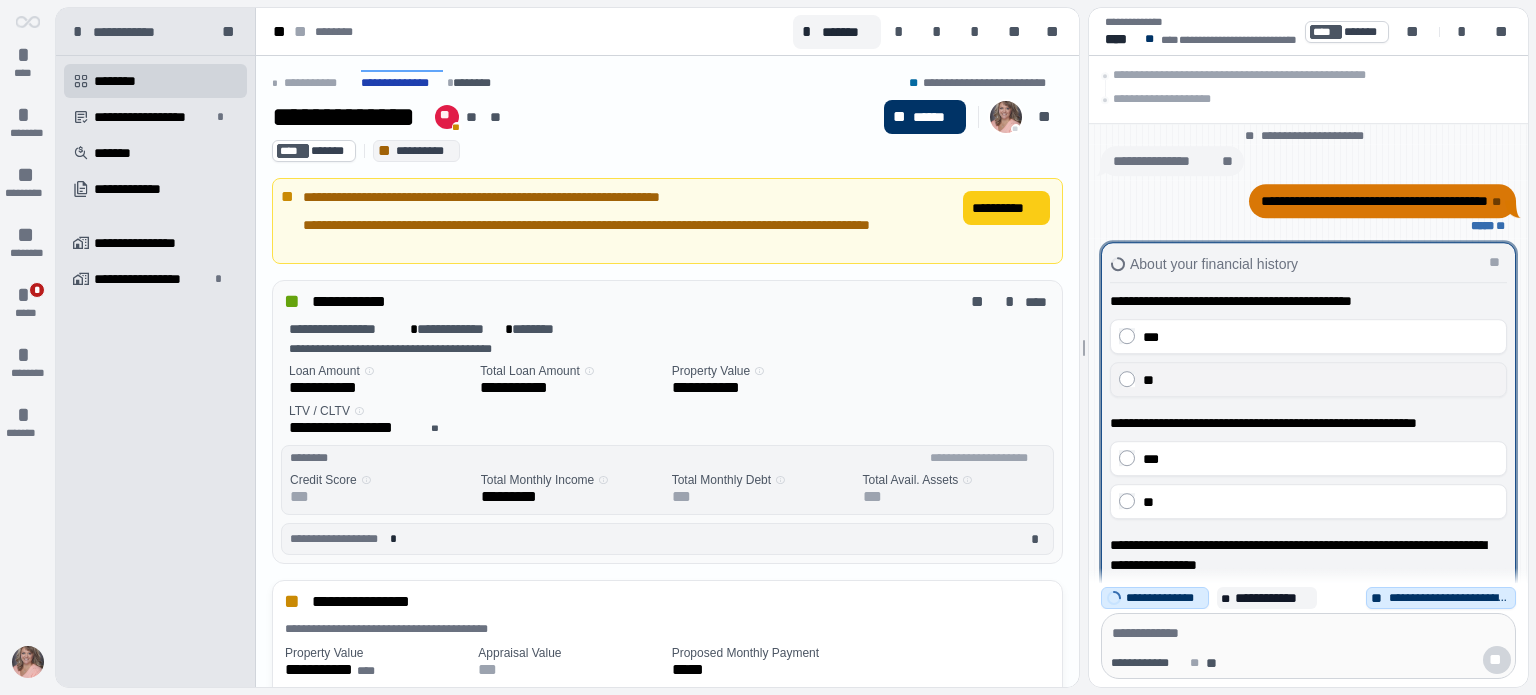 click on "**" at bounding box center (1320, 380) 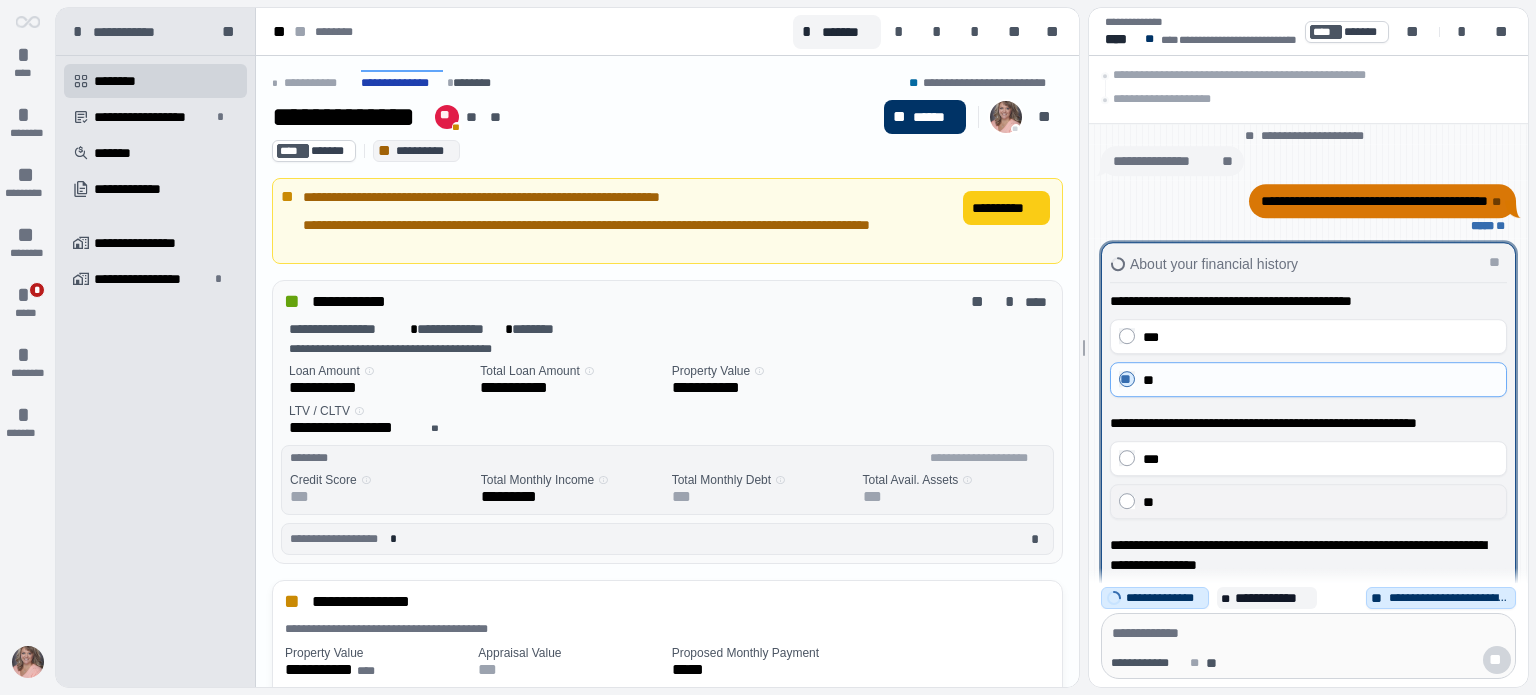 click on "**" at bounding box center (1320, 502) 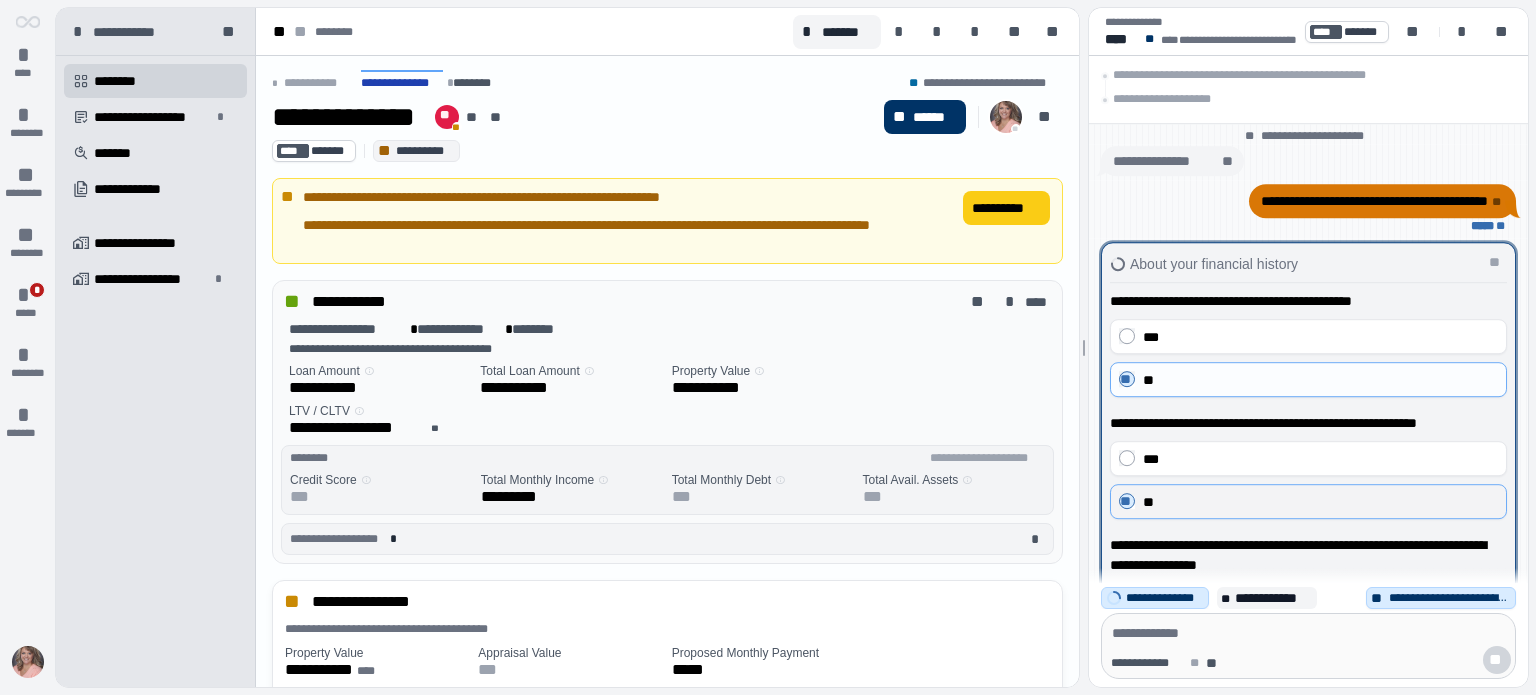 scroll, scrollTop: 100, scrollLeft: 0, axis: vertical 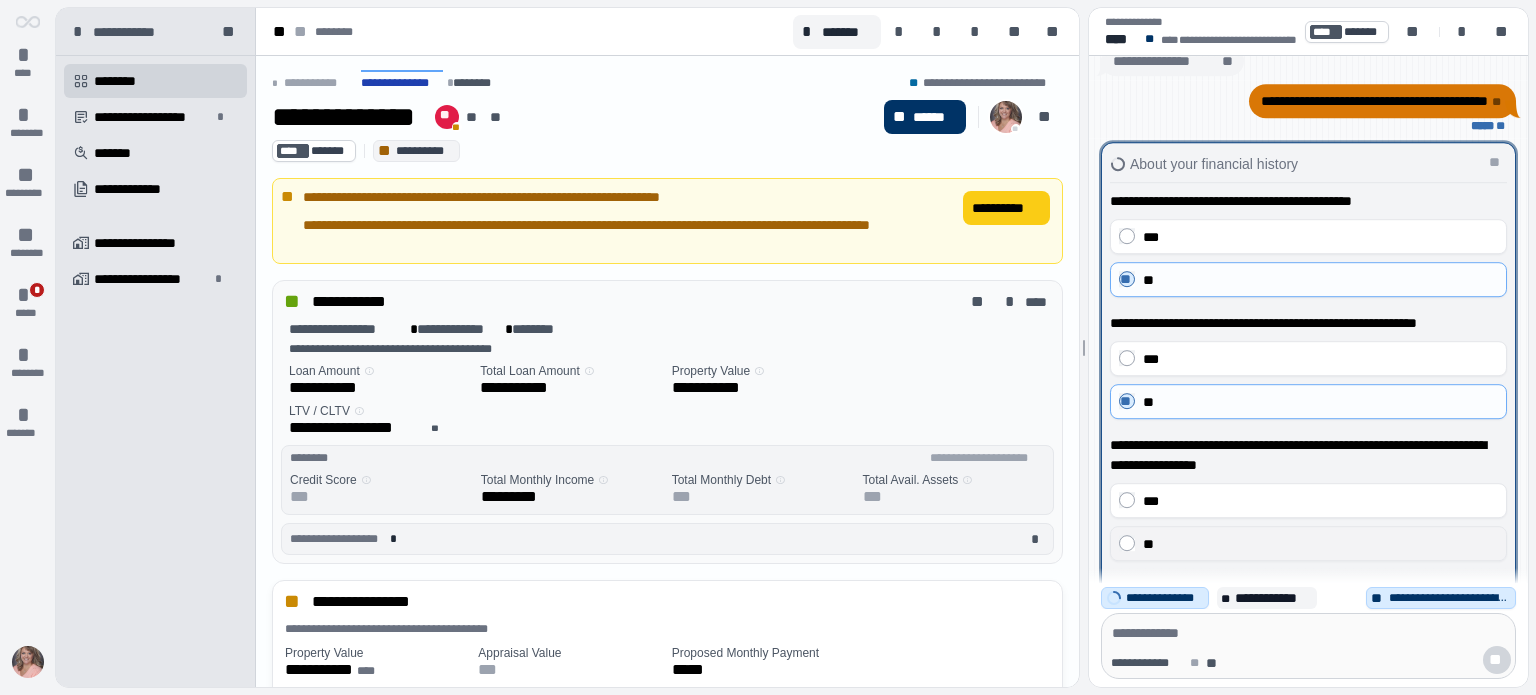 click on "**" at bounding box center (1320, 544) 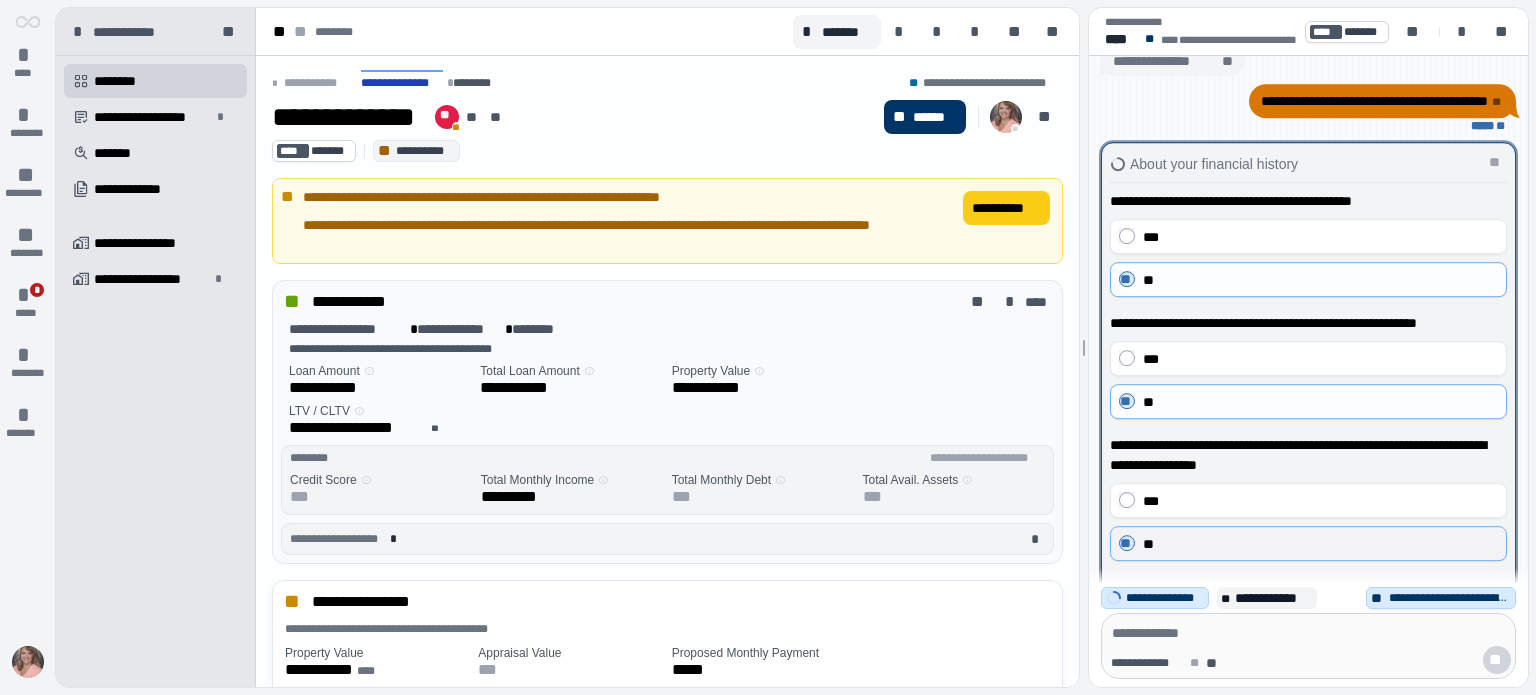 scroll, scrollTop: 0, scrollLeft: 0, axis: both 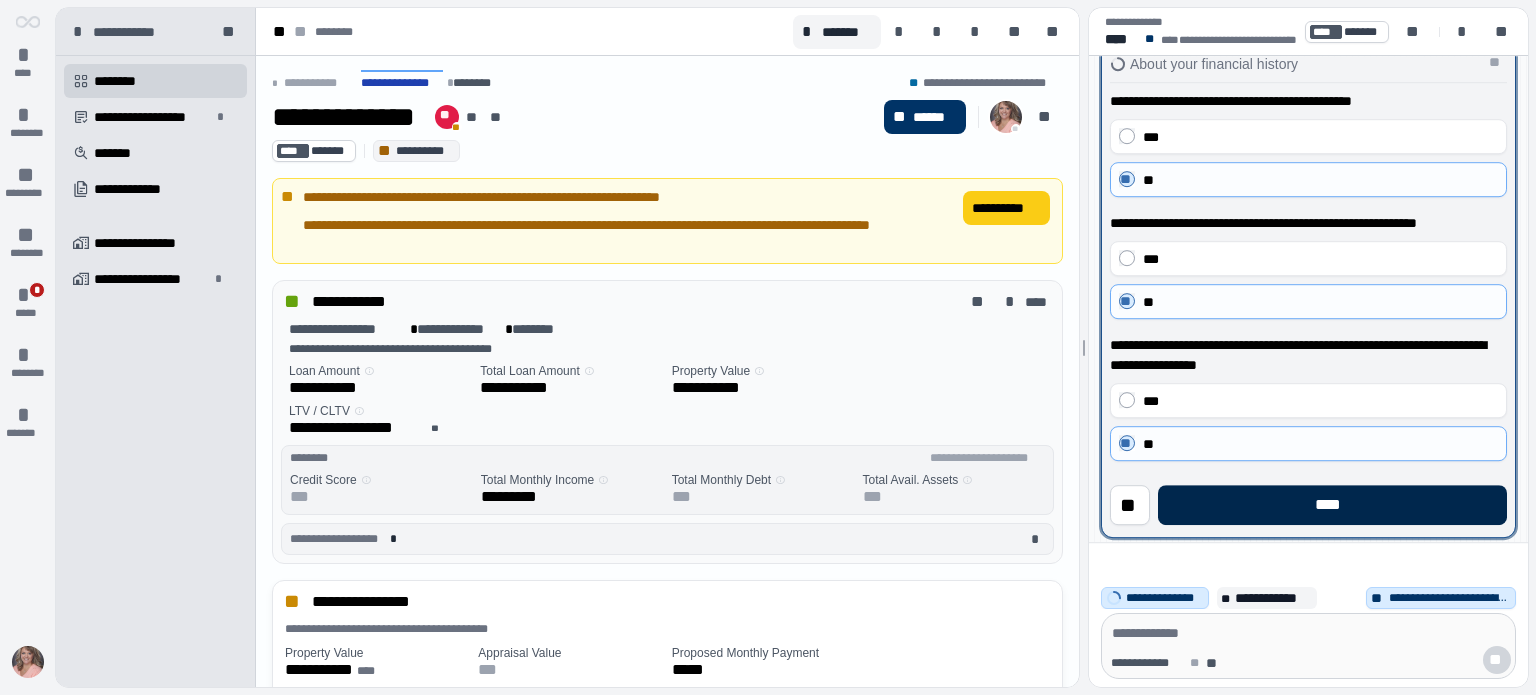 click on "****" at bounding box center (1332, 505) 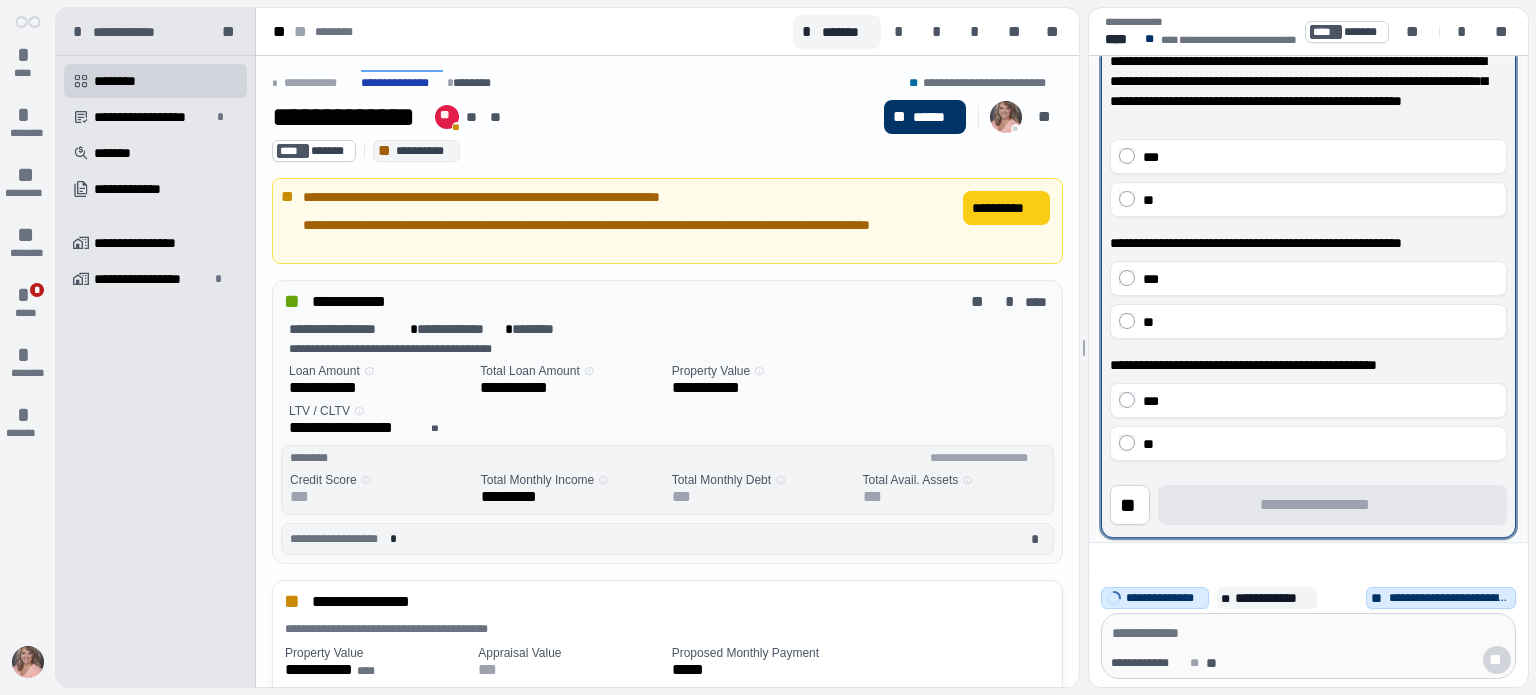 scroll, scrollTop: 200, scrollLeft: 0, axis: vertical 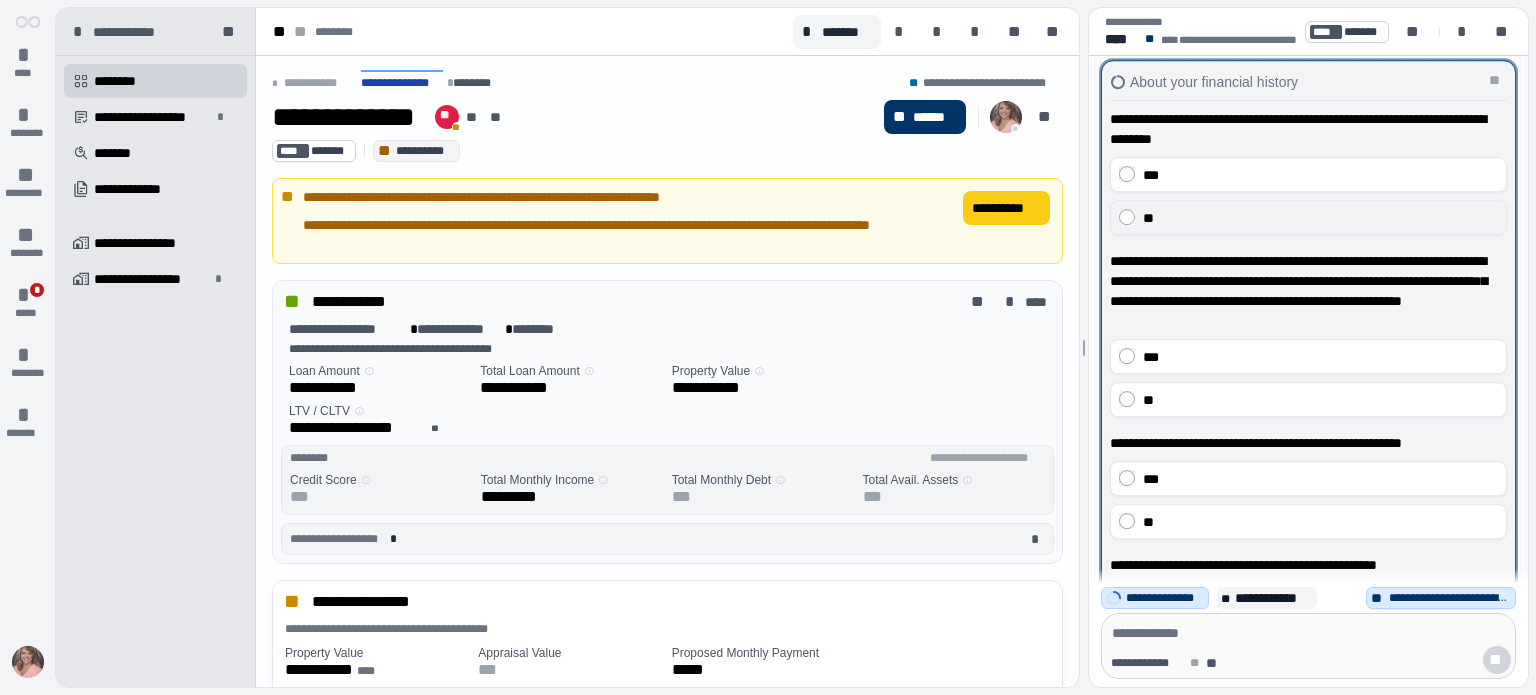 click on "**" at bounding box center [1320, 218] 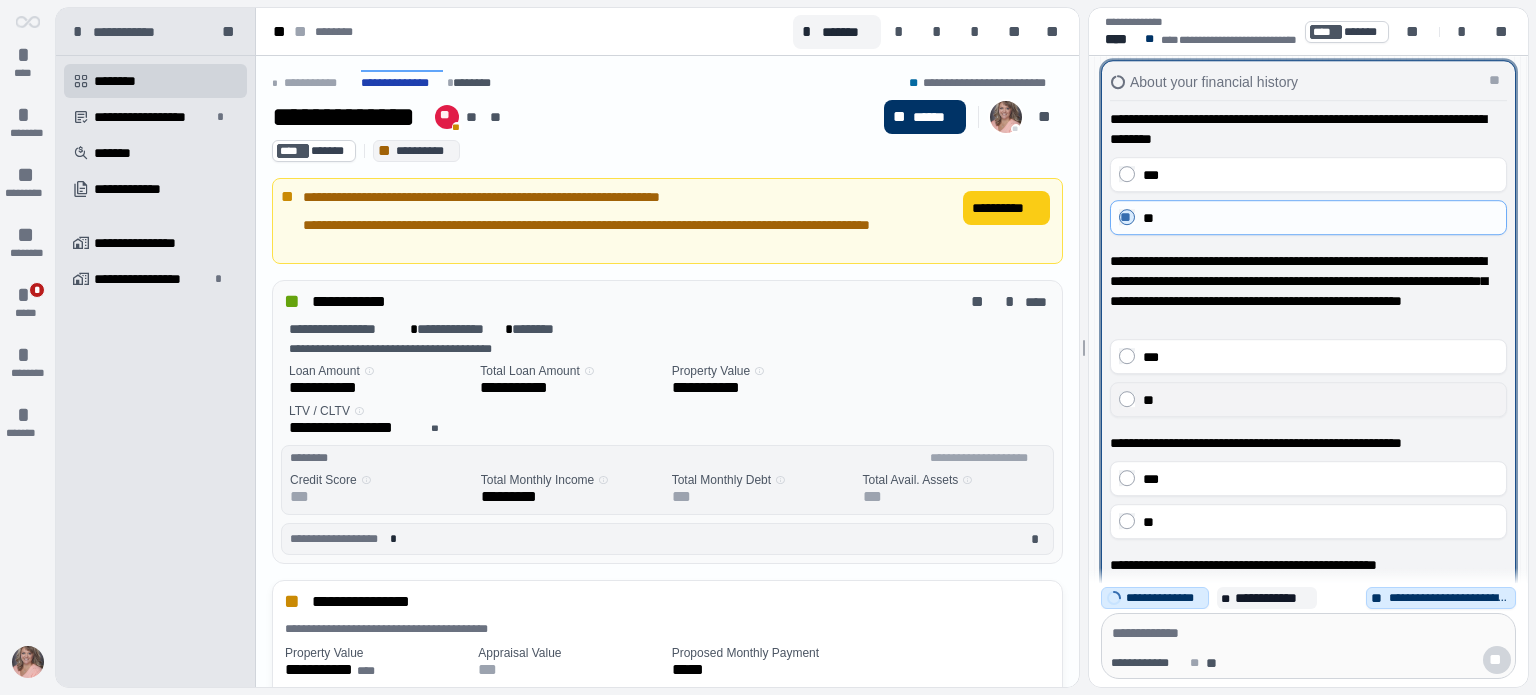 click on "**" at bounding box center (1320, 400) 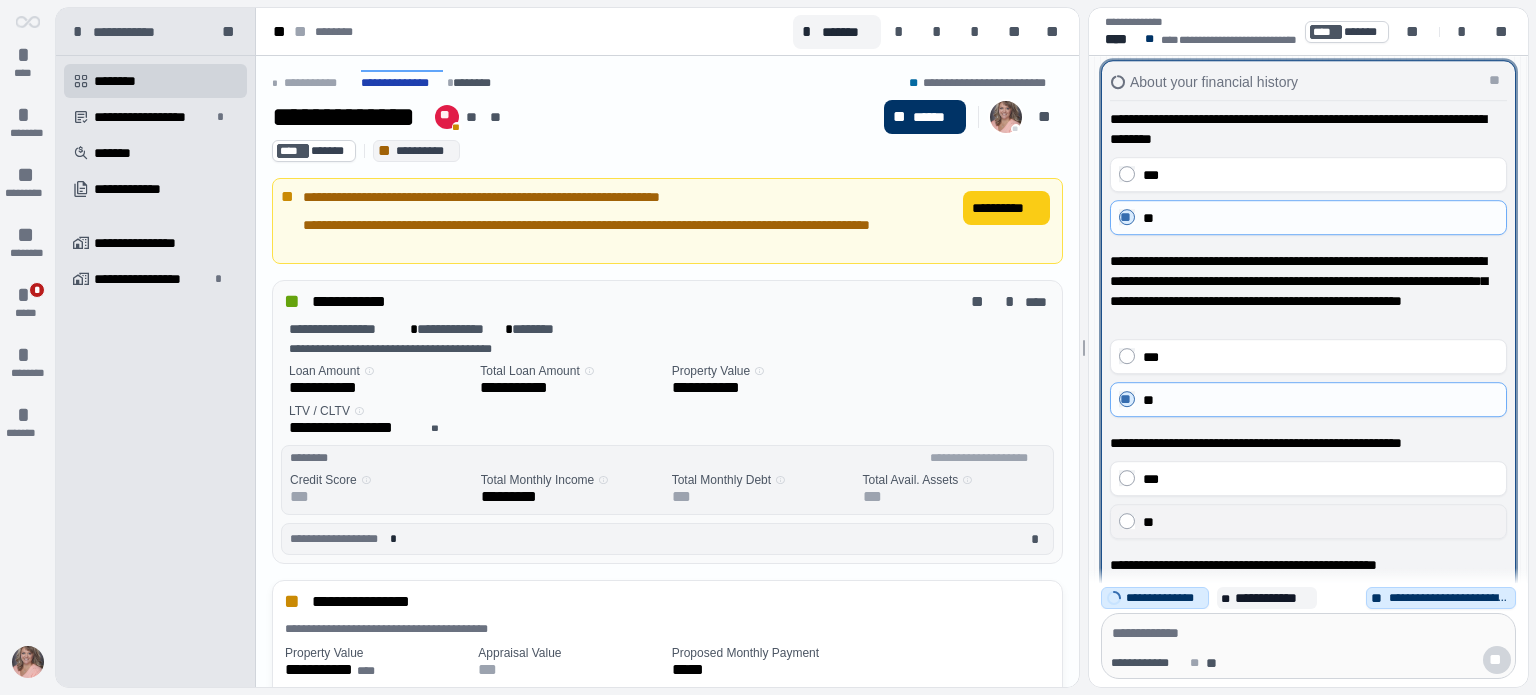 click on "**" at bounding box center [1320, 522] 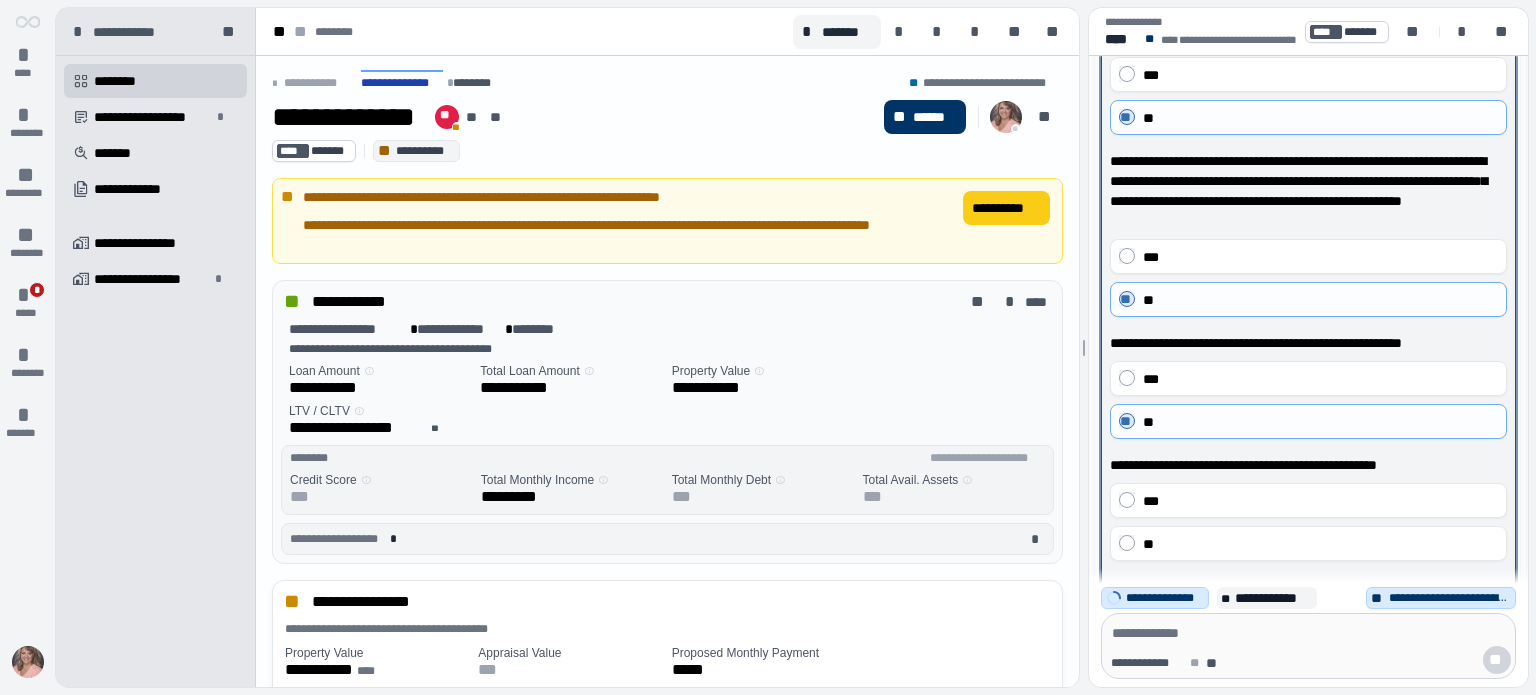 scroll, scrollTop: 0, scrollLeft: 0, axis: both 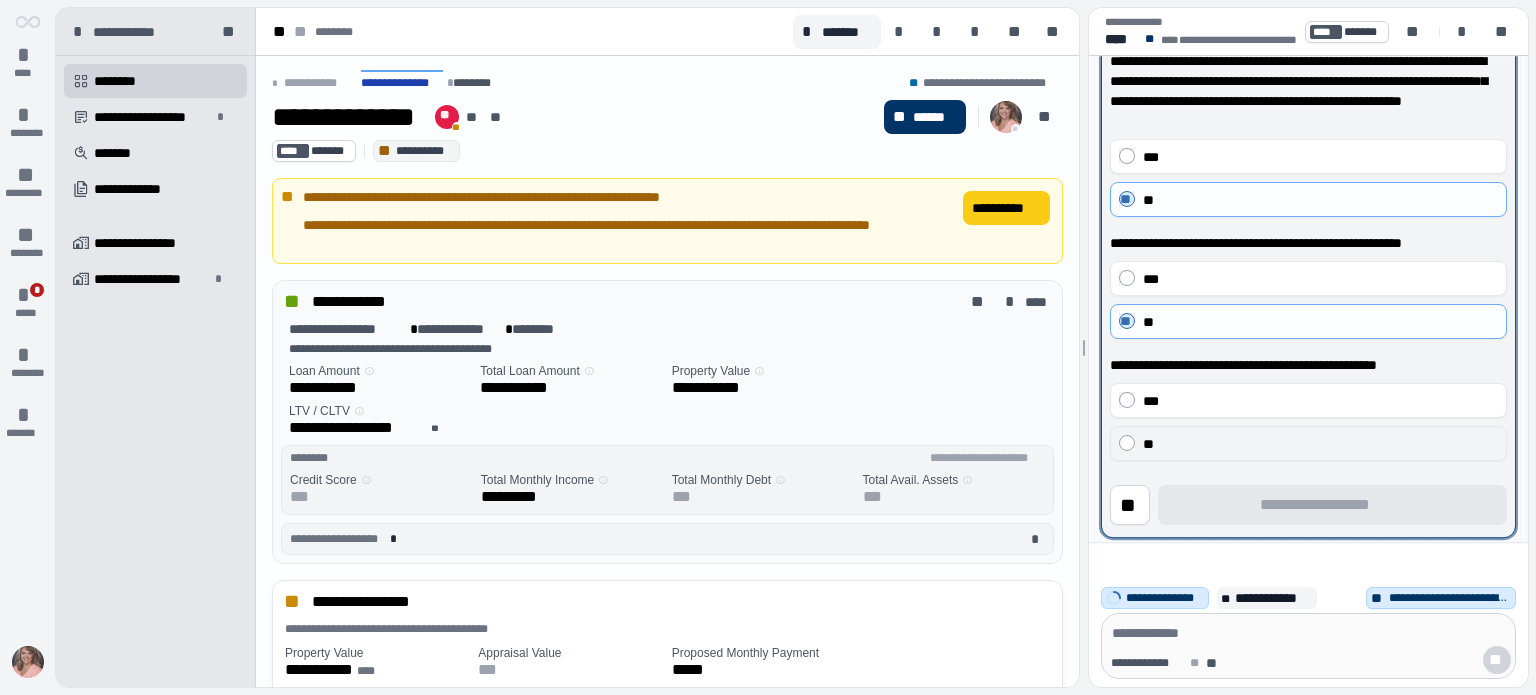 click on "**" at bounding box center [1320, 444] 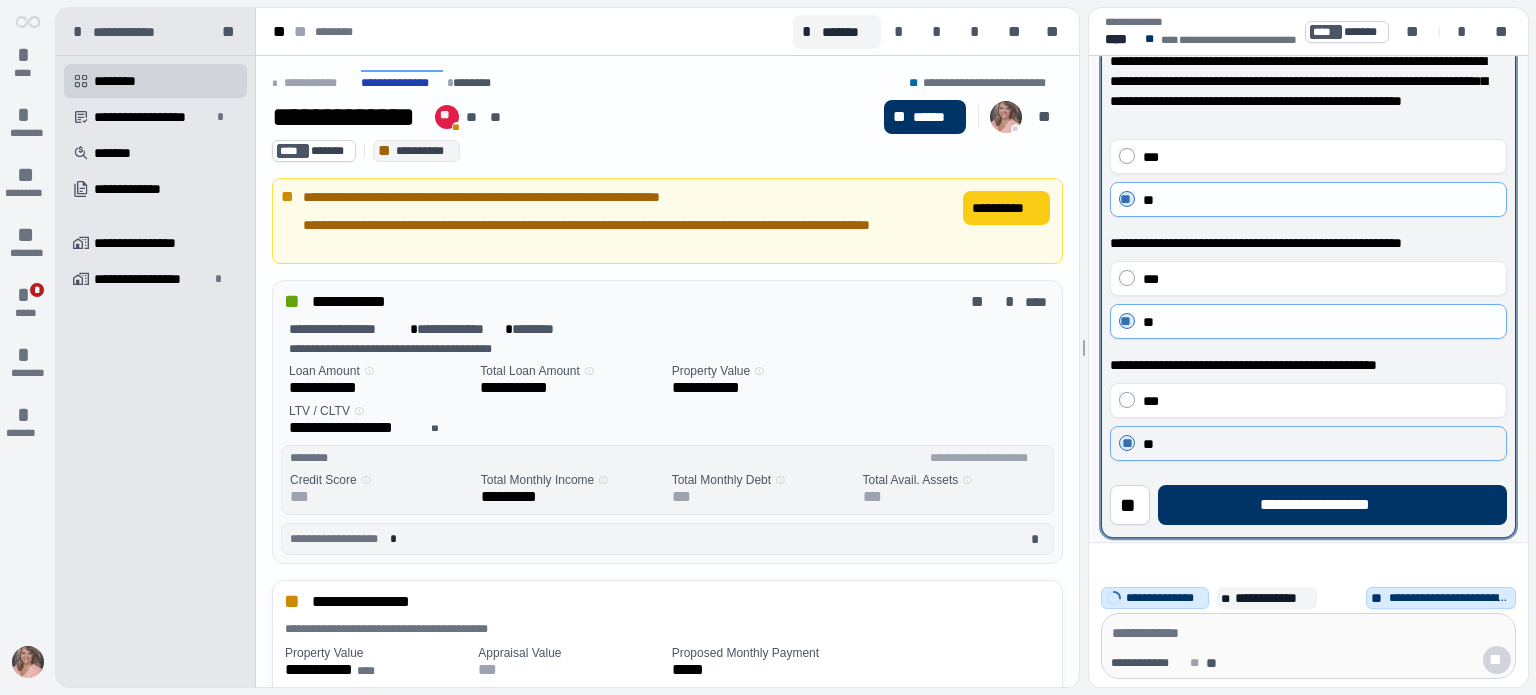 click on "**" at bounding box center [1320, 444] 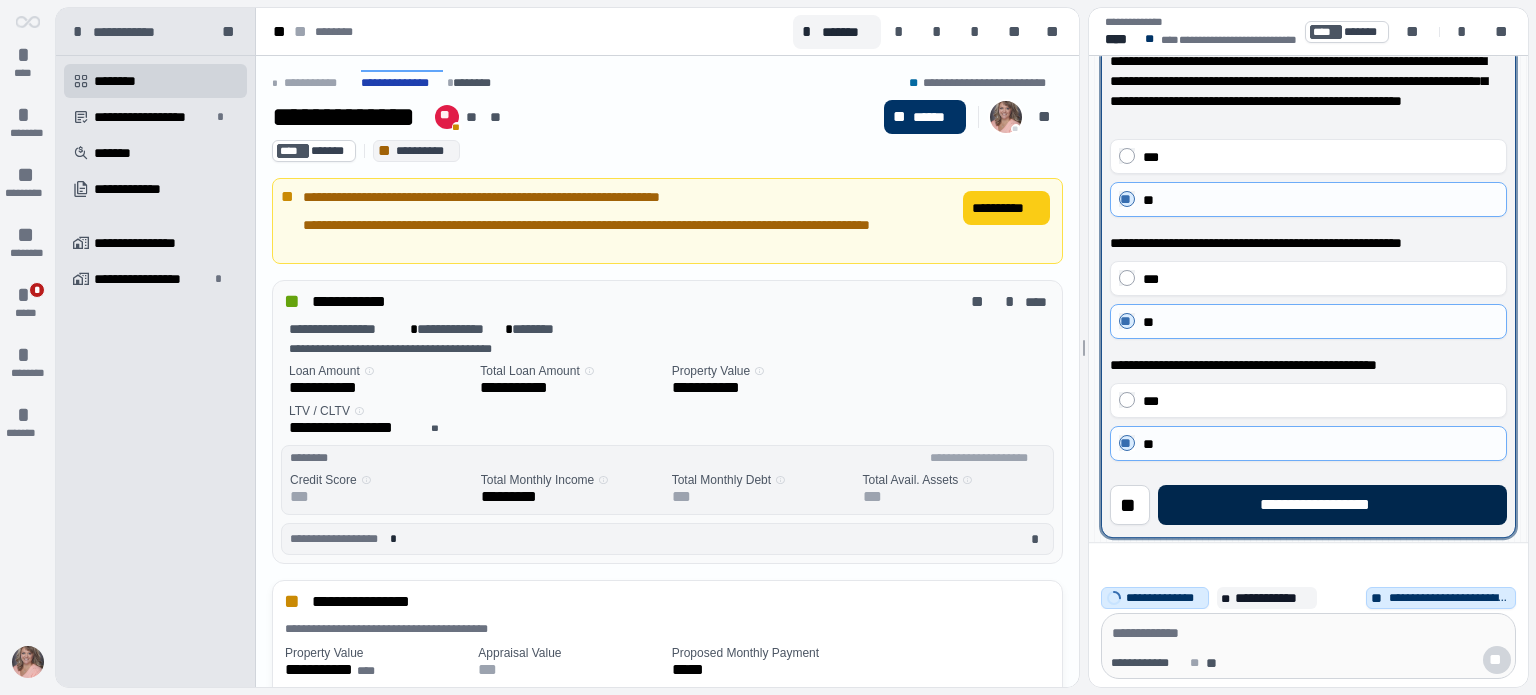 click on "**********" at bounding box center (1332, 505) 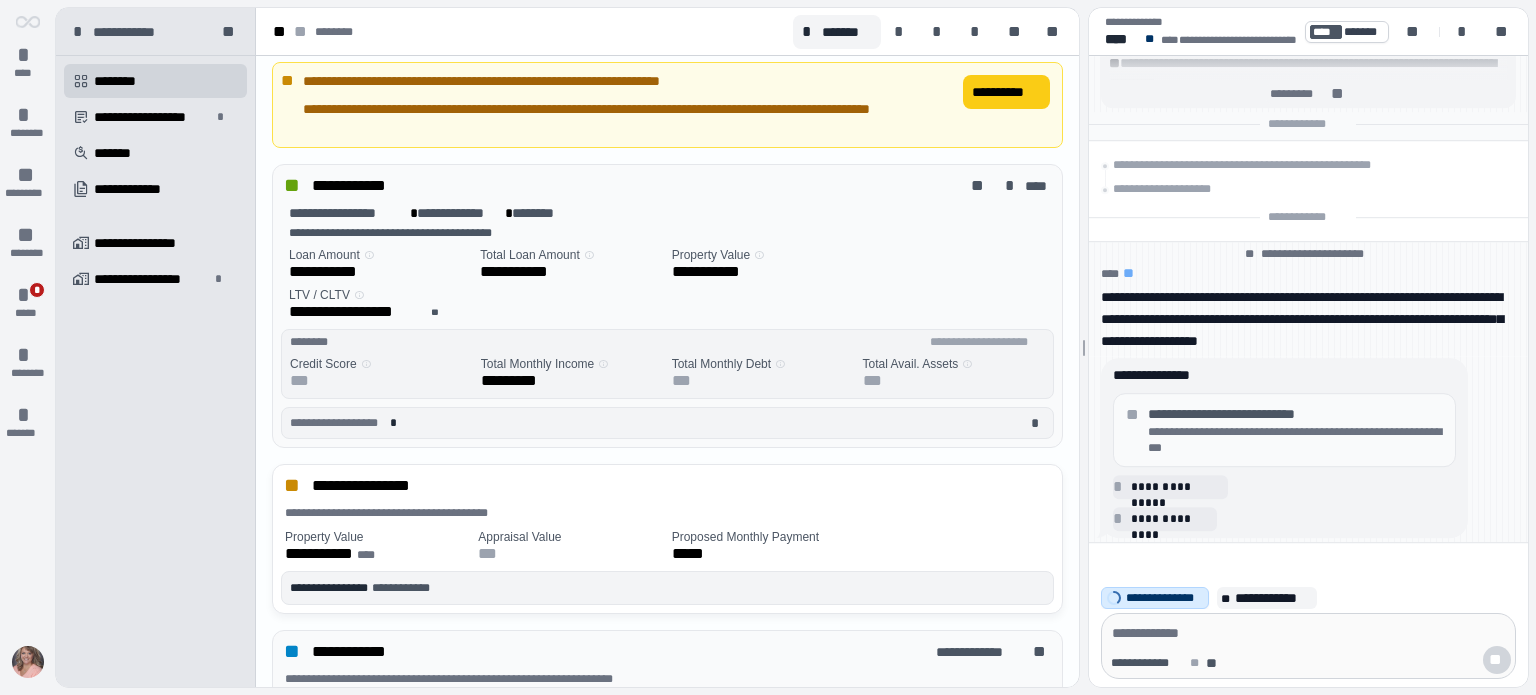 scroll, scrollTop: 0, scrollLeft: 0, axis: both 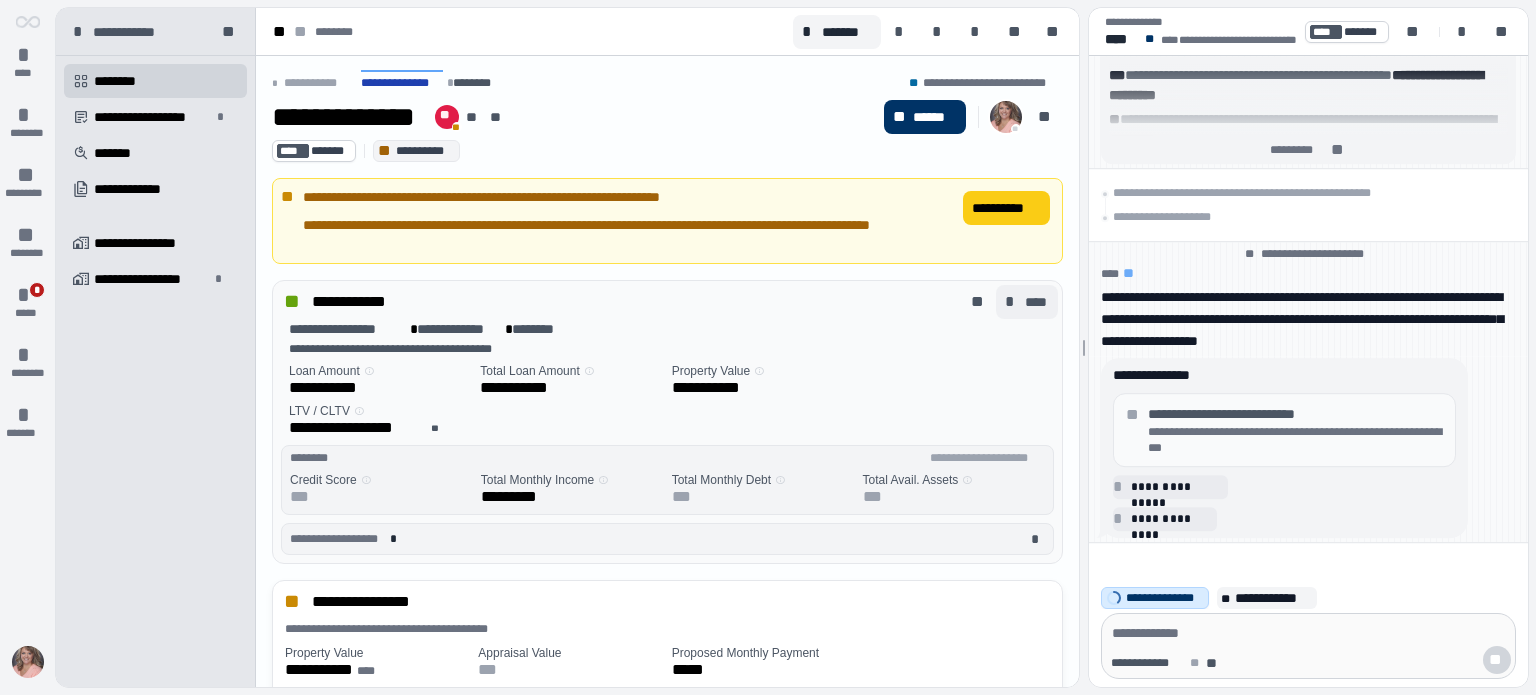 click on "*" at bounding box center [1013, 302] 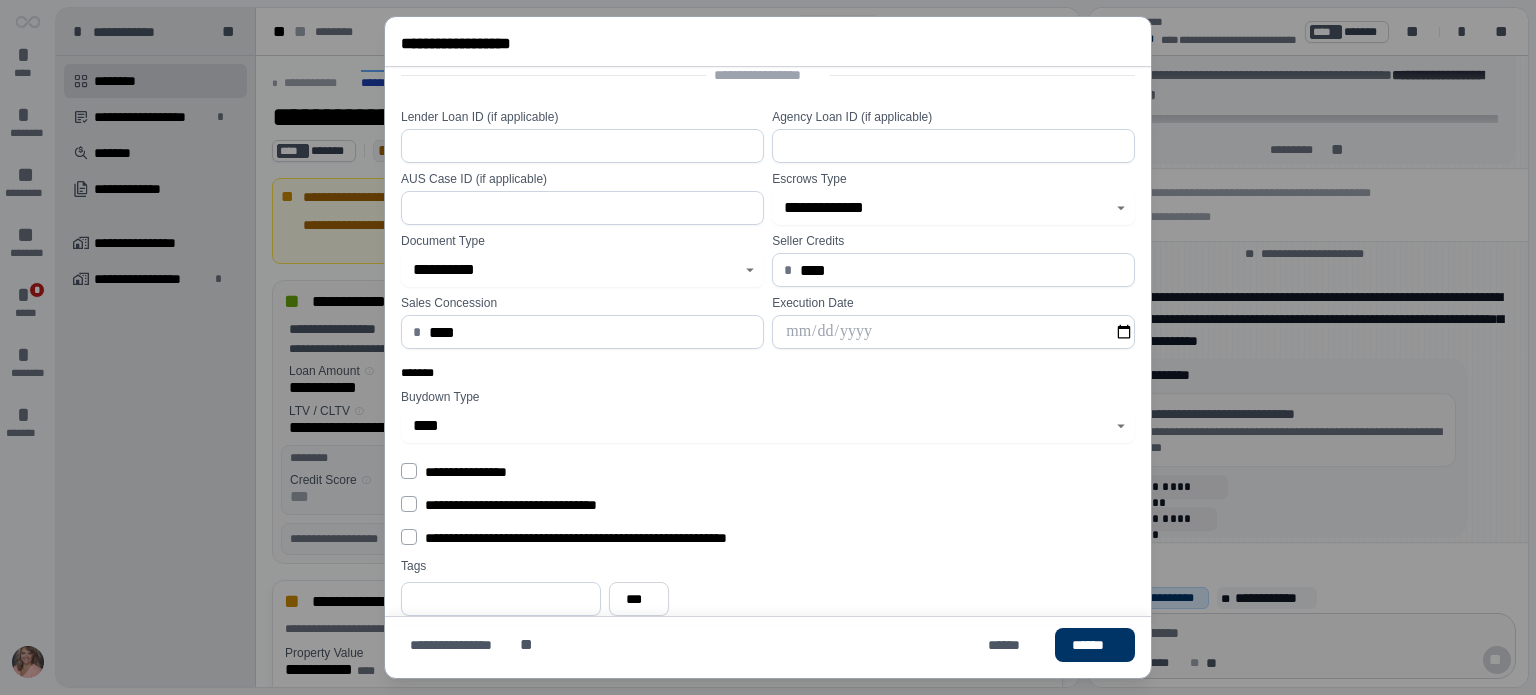 scroll, scrollTop: 210, scrollLeft: 0, axis: vertical 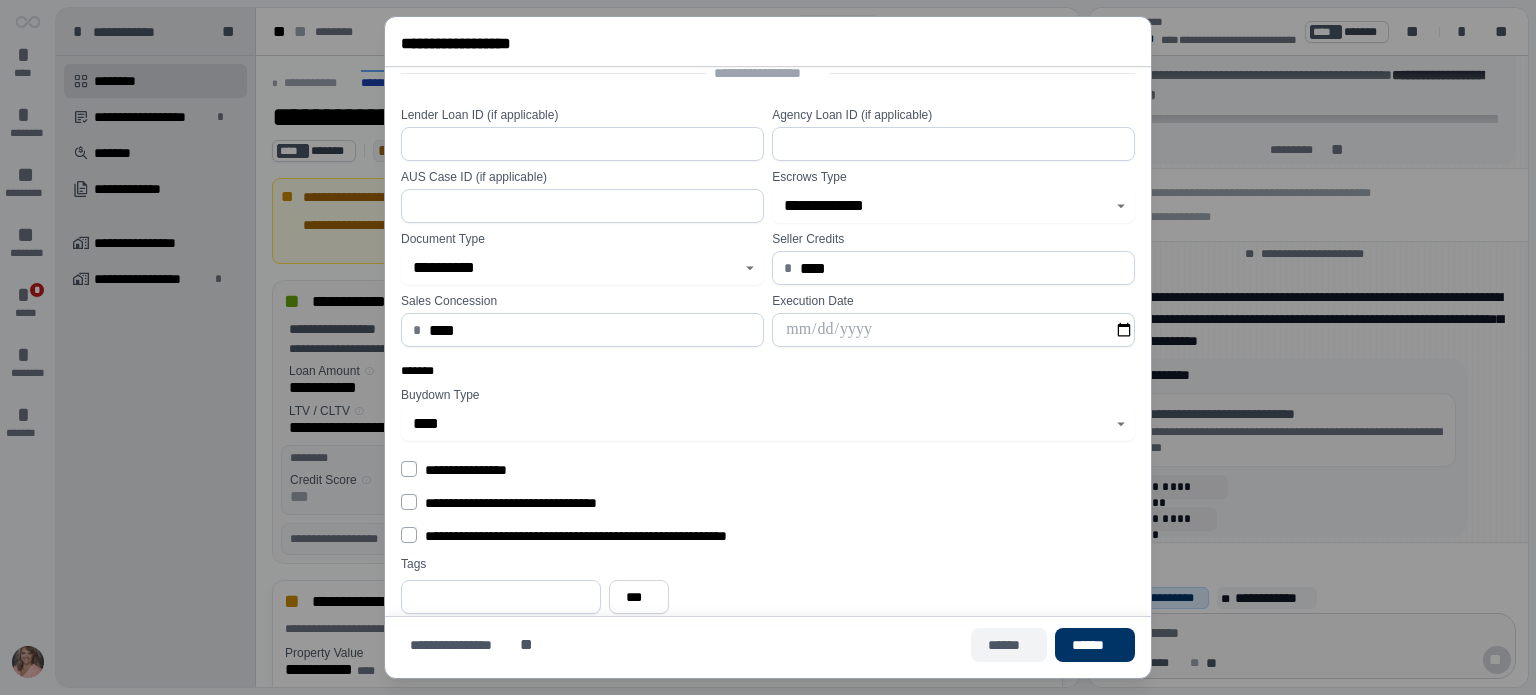 click on "******" at bounding box center [1009, 645] 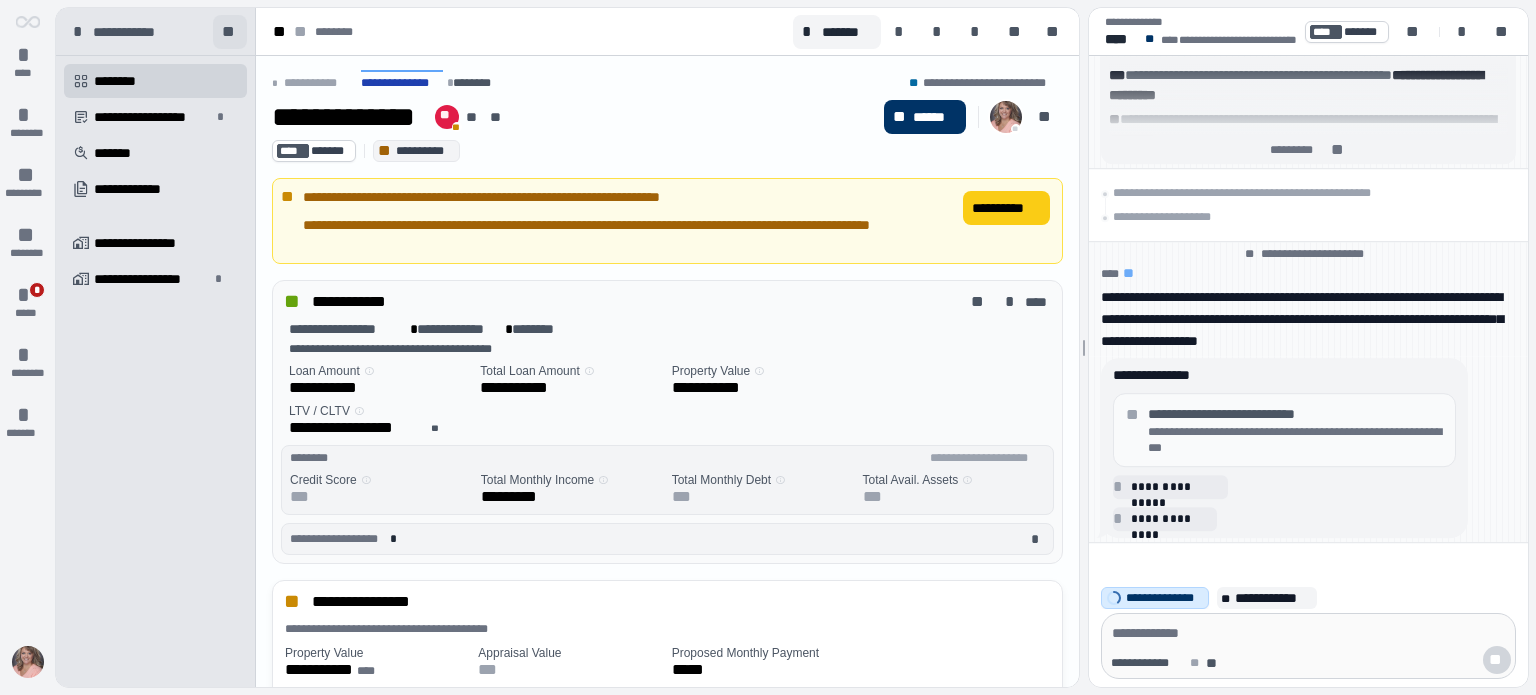 click on "**" at bounding box center (230, 32) 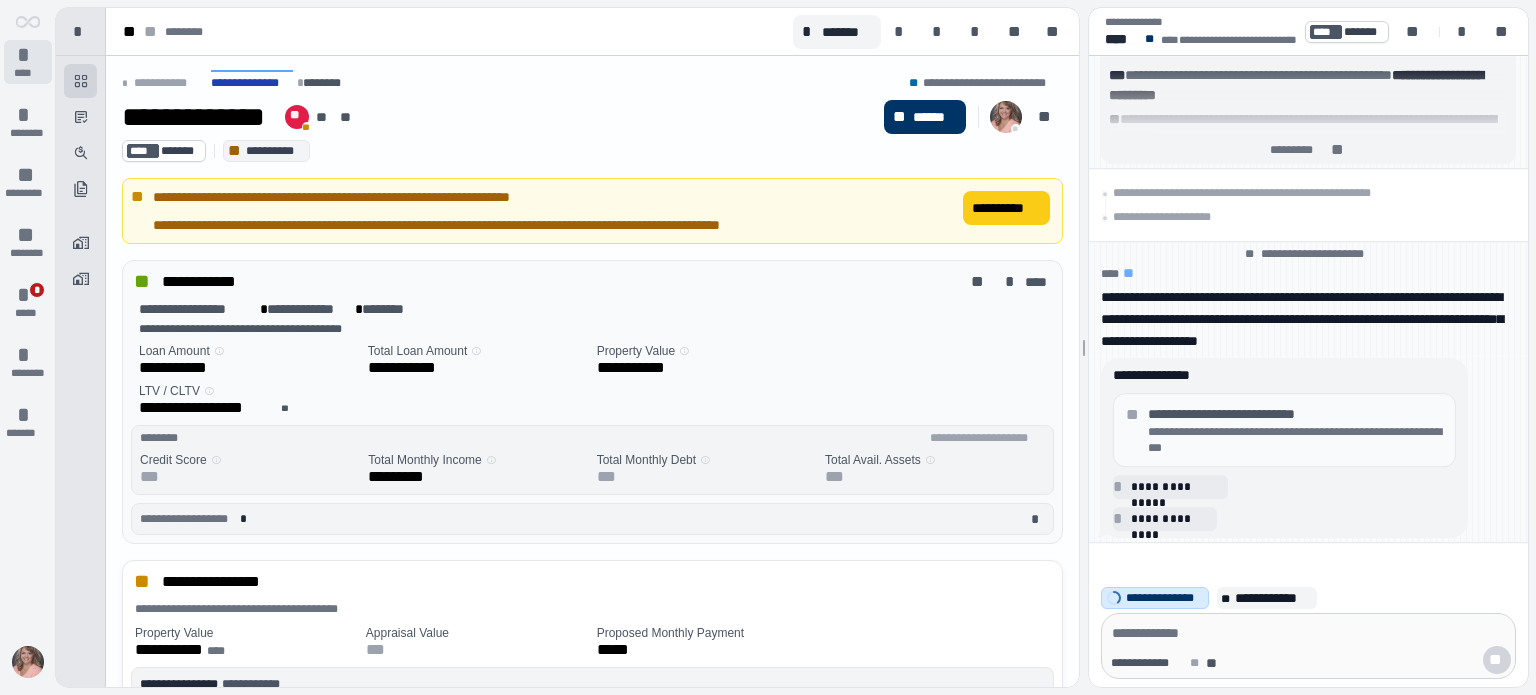 click on "*" at bounding box center [28, 55] 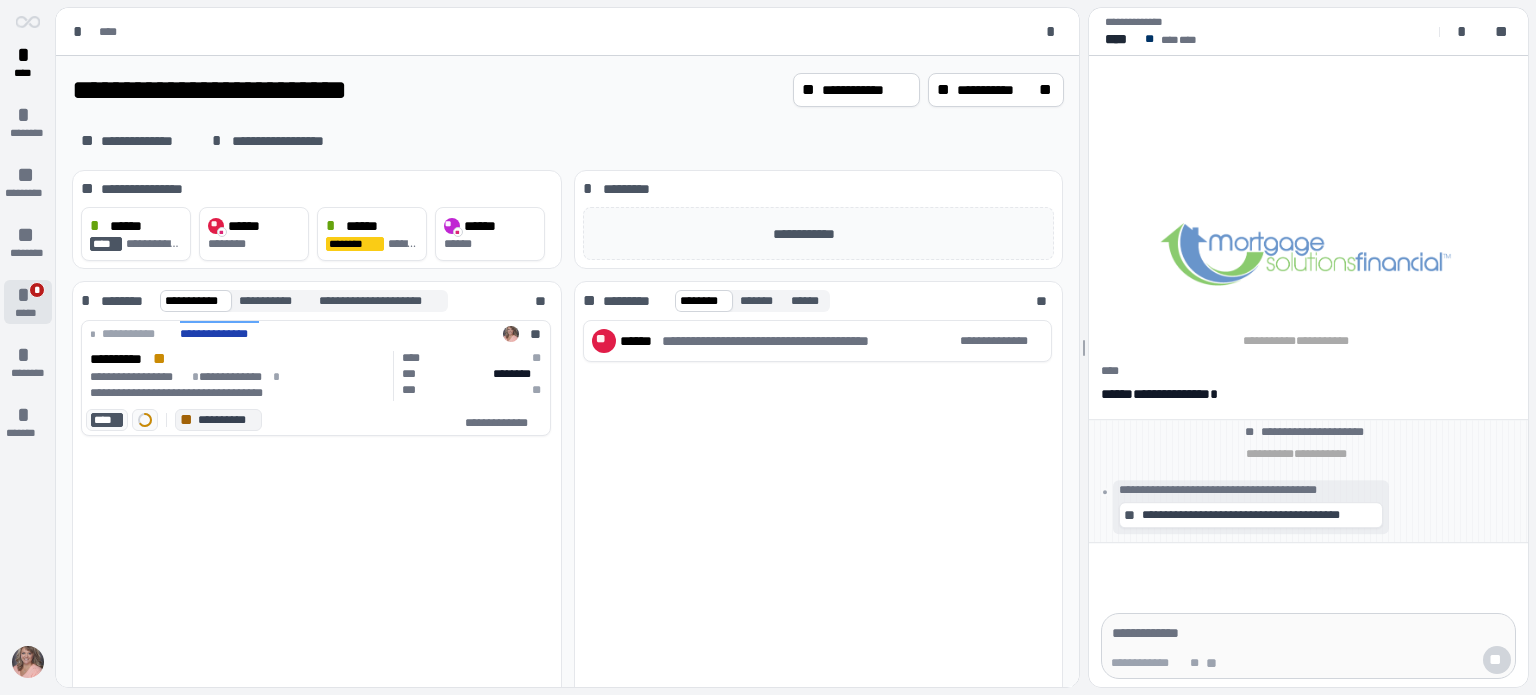 click on "*" at bounding box center (28, 295) 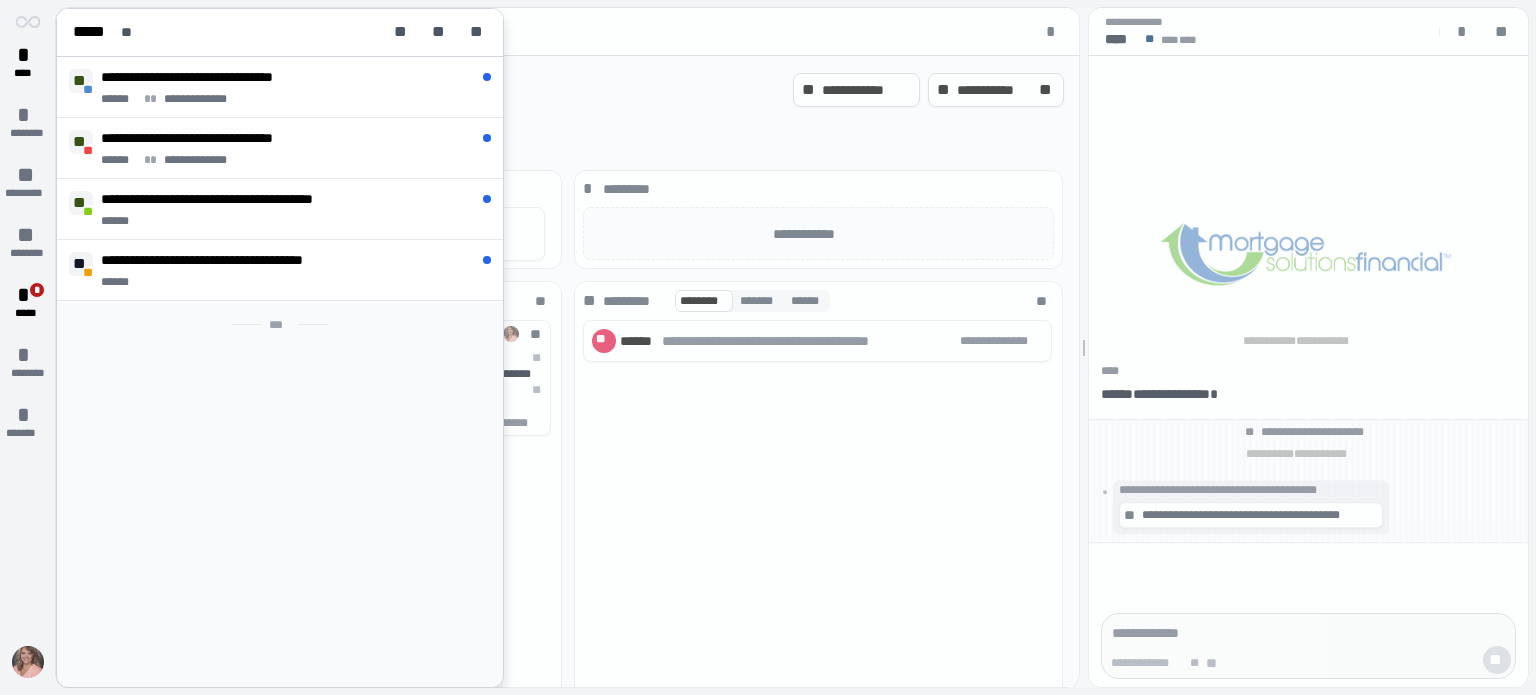 click on "**" at bounding box center [478, 32] 